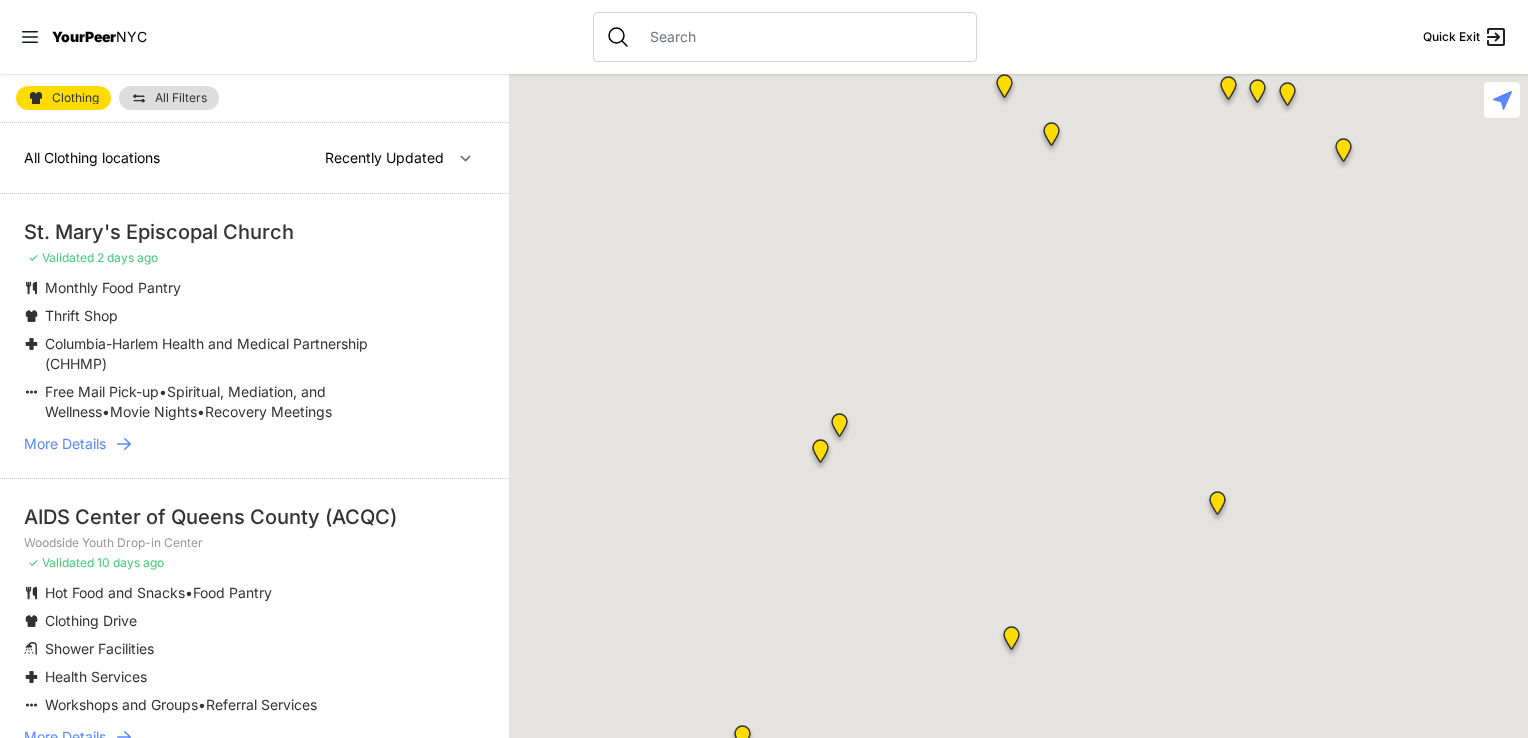 scroll, scrollTop: 0, scrollLeft: 0, axis: both 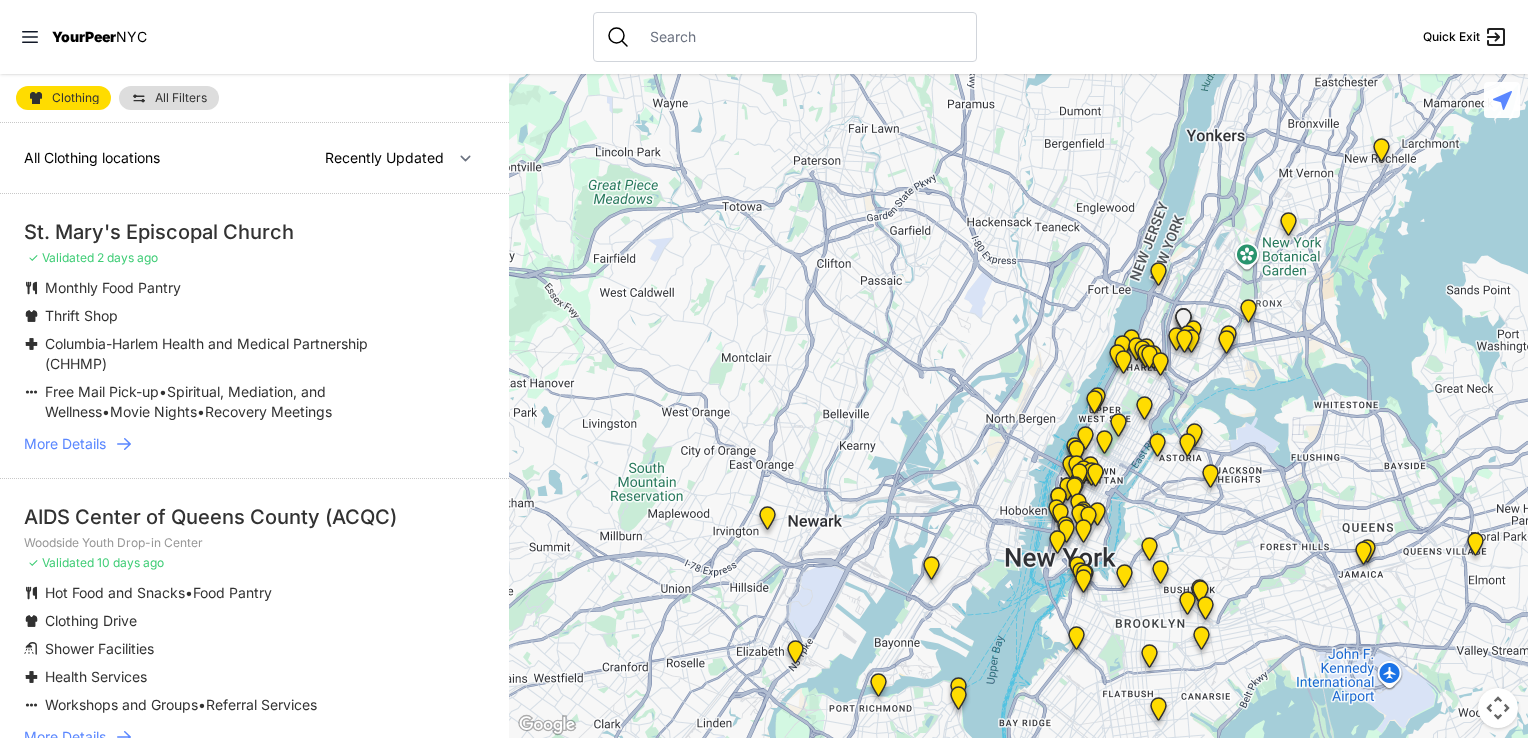drag, startPoint x: 1338, startPoint y: 662, endPoint x: 1232, endPoint y: 486, distance: 205.4556 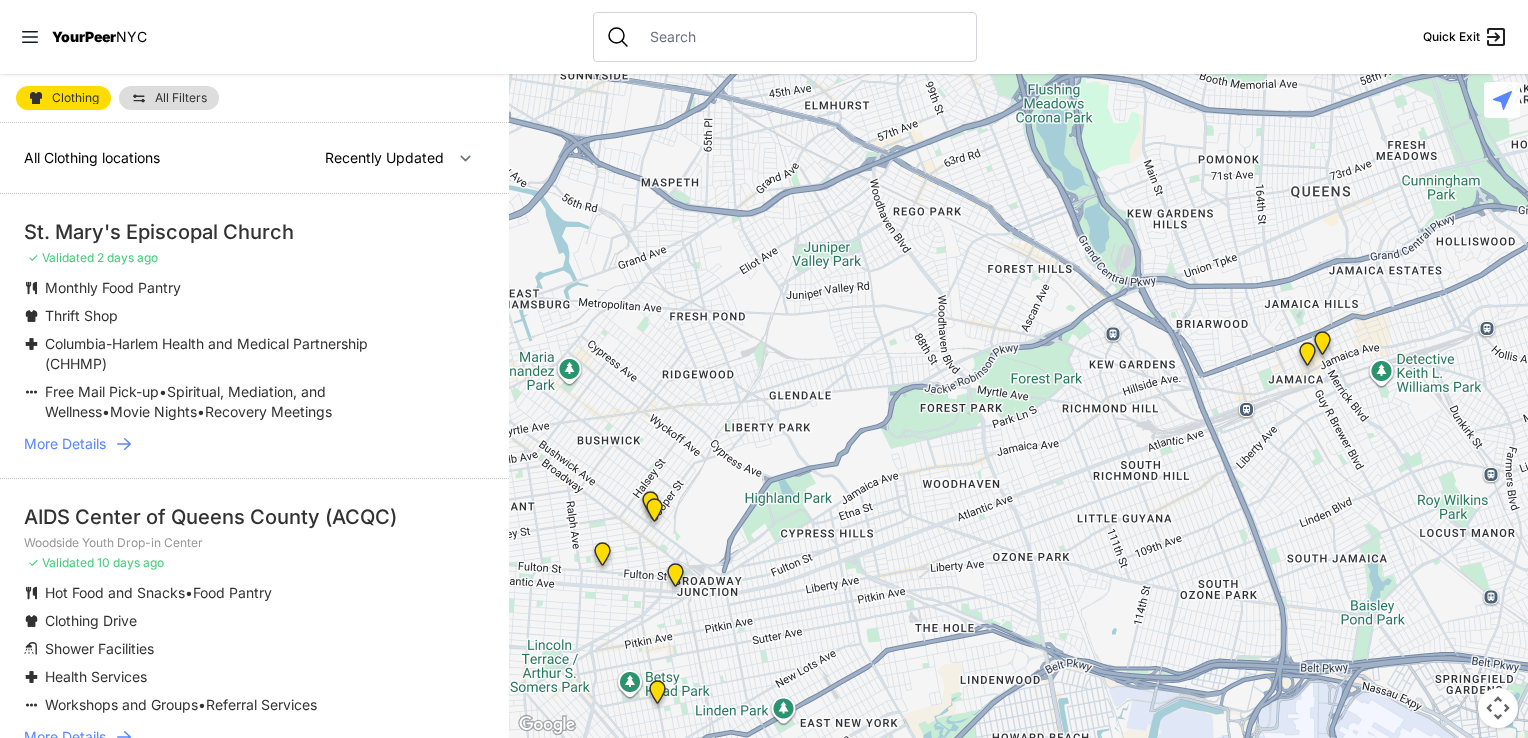drag, startPoint x: 1160, startPoint y: 491, endPoint x: 860, endPoint y: 146, distance: 457.1925 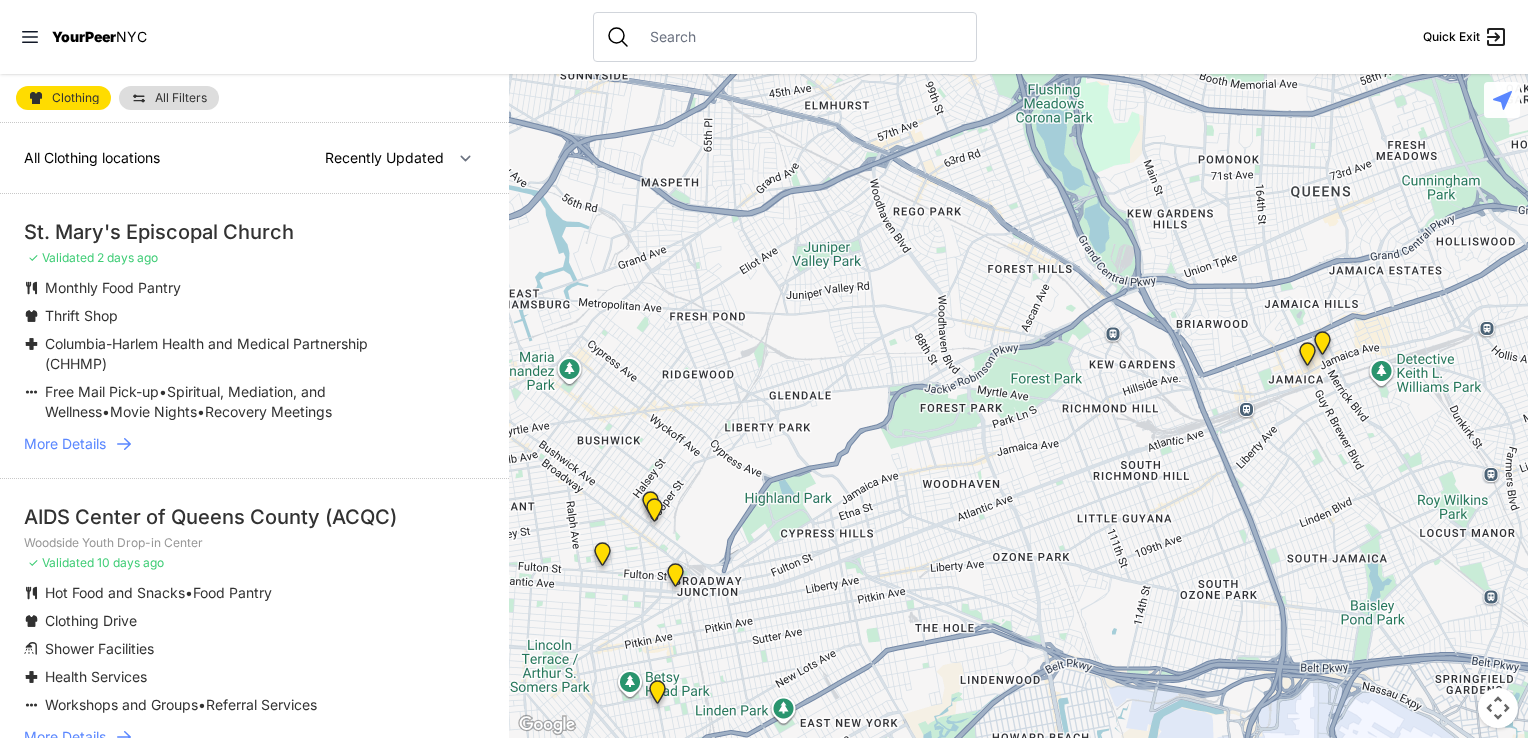 click at bounding box center [1307, 358] 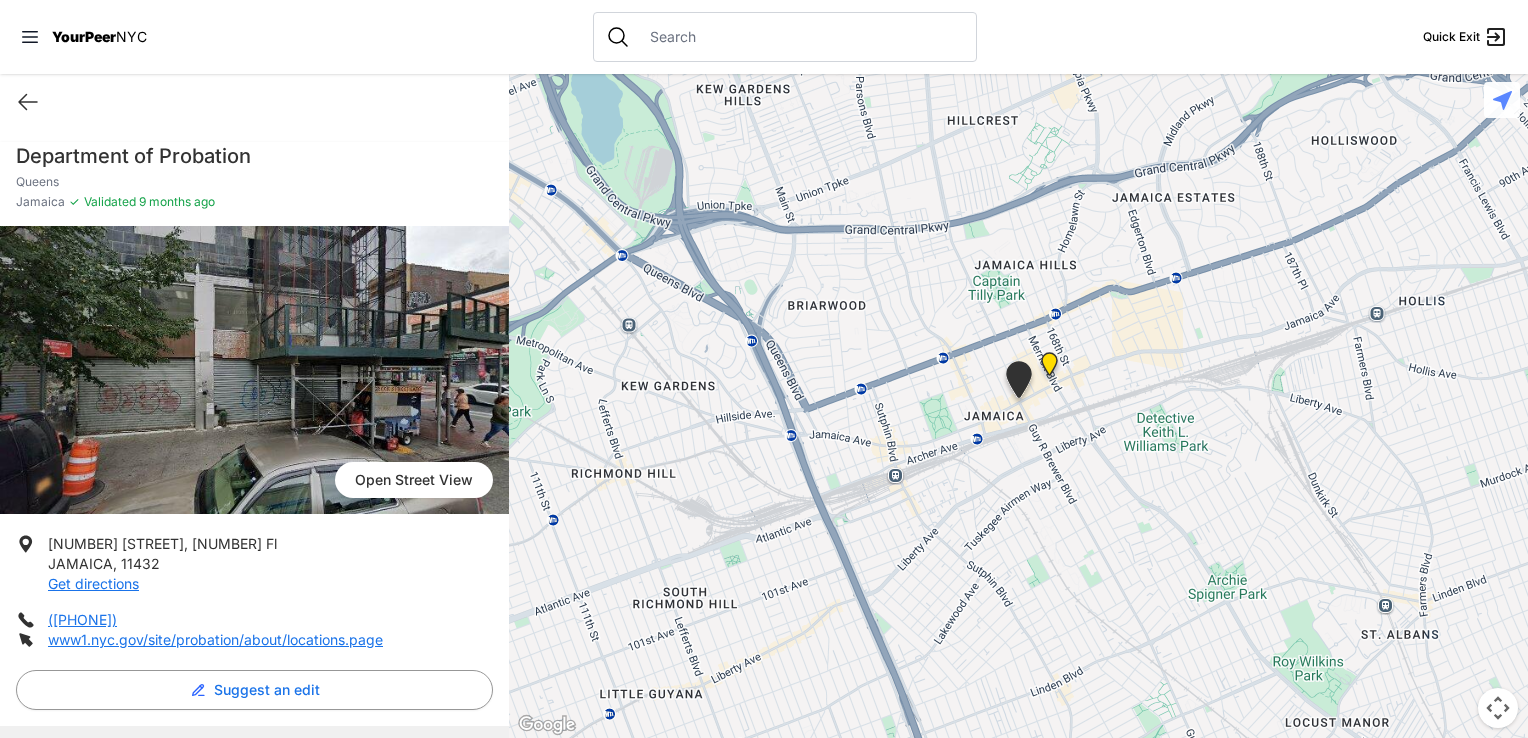 click at bounding box center [1049, 368] 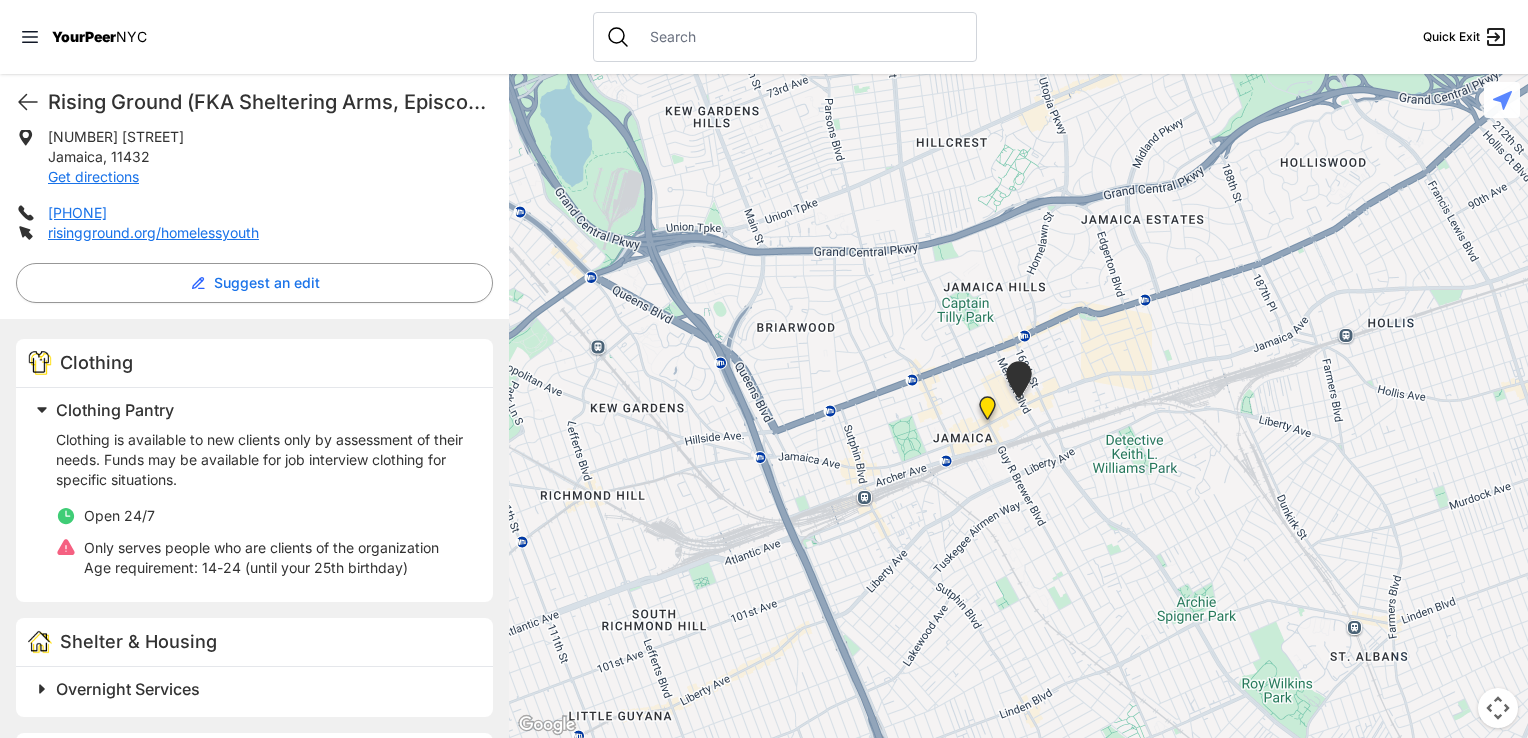scroll, scrollTop: 388, scrollLeft: 0, axis: vertical 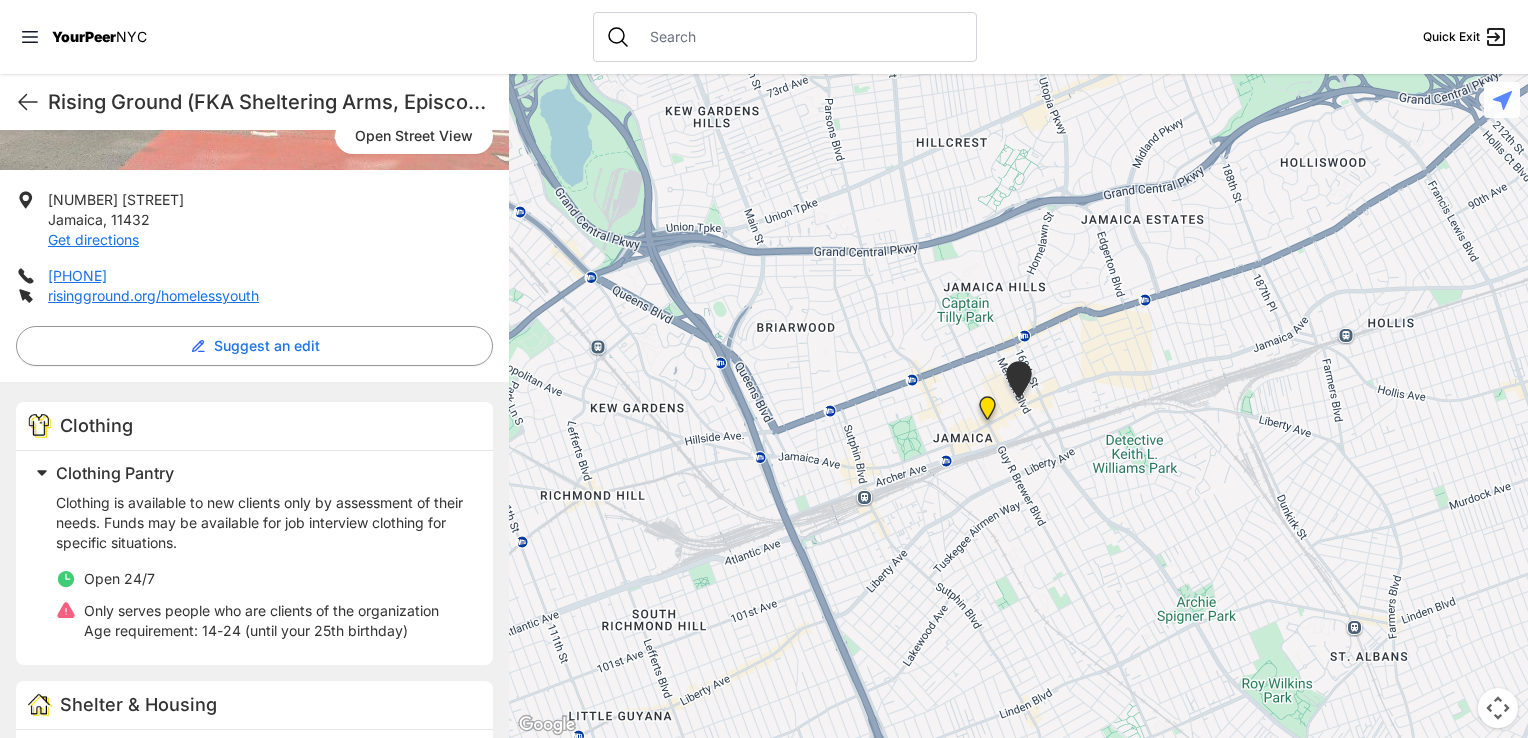 click at bounding box center [987, 412] 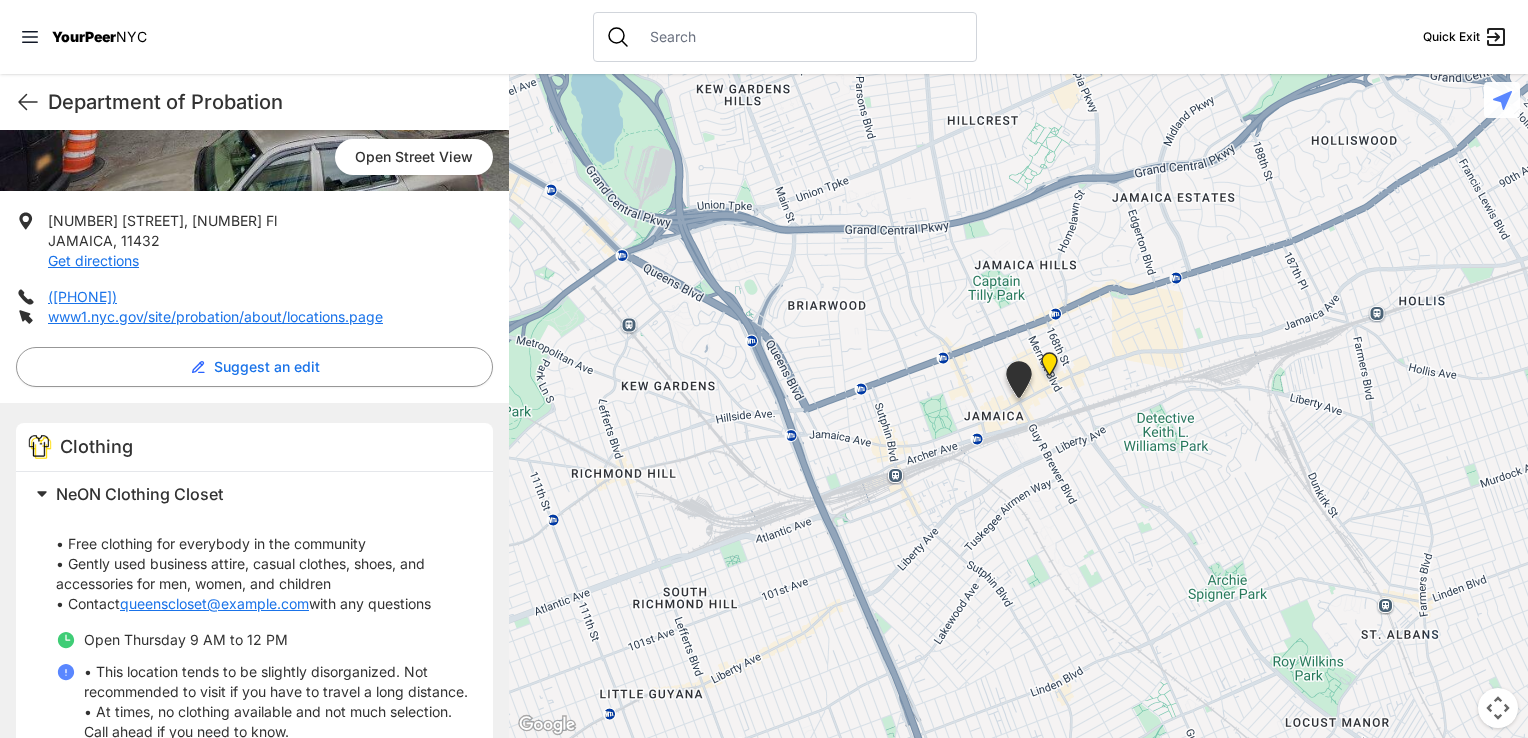 scroll, scrollTop: 320, scrollLeft: 0, axis: vertical 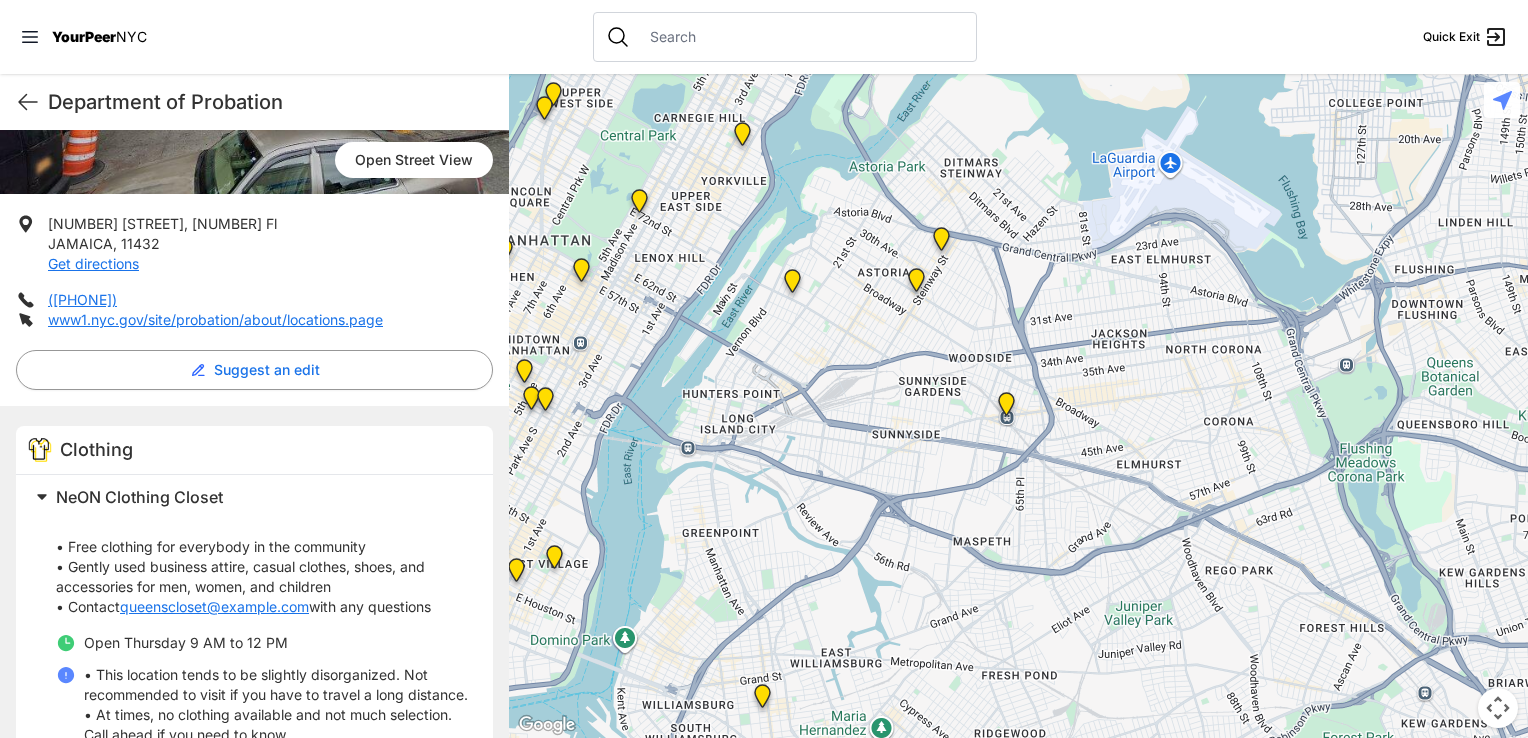 drag, startPoint x: 643, startPoint y: 464, endPoint x: 856, endPoint y: 546, distance: 228.2389 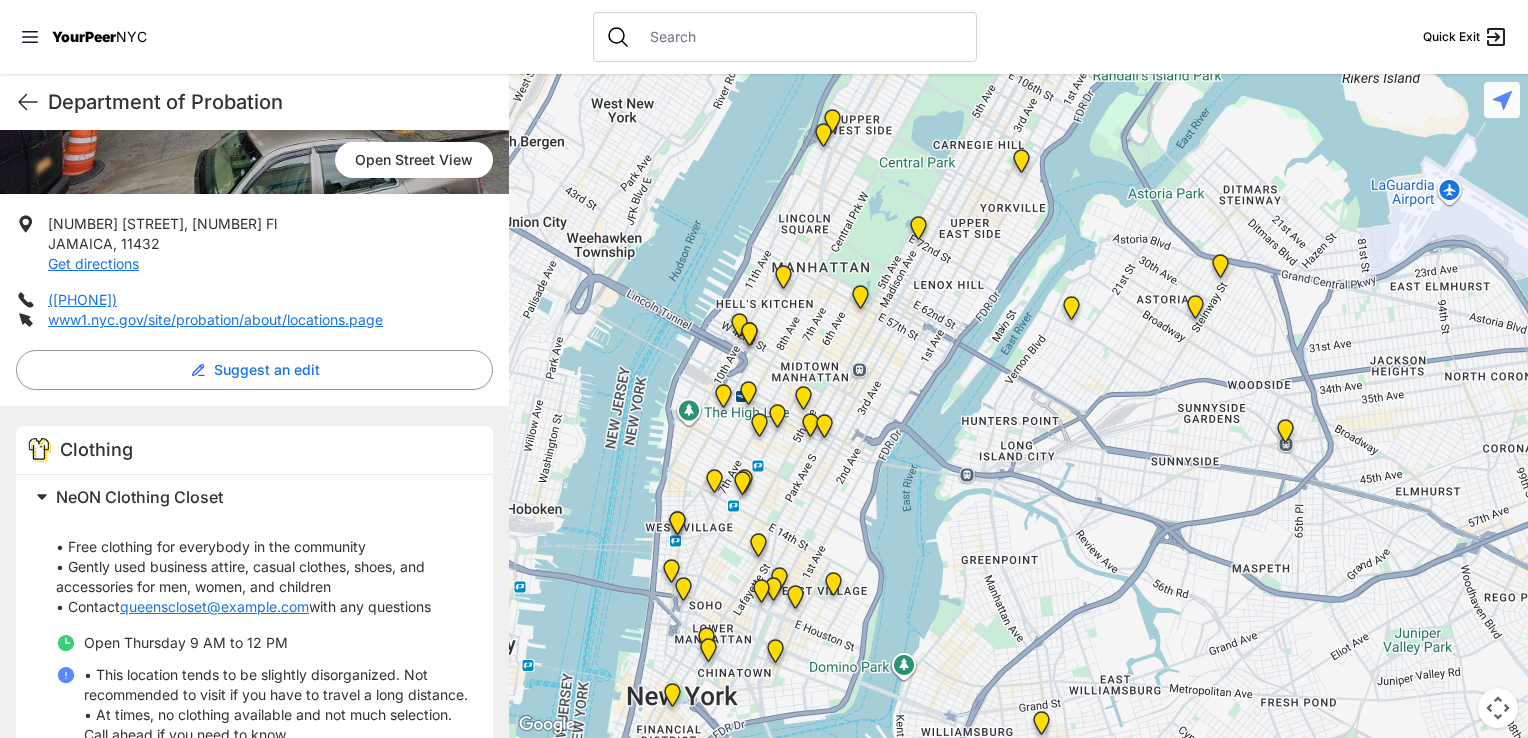 drag, startPoint x: 824, startPoint y: 477, endPoint x: 1112, endPoint y: 510, distance: 289.88446 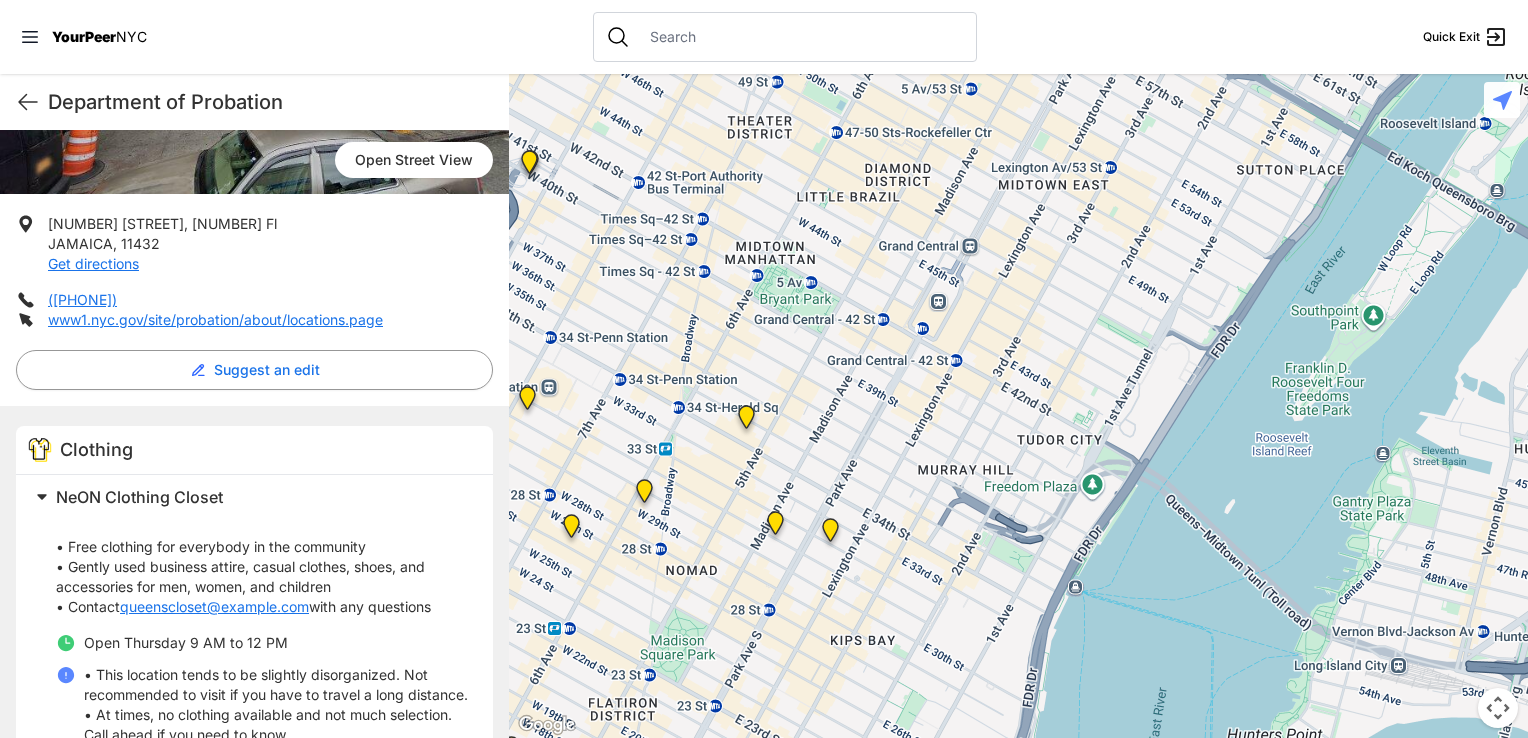 click at bounding box center [746, 421] 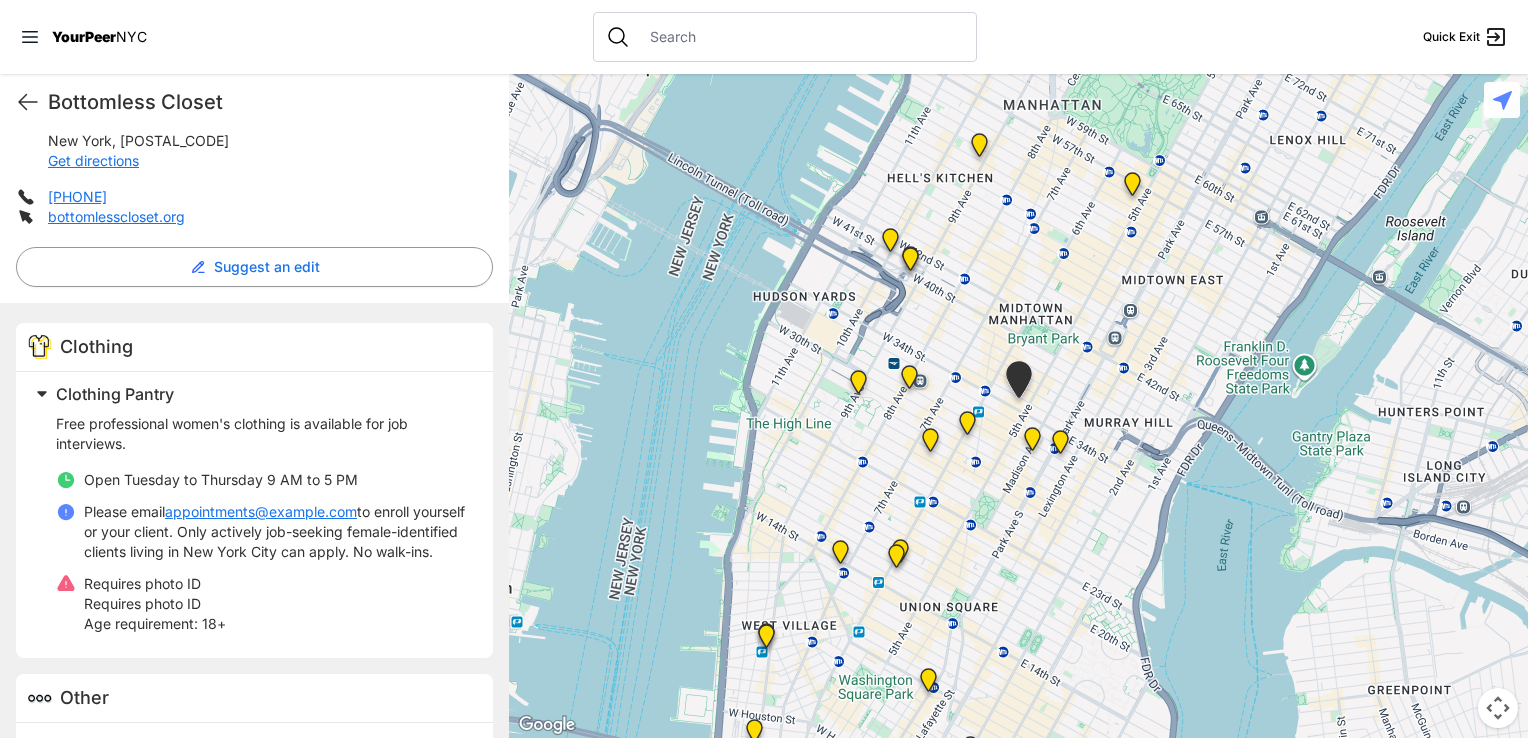 scroll, scrollTop: 404, scrollLeft: 0, axis: vertical 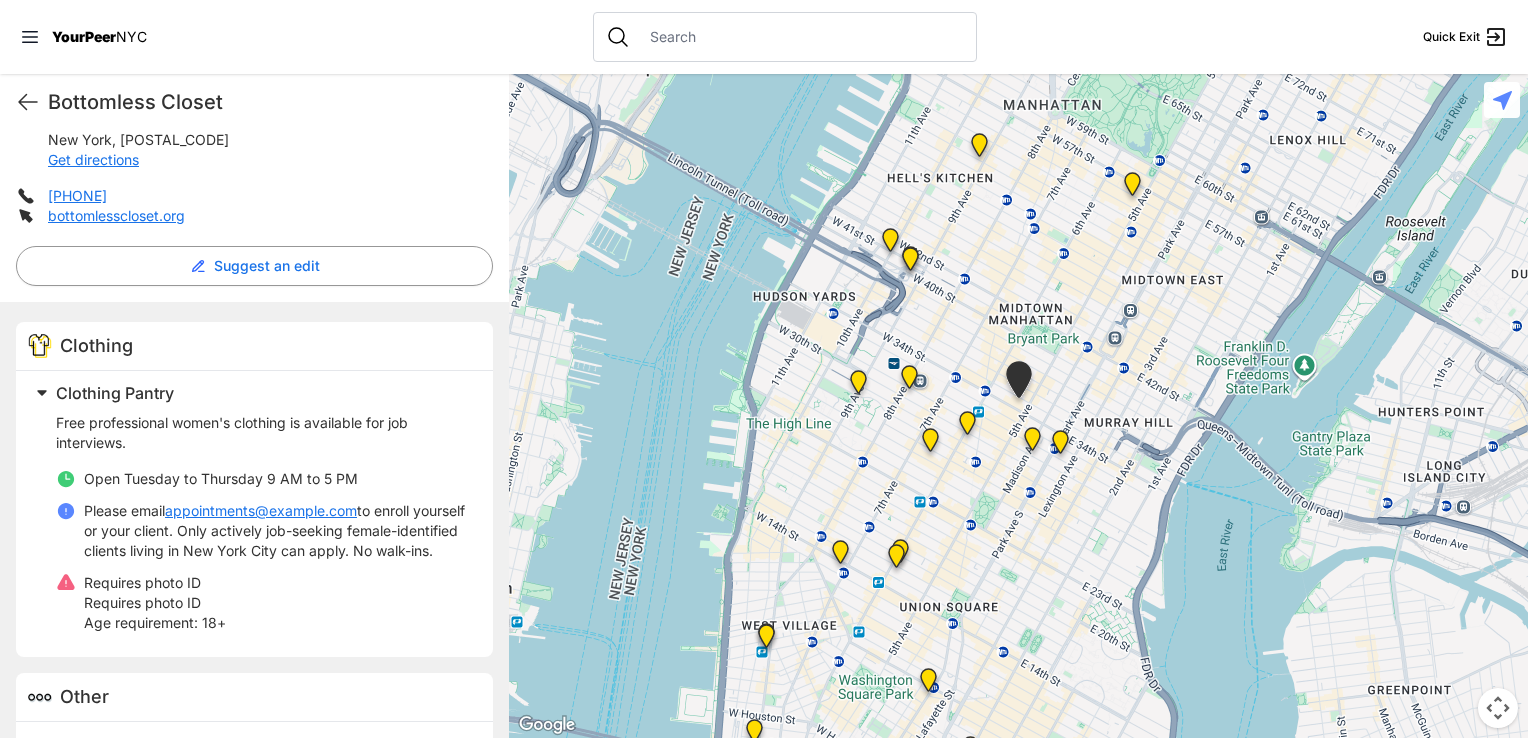 click at bounding box center (1032, 443) 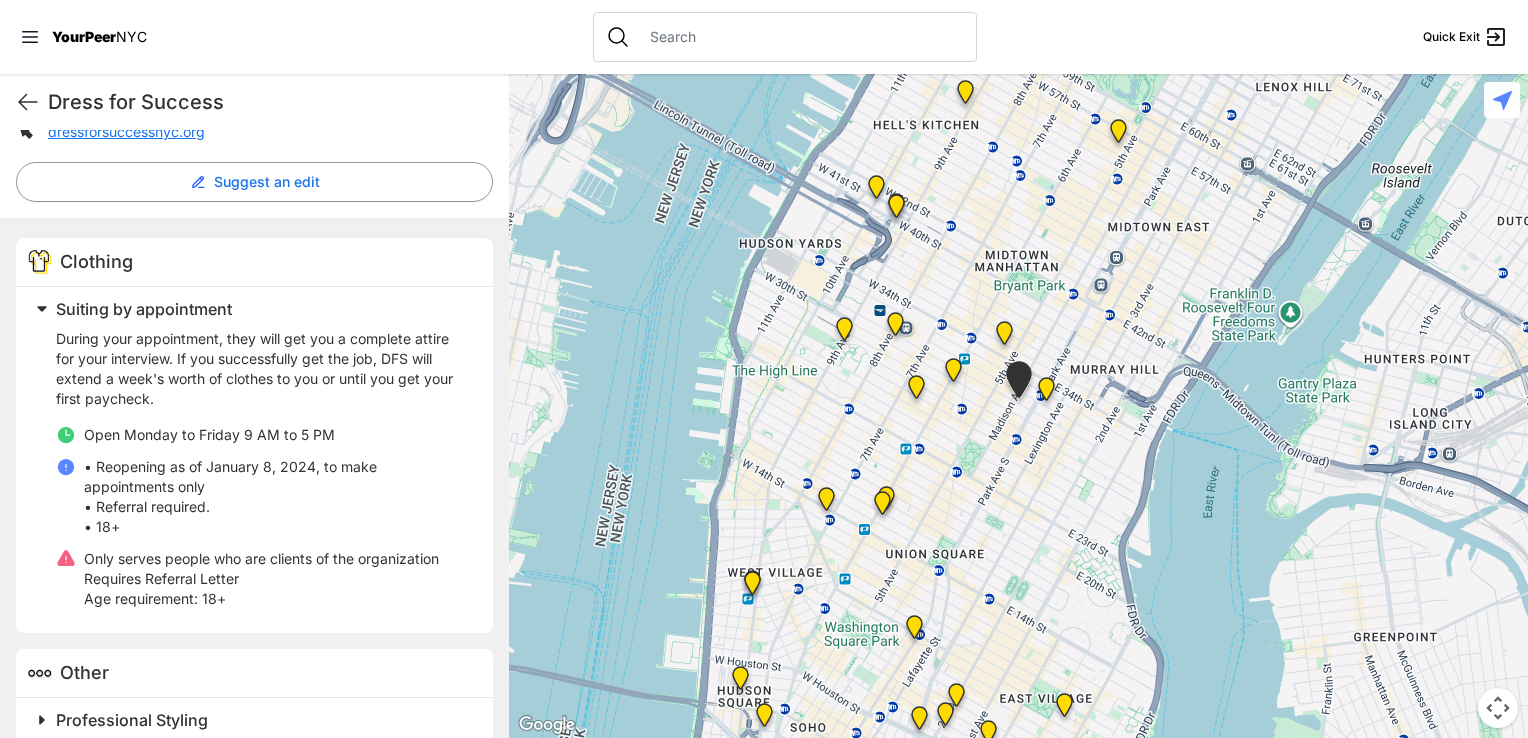 scroll, scrollTop: 510, scrollLeft: 0, axis: vertical 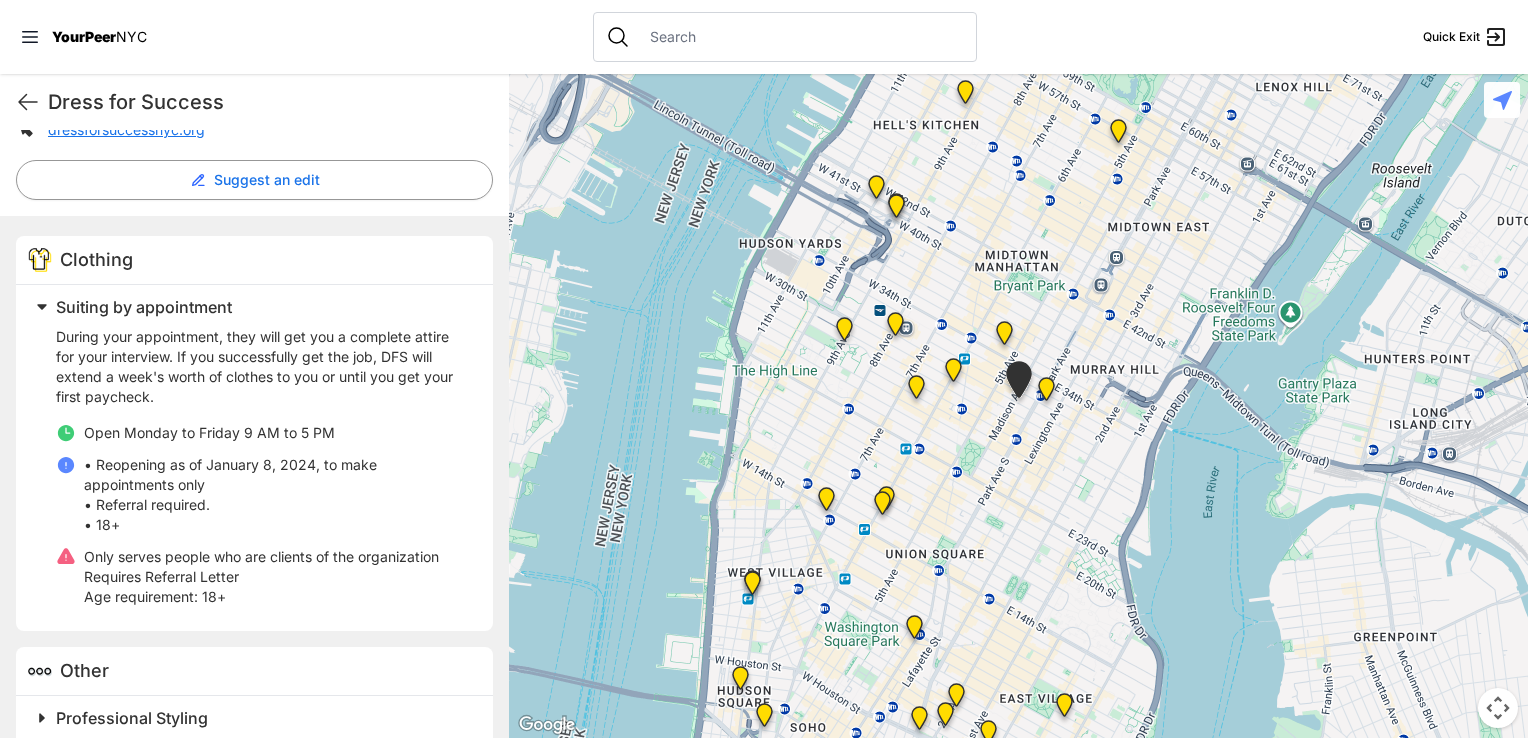 click at bounding box center [1046, 393] 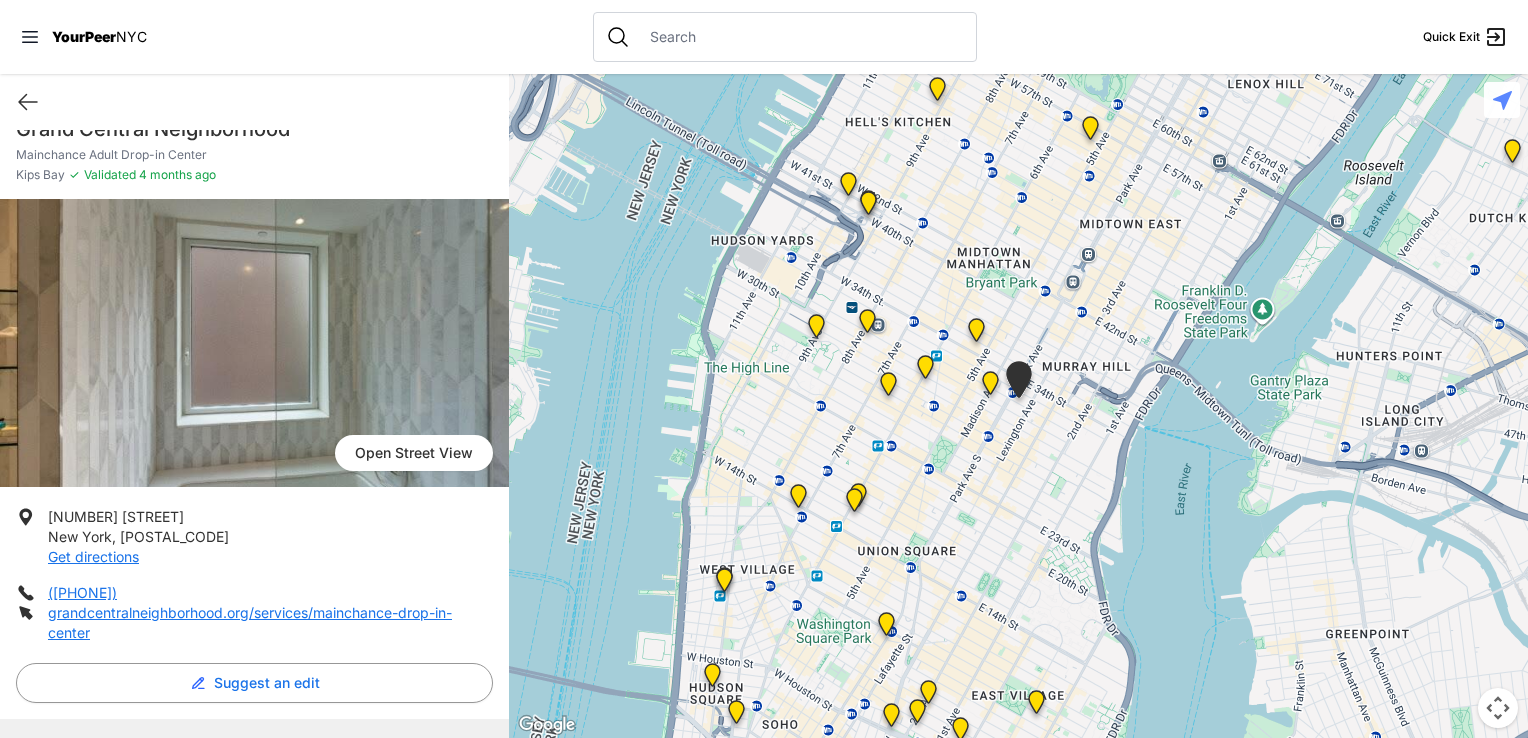 scroll, scrollTop: 0, scrollLeft: 0, axis: both 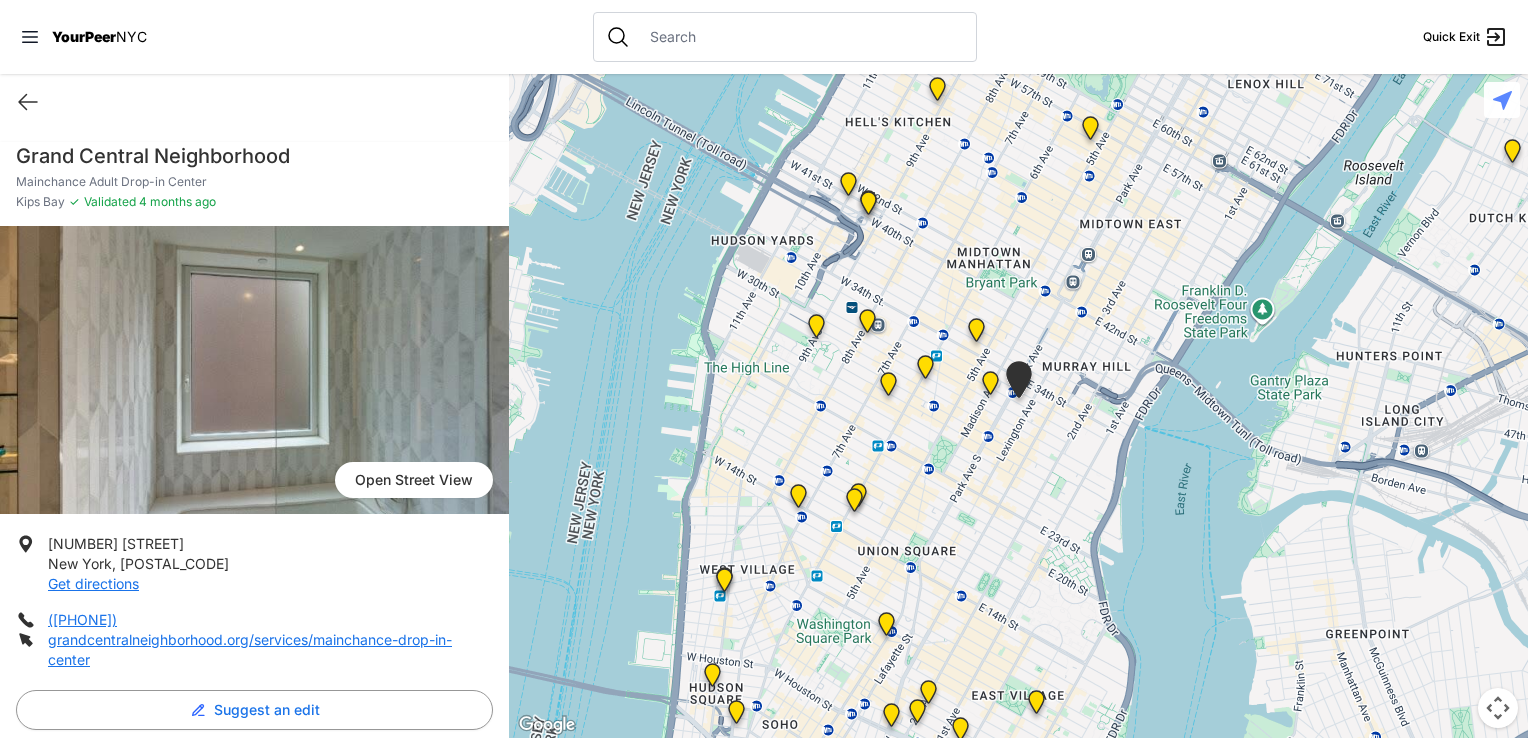 click at bounding box center [925, 371] 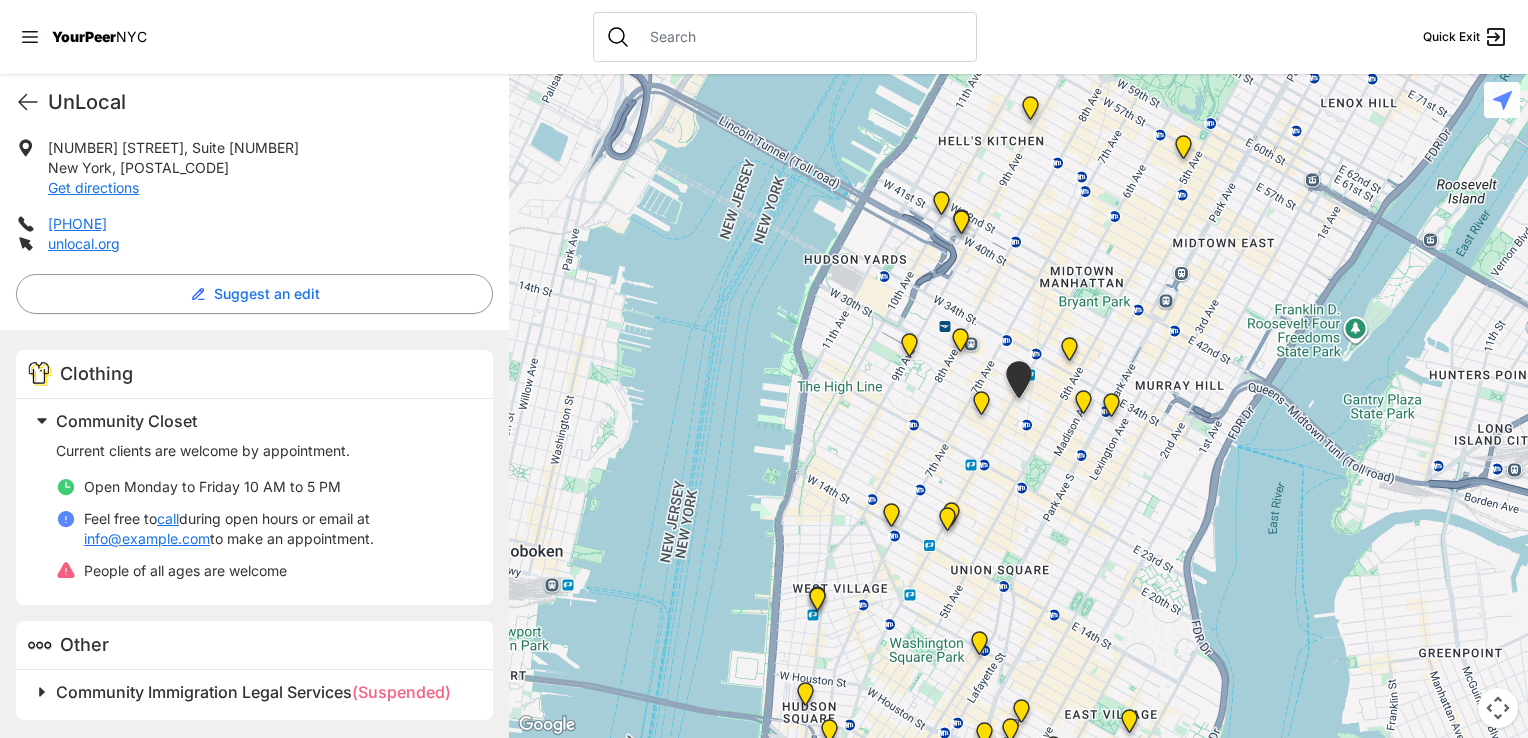 scroll, scrollTop: 0, scrollLeft: 0, axis: both 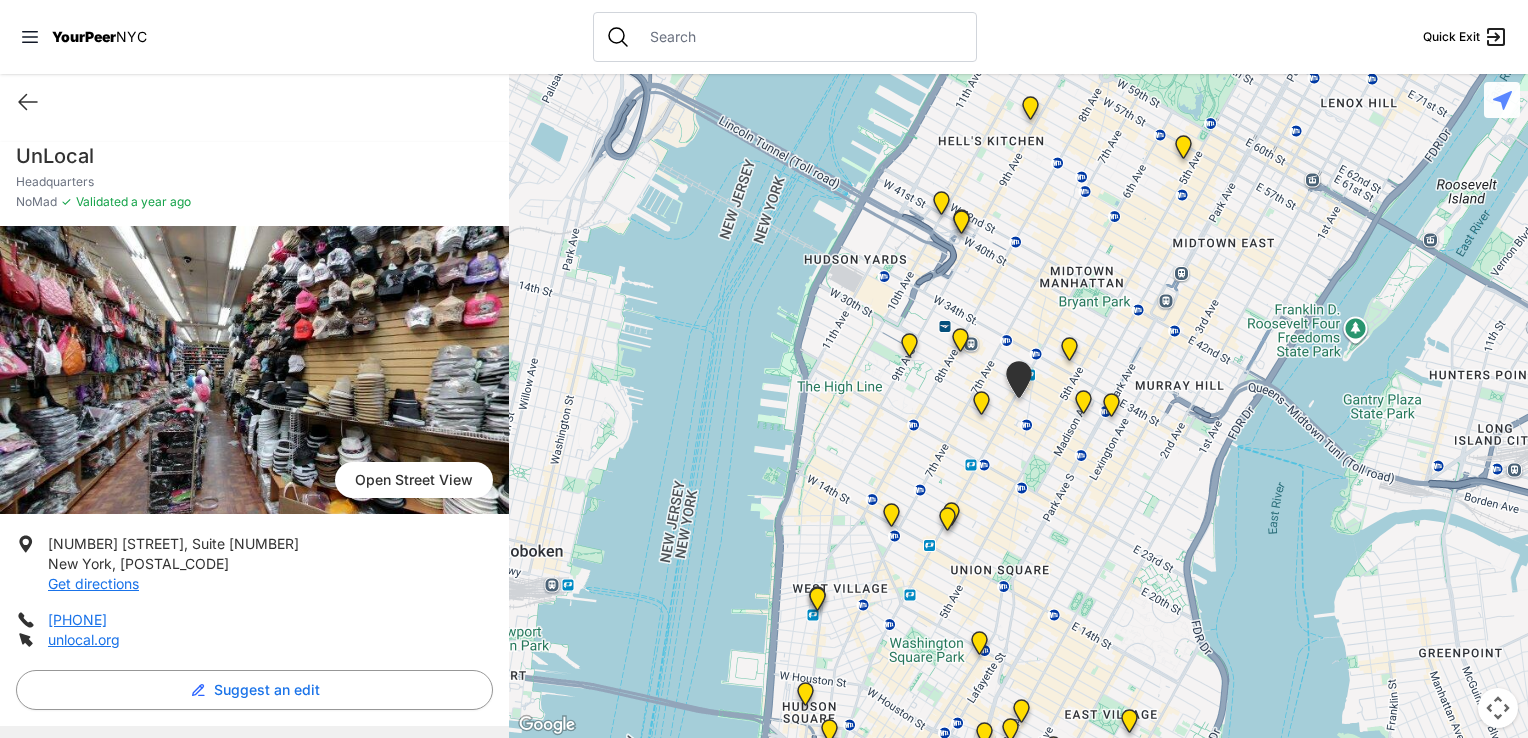 click at bounding box center [981, 407] 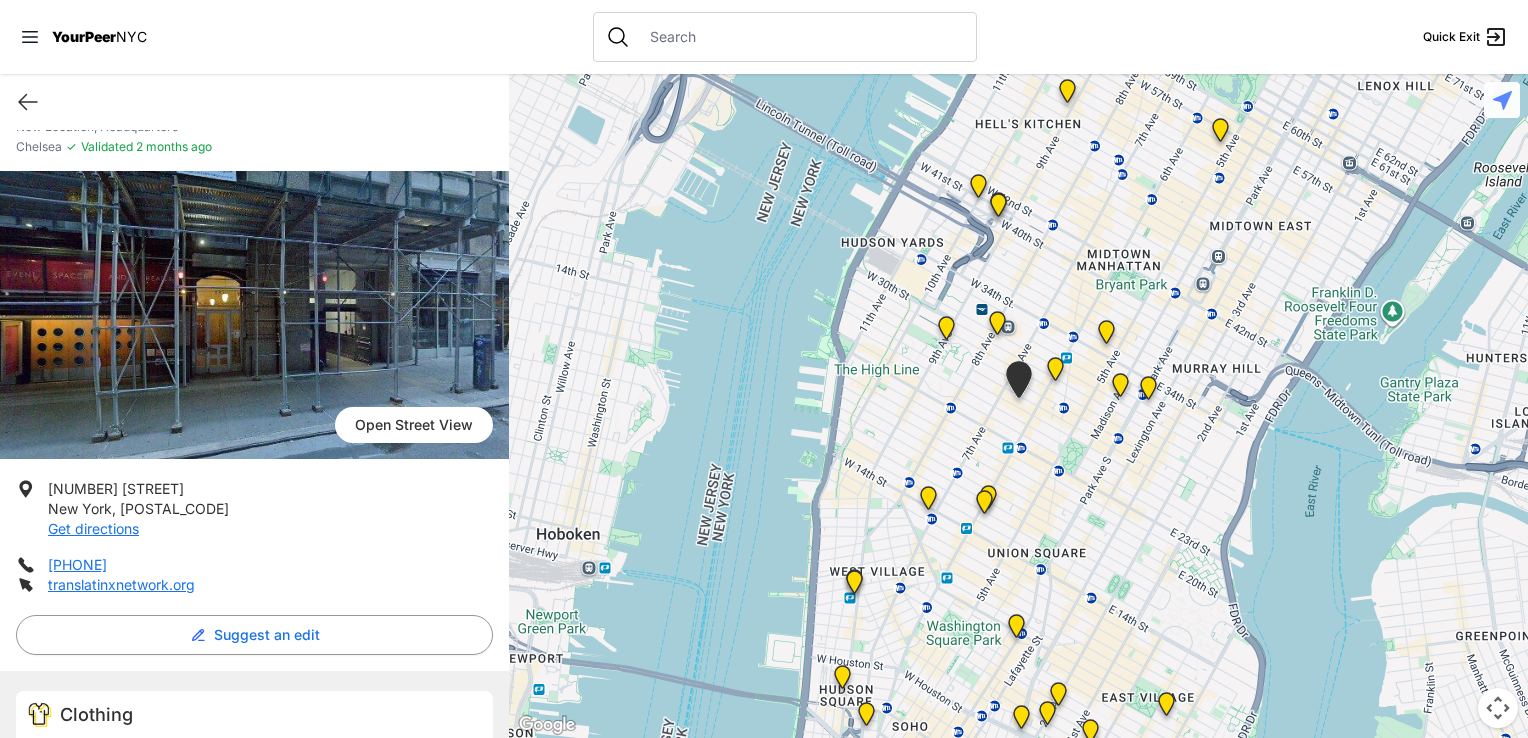 scroll, scrollTop: 0, scrollLeft: 0, axis: both 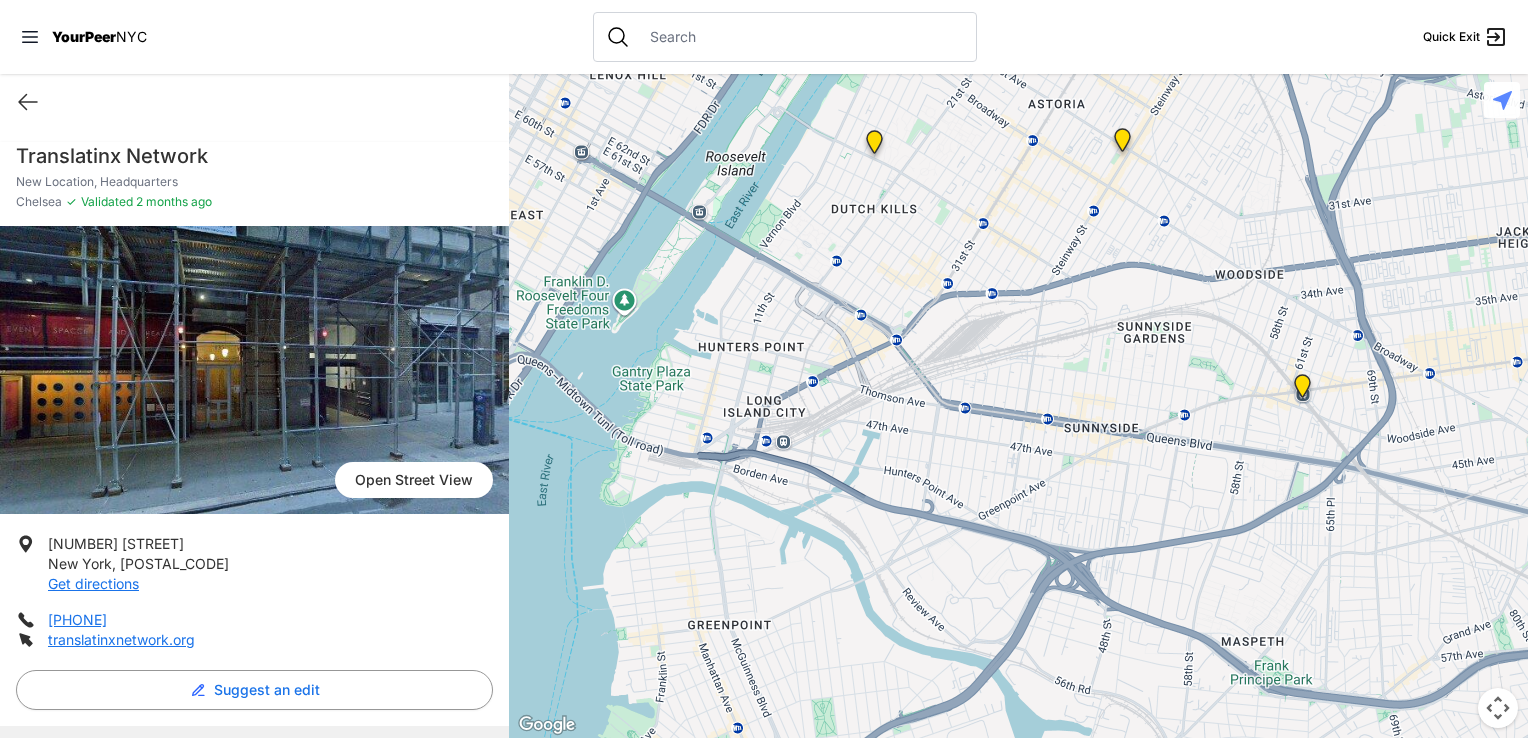 drag, startPoint x: 1098, startPoint y: 484, endPoint x: 328, endPoint y: 473, distance: 770.07855 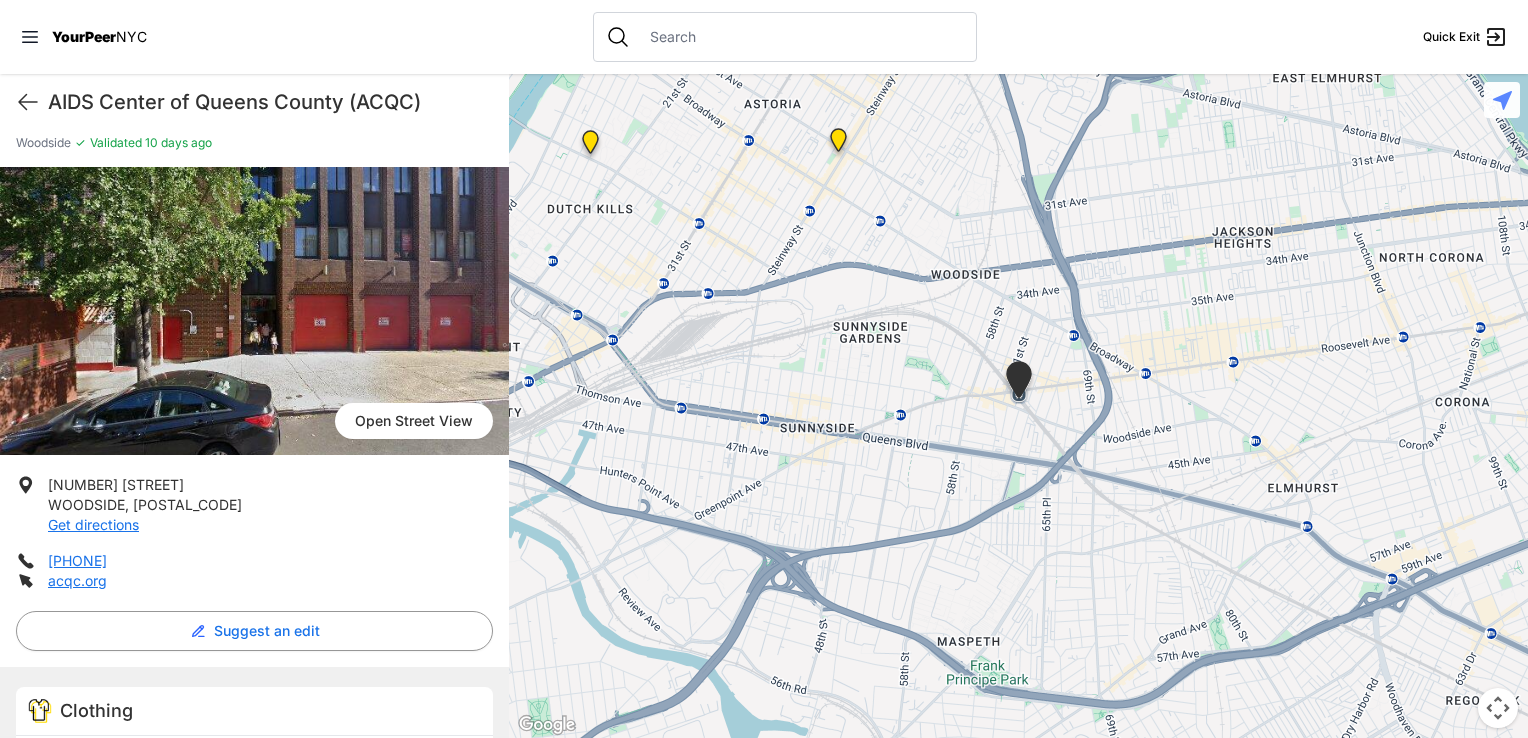 scroll, scrollTop: 58, scrollLeft: 0, axis: vertical 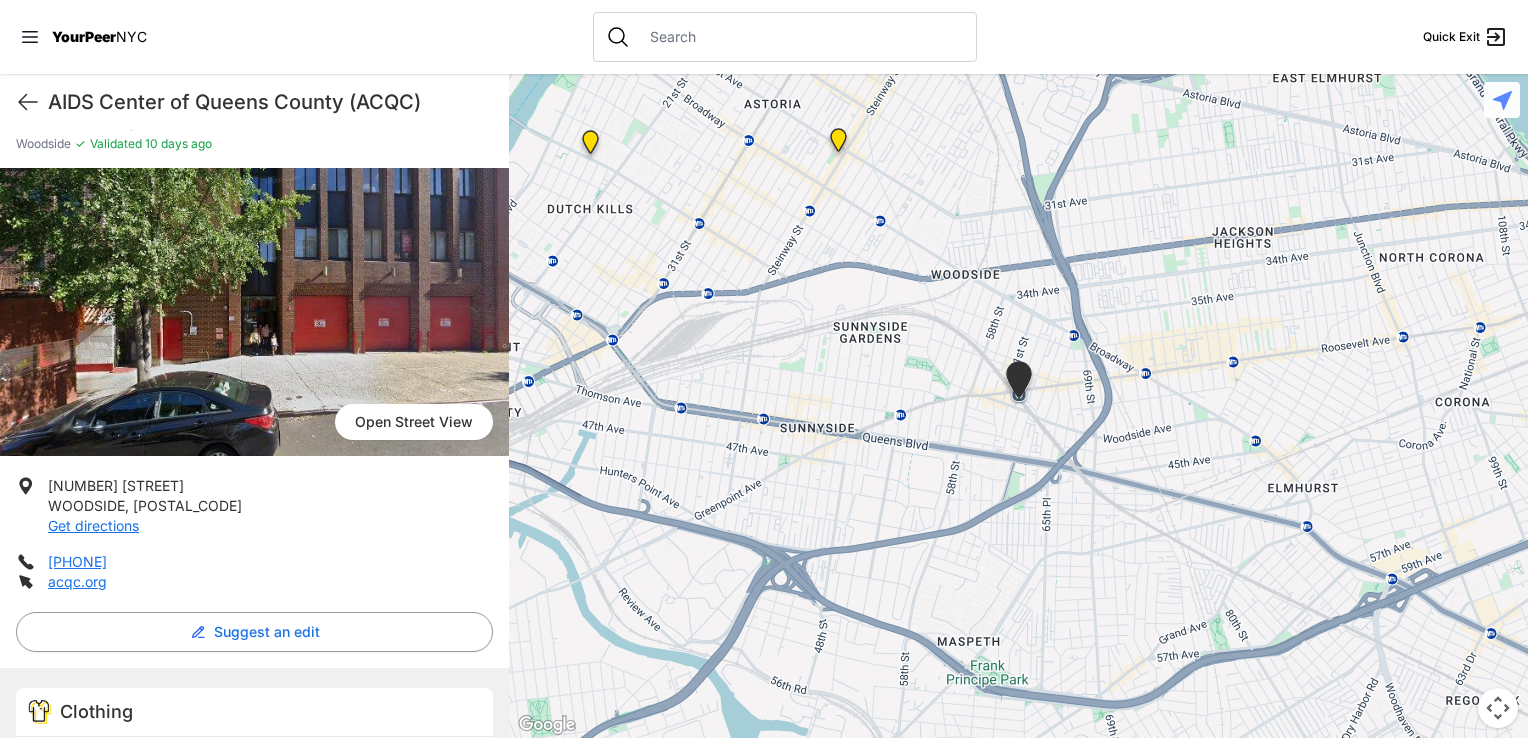click at bounding box center (838, 144) 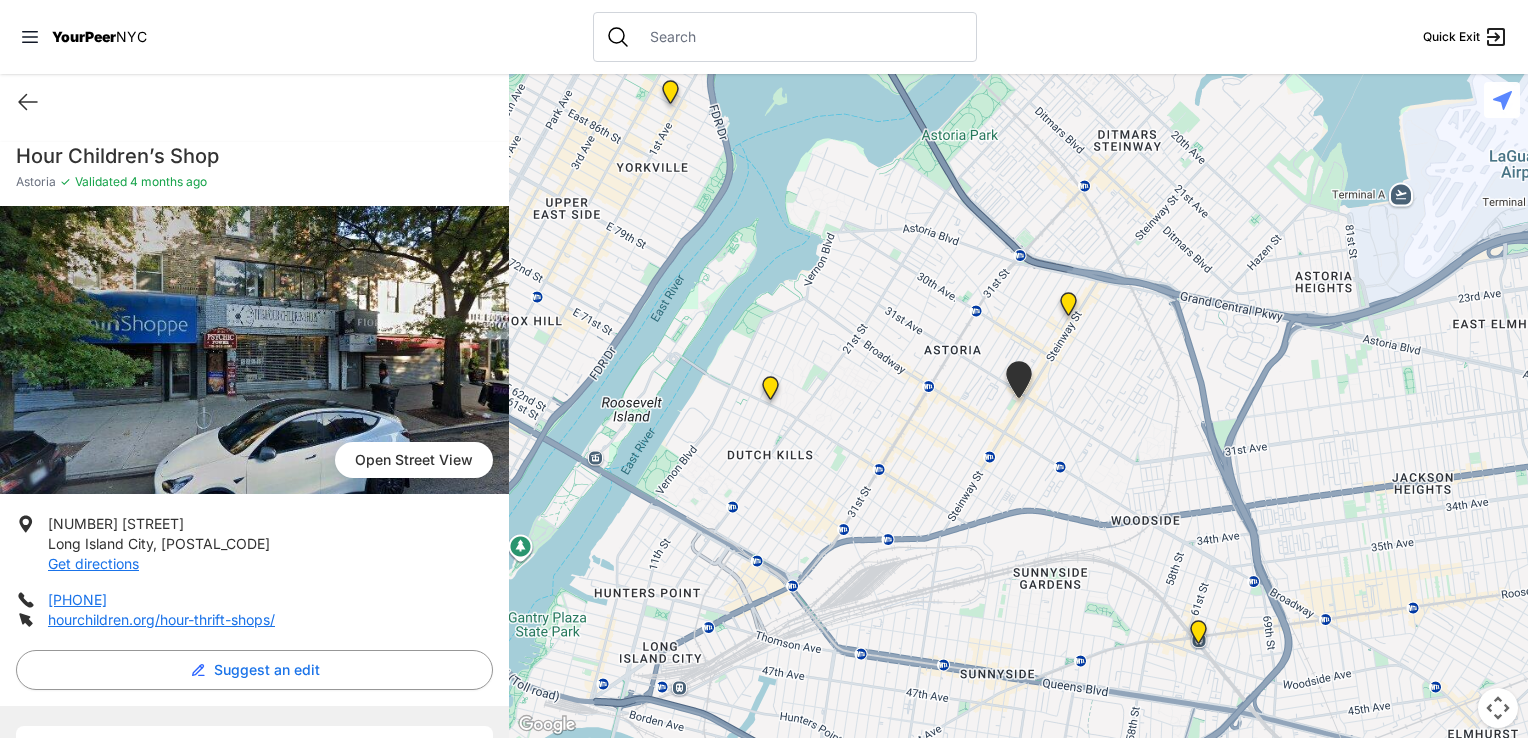 scroll, scrollTop: 230, scrollLeft: 0, axis: vertical 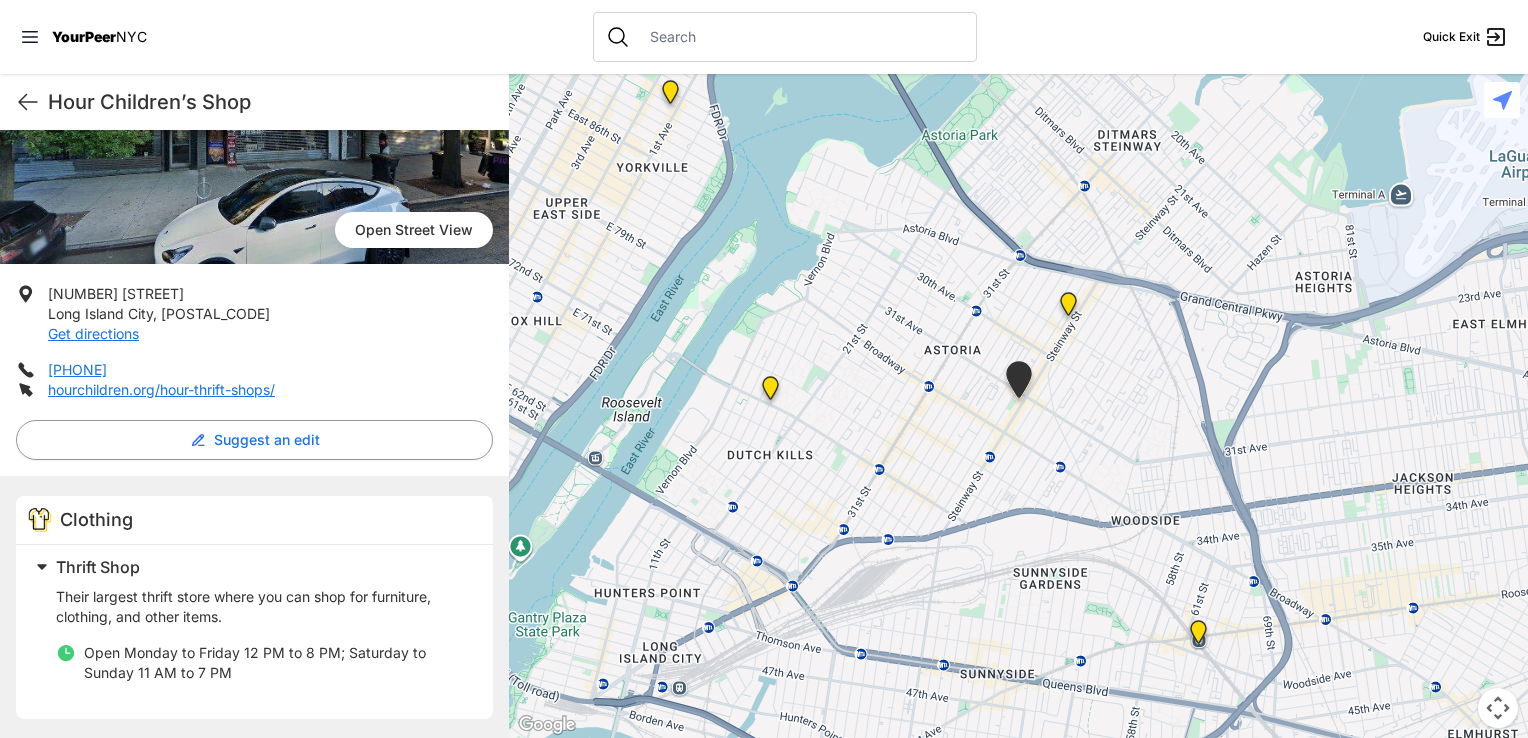 click at bounding box center [1068, 308] 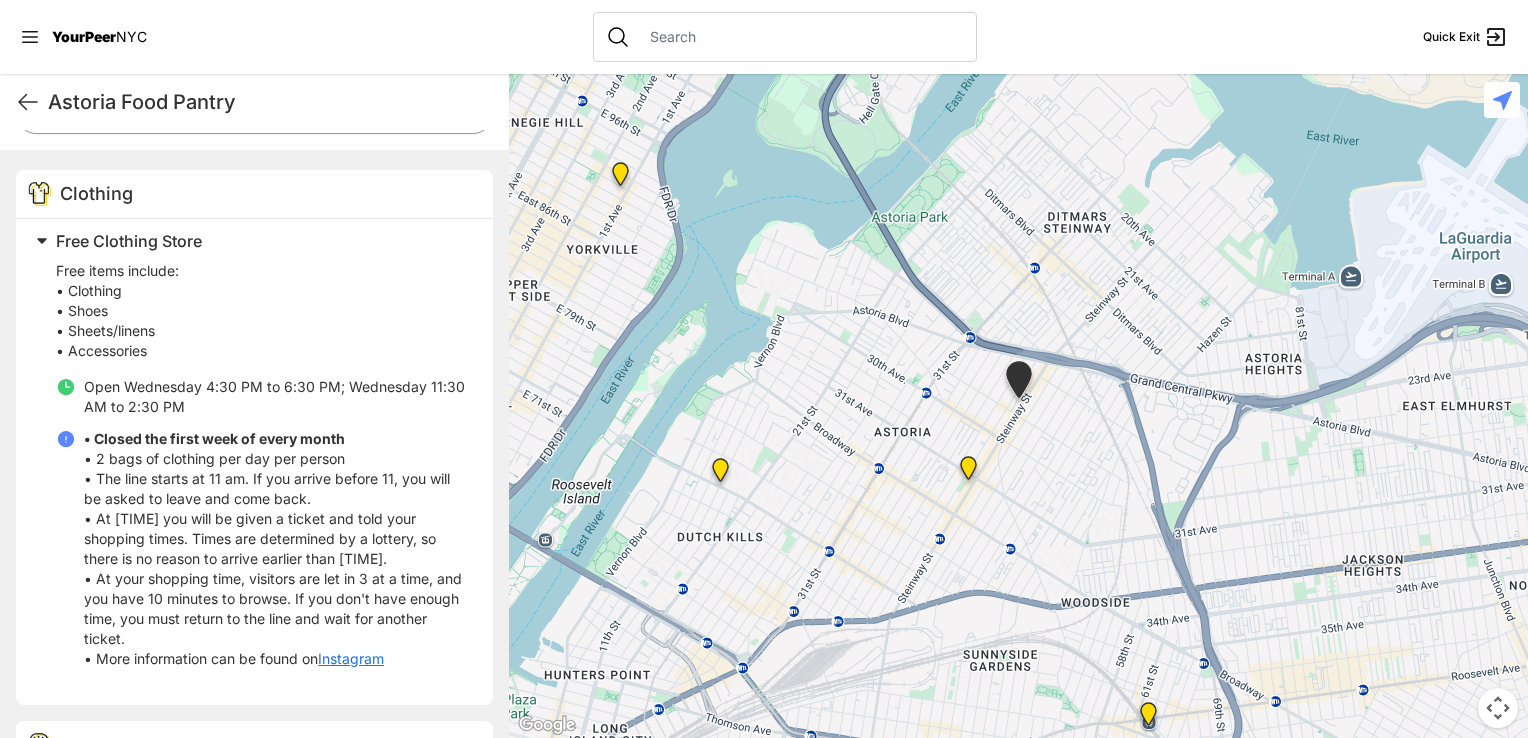 scroll, scrollTop: 538, scrollLeft: 0, axis: vertical 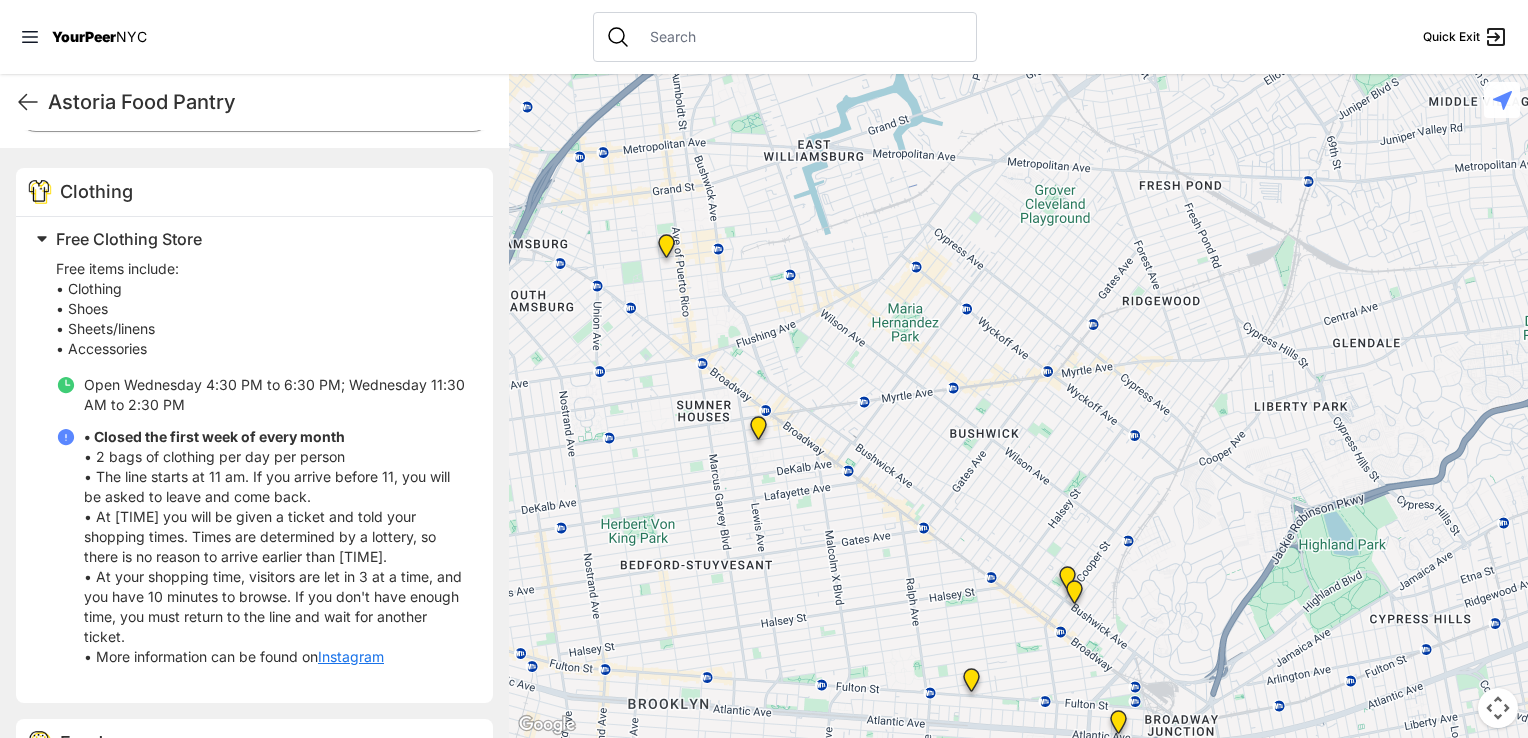 click at bounding box center [666, 250] 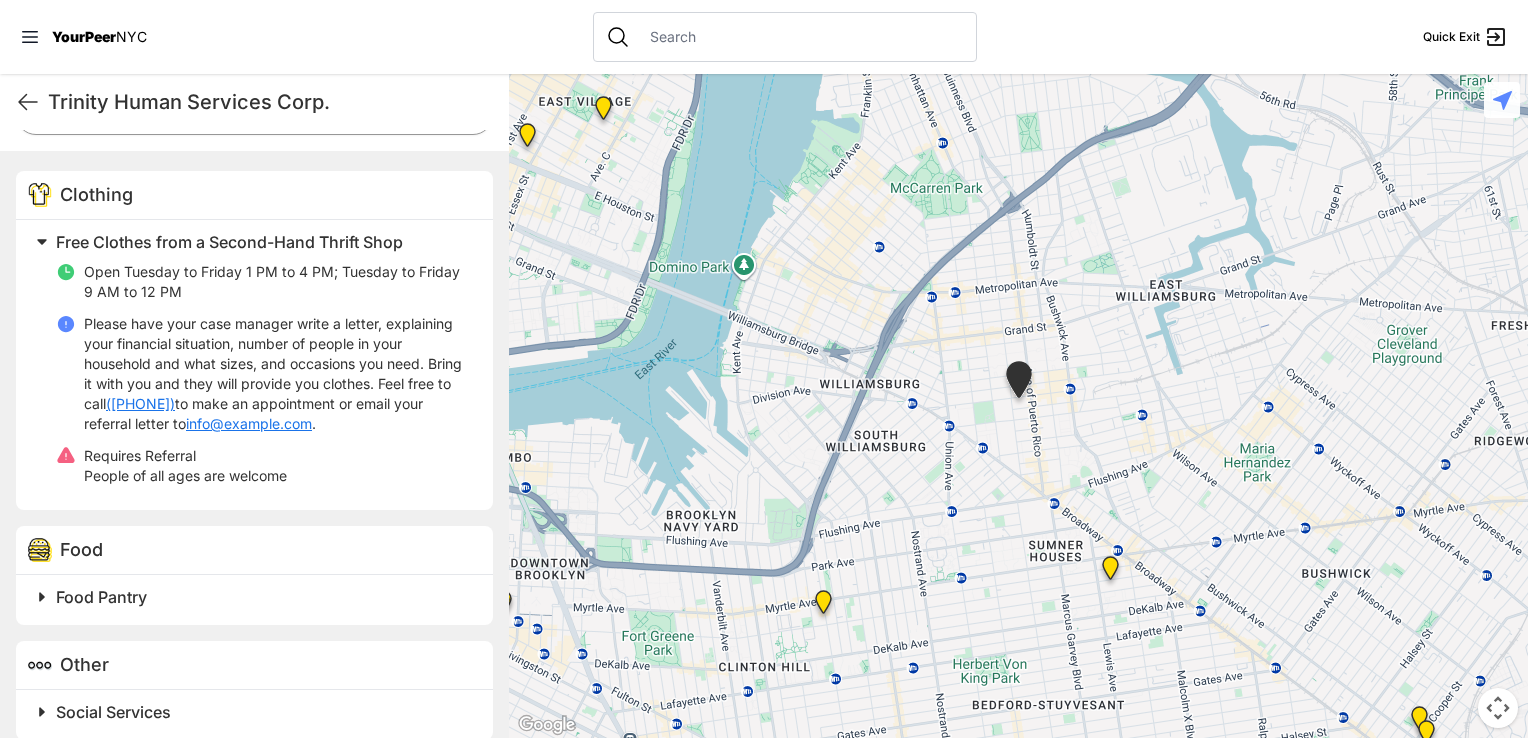 scroll, scrollTop: 596, scrollLeft: 0, axis: vertical 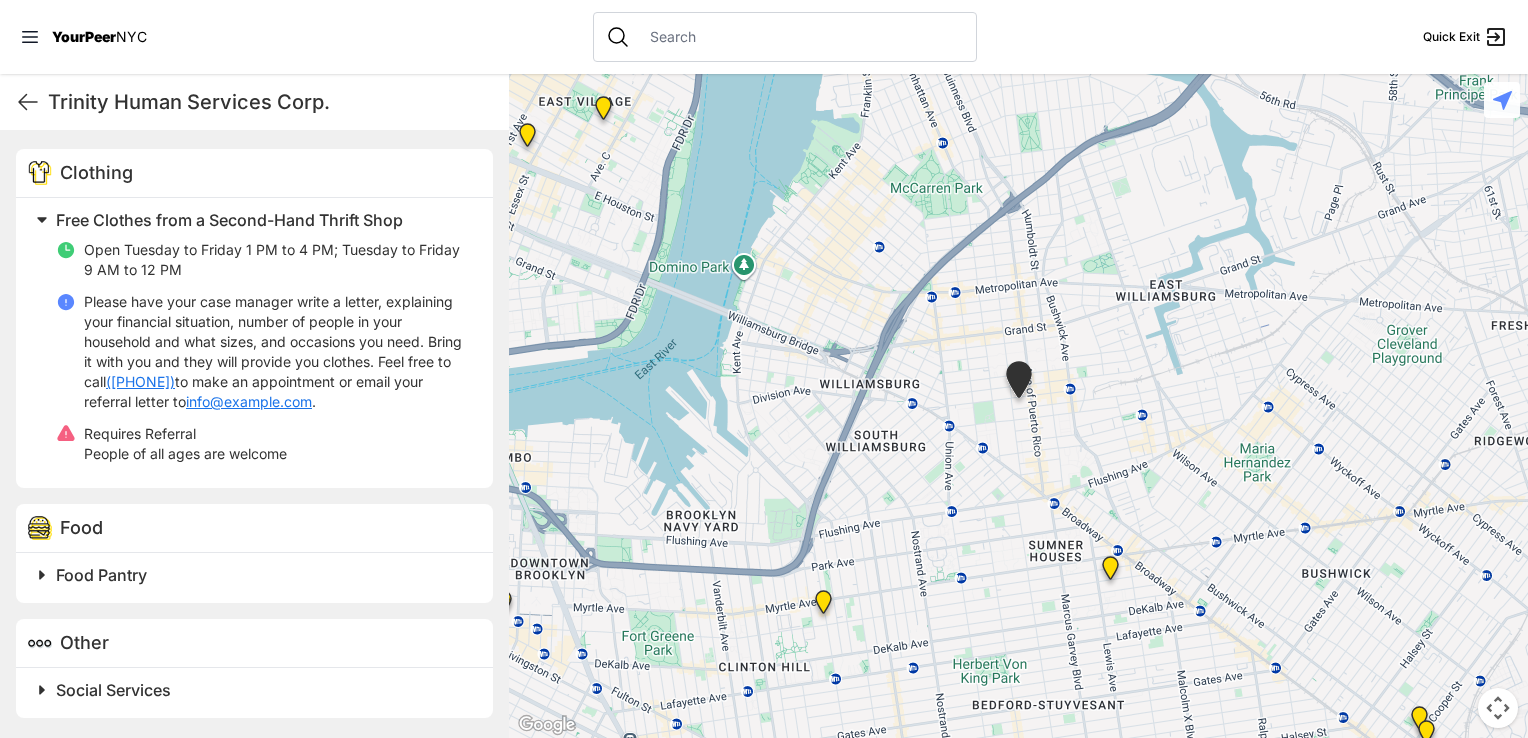 click on "Clothing Free Clothes from a Second-Hand Thrift Shop Open Tuesday to Friday  1 PM to 4 PM; Tuesday to Friday  9 AM to 12 PM Please have your case manager write a letter, explaining your financial situation, number of people in your household and what sizes, and occasions you need. Bring it with you and they will provide you clothes. Feel free to call  ([PHONE])  to make an appointment or email your referral letter to  info@example.com . Requires Referral People of all ages are welcome Food Food Pantry Other Social Services" at bounding box center (254, 433) 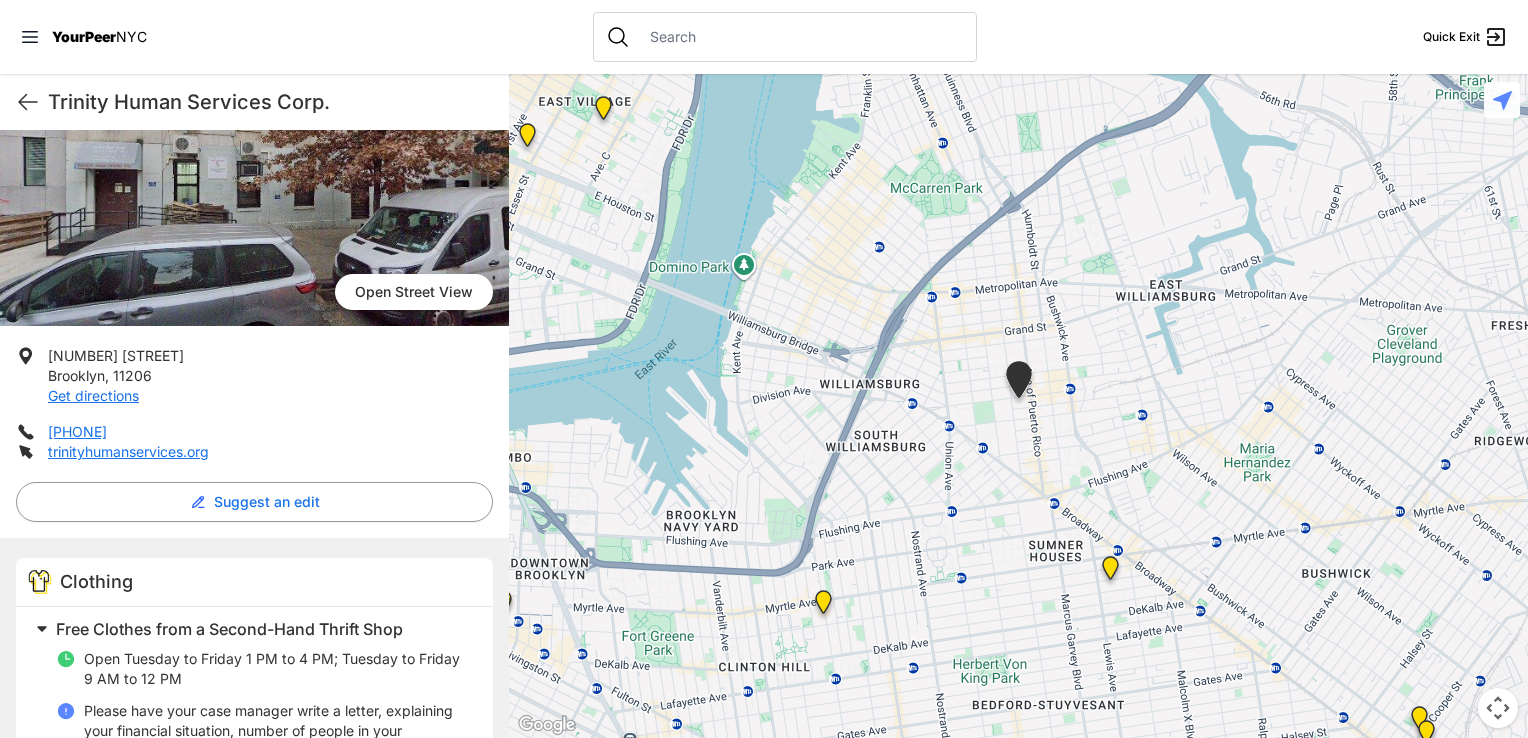 scroll, scrollTop: 167, scrollLeft: 0, axis: vertical 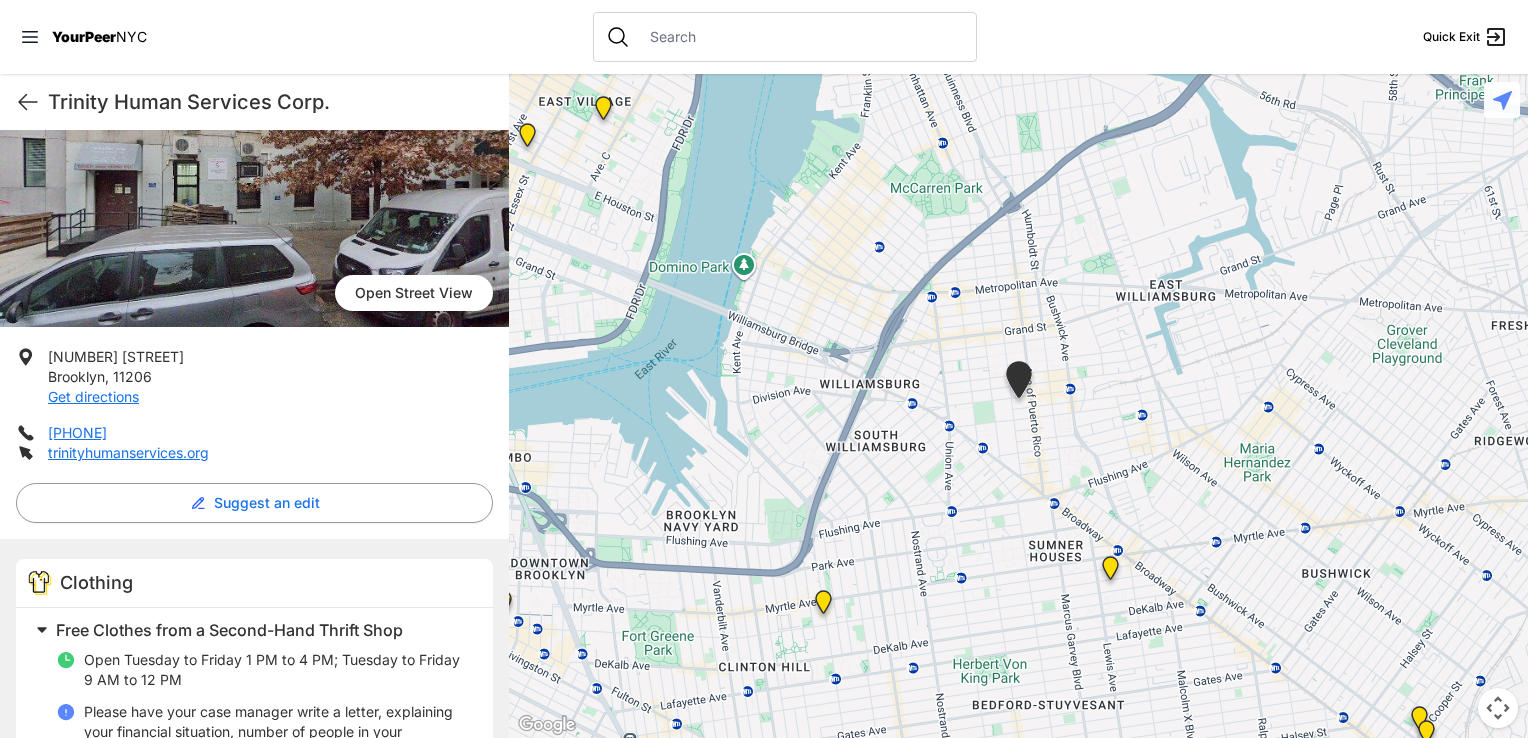 click at bounding box center [1110, 572] 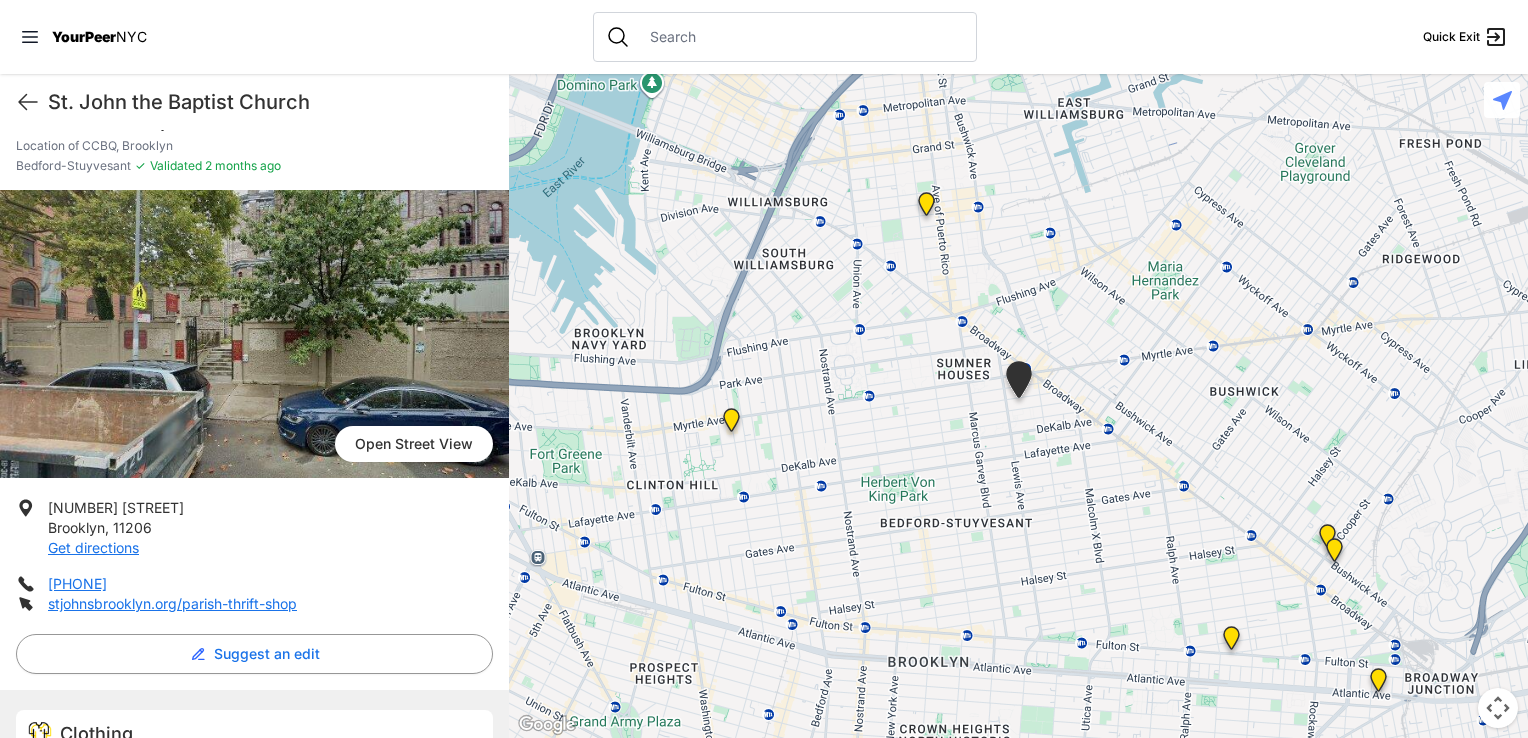 scroll, scrollTop: 0, scrollLeft: 0, axis: both 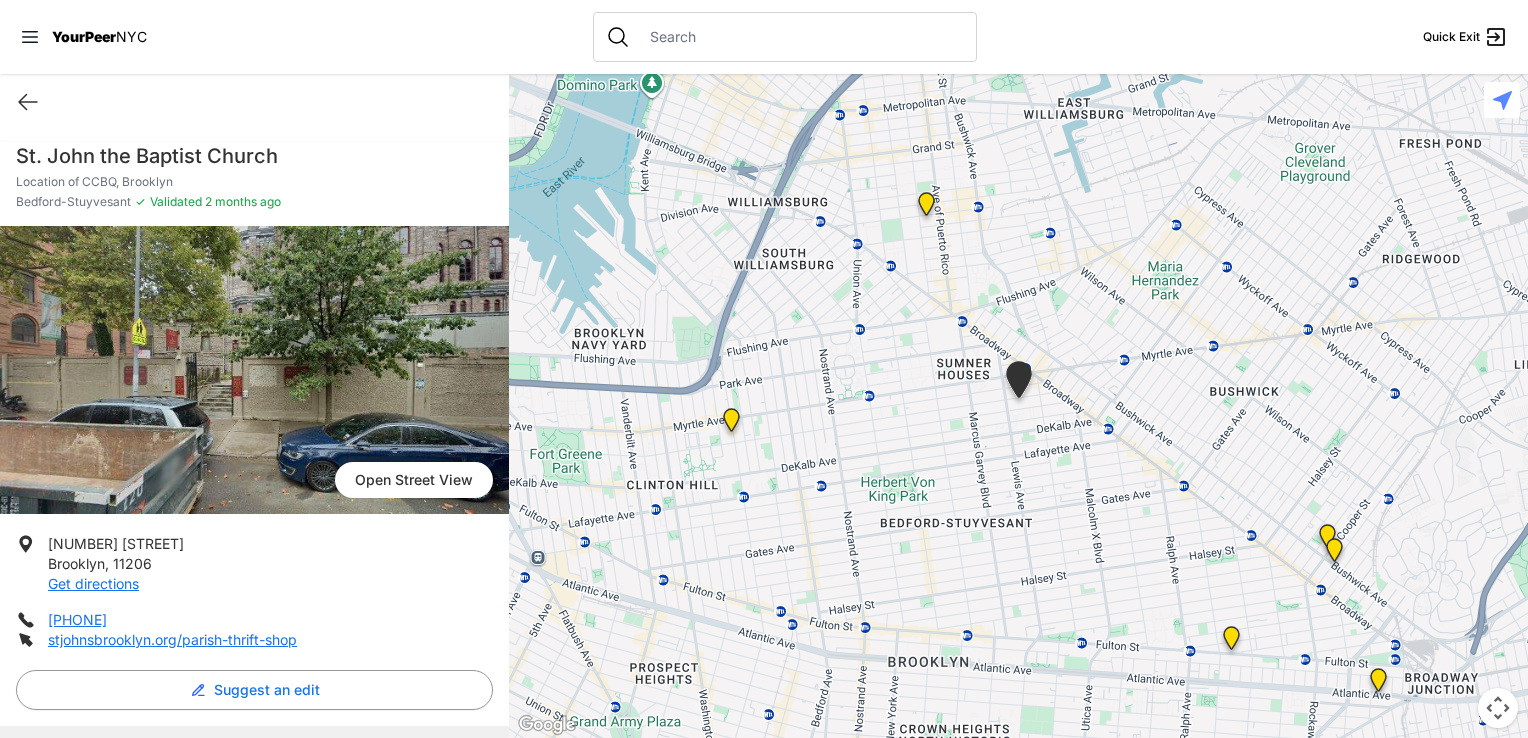 click at bounding box center (1334, 554) 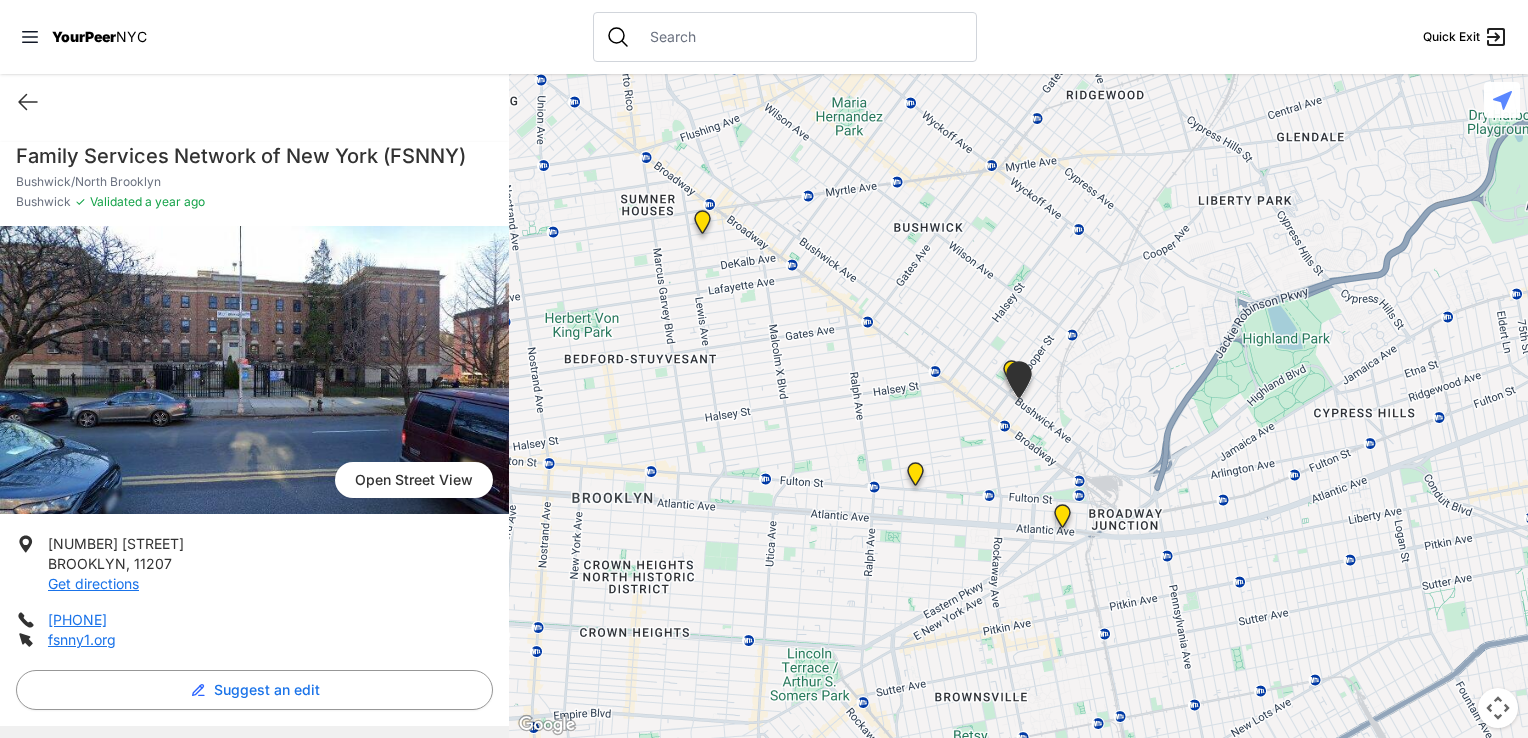 click at bounding box center [1019, 383] 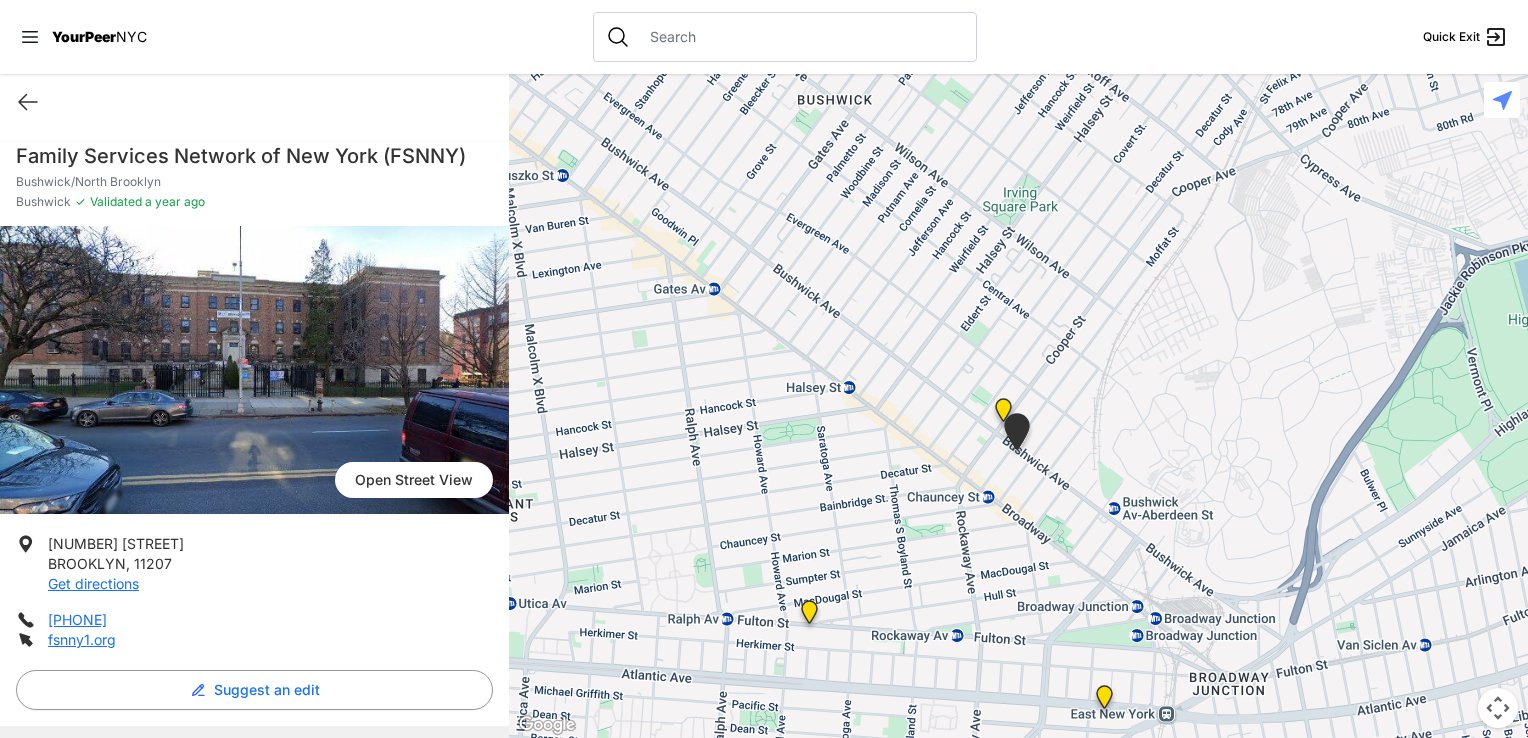 click at bounding box center [1003, 414] 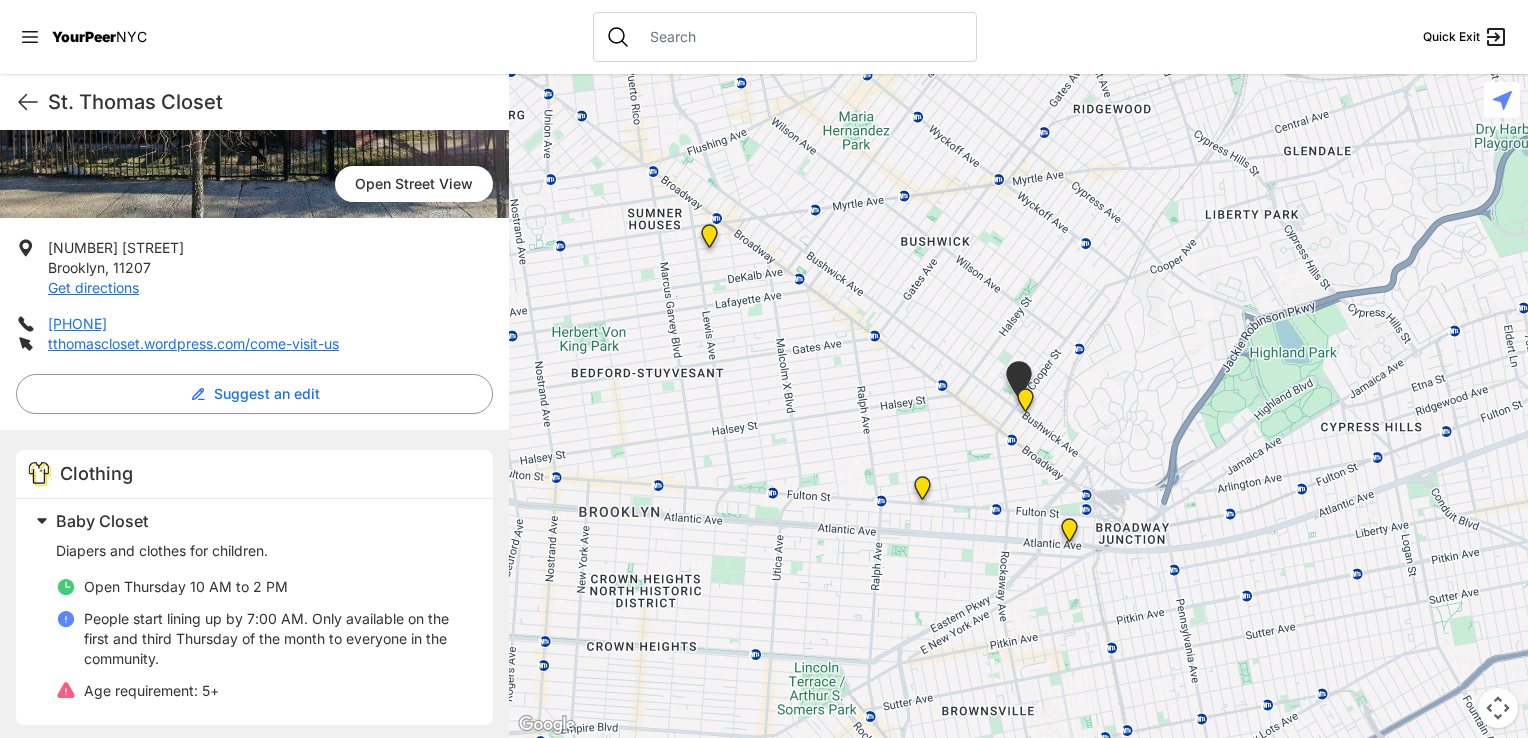 scroll, scrollTop: 302, scrollLeft: 0, axis: vertical 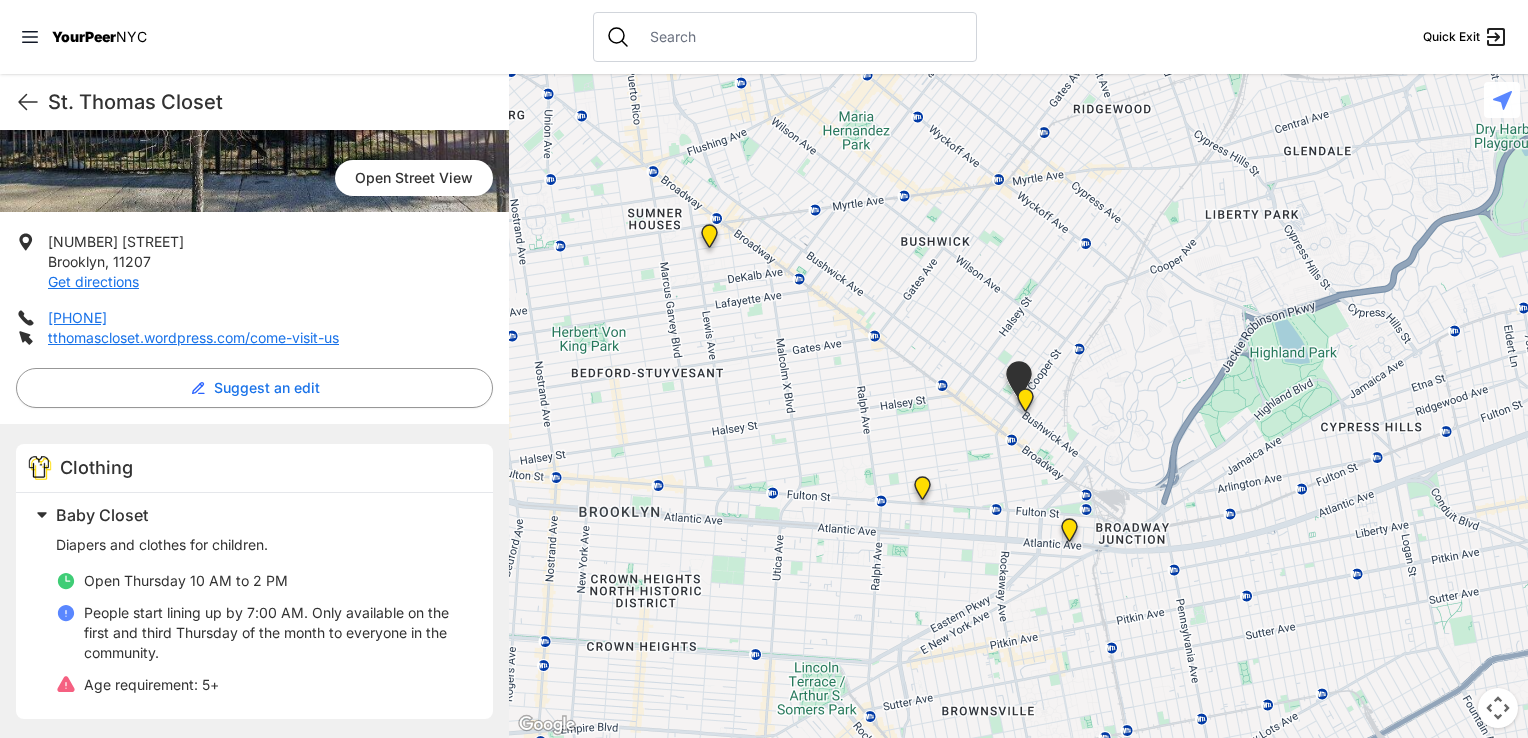 click at bounding box center [1069, 534] 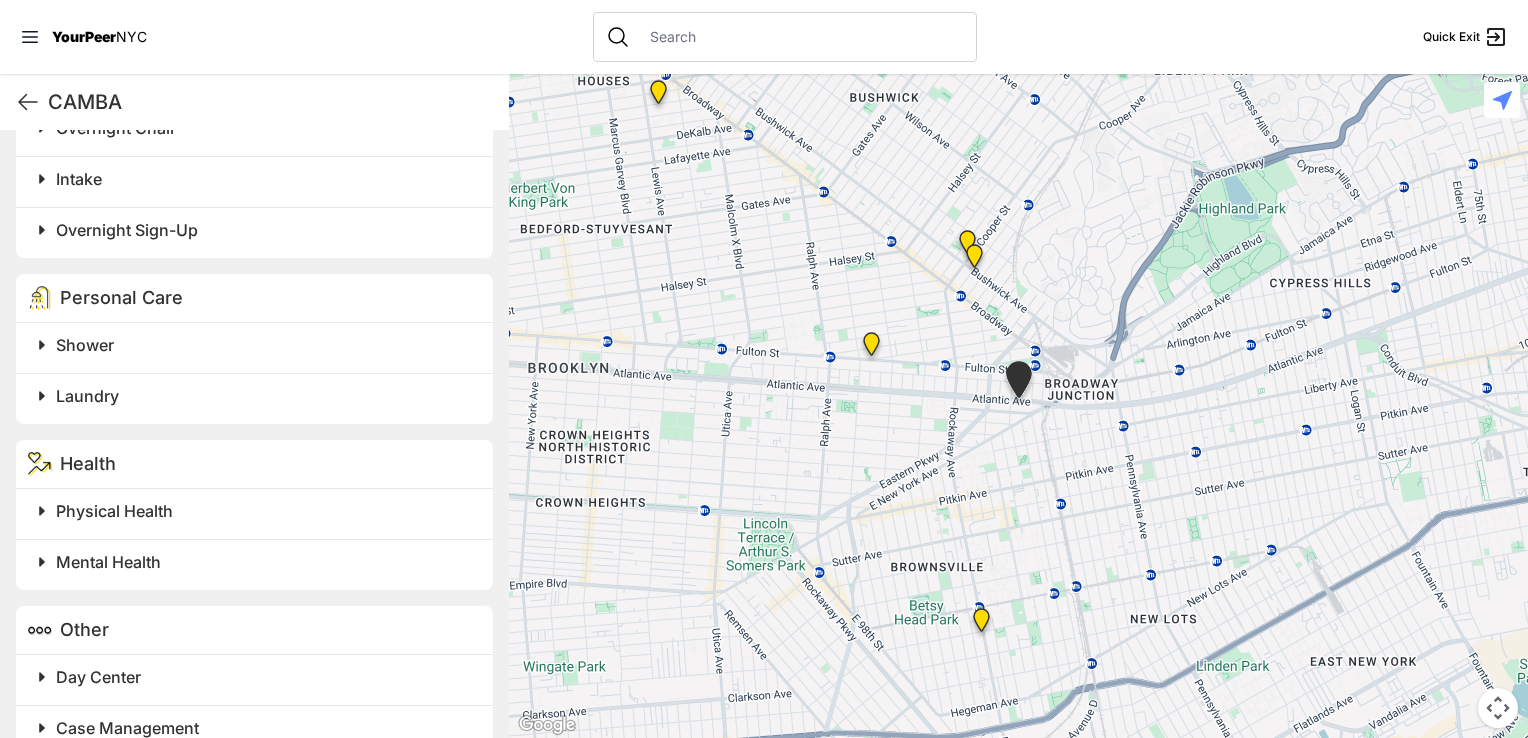 scroll, scrollTop: 892, scrollLeft: 0, axis: vertical 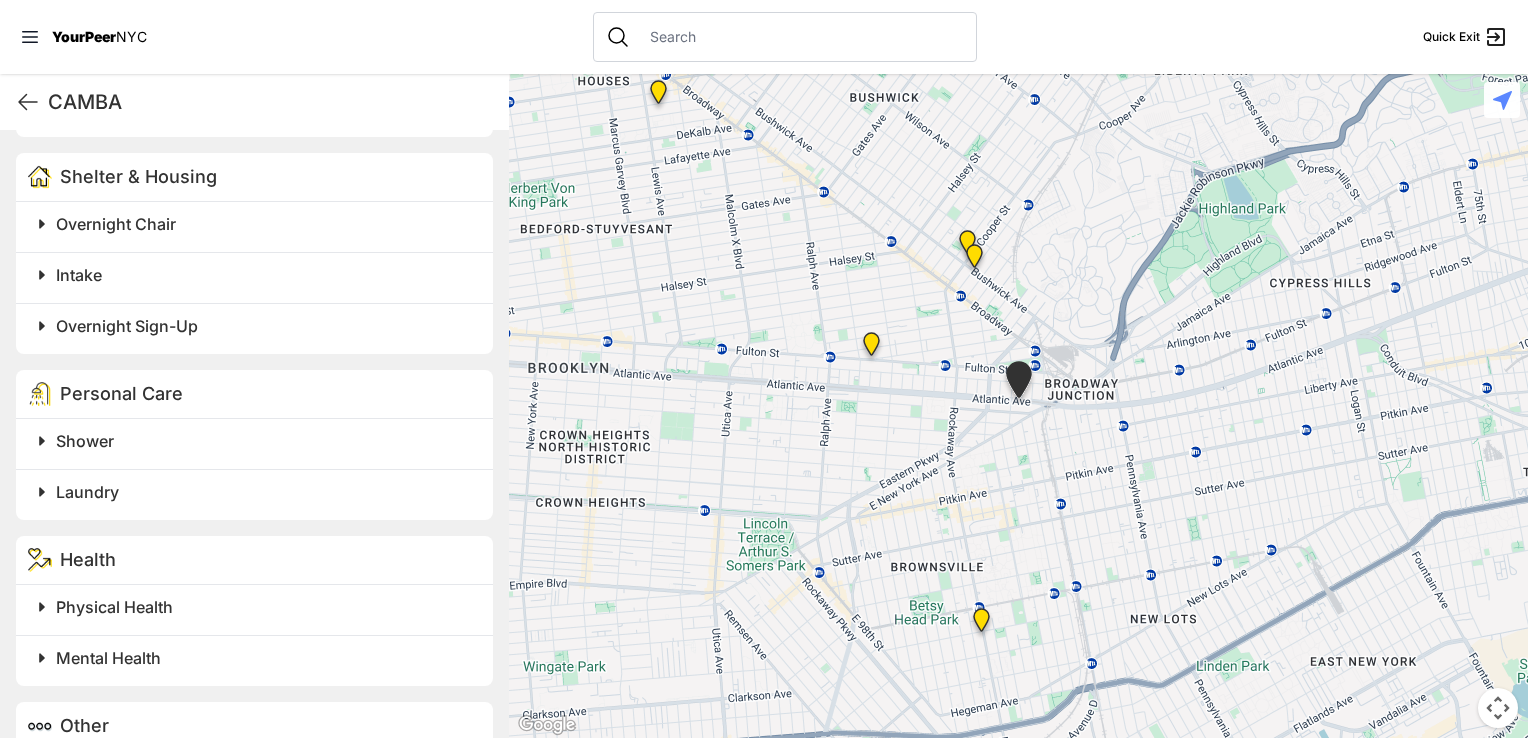 click at bounding box center [871, 348] 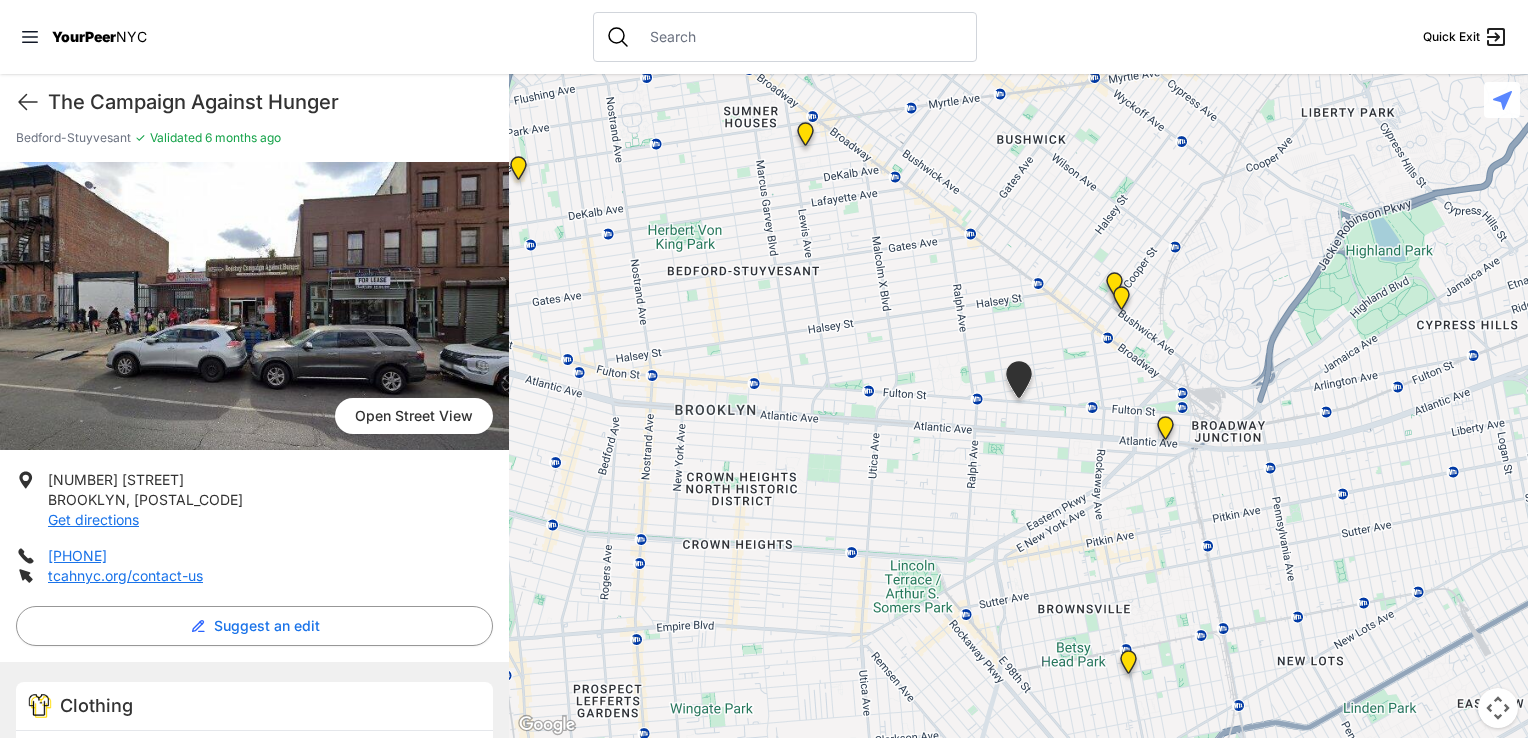 scroll, scrollTop: 0, scrollLeft: 0, axis: both 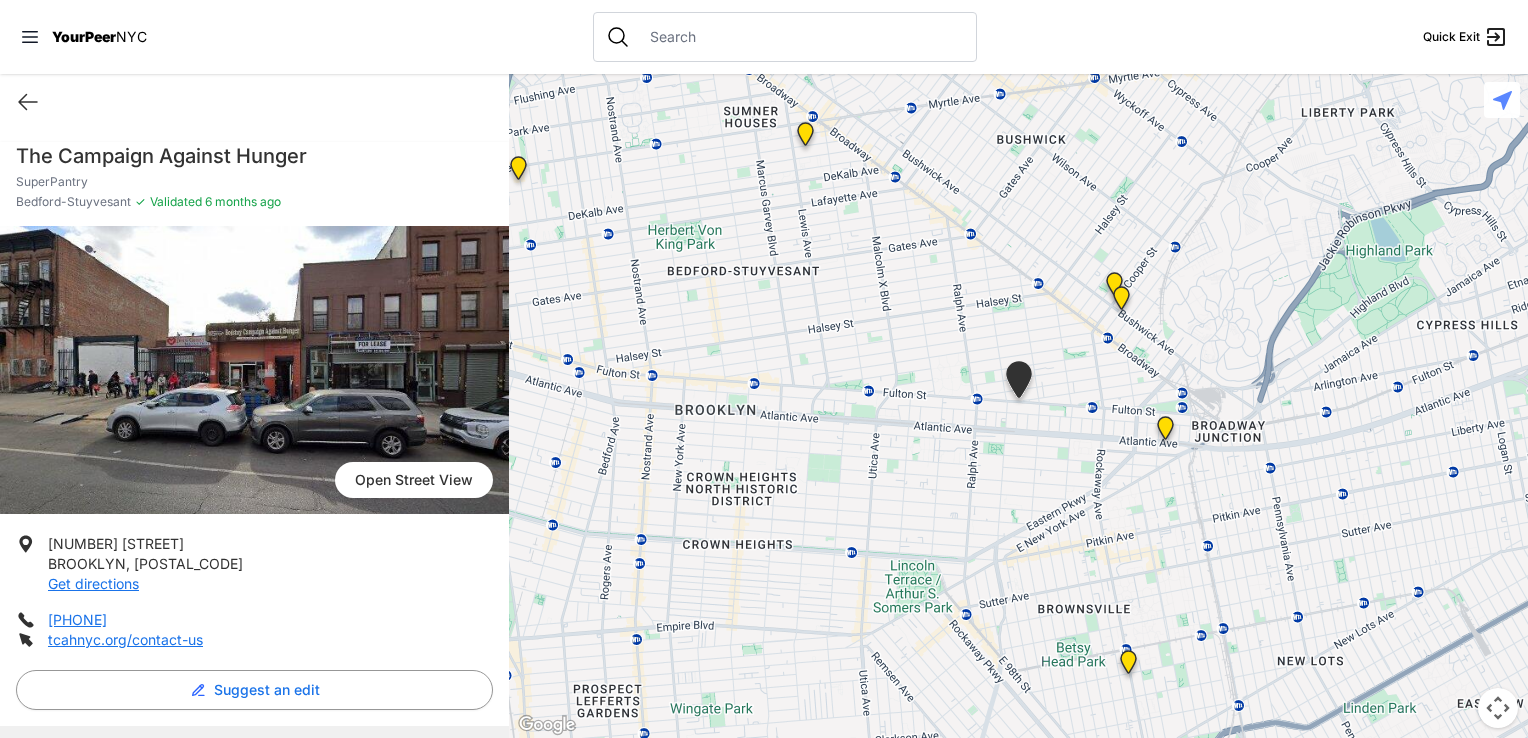 click at bounding box center [1165, 432] 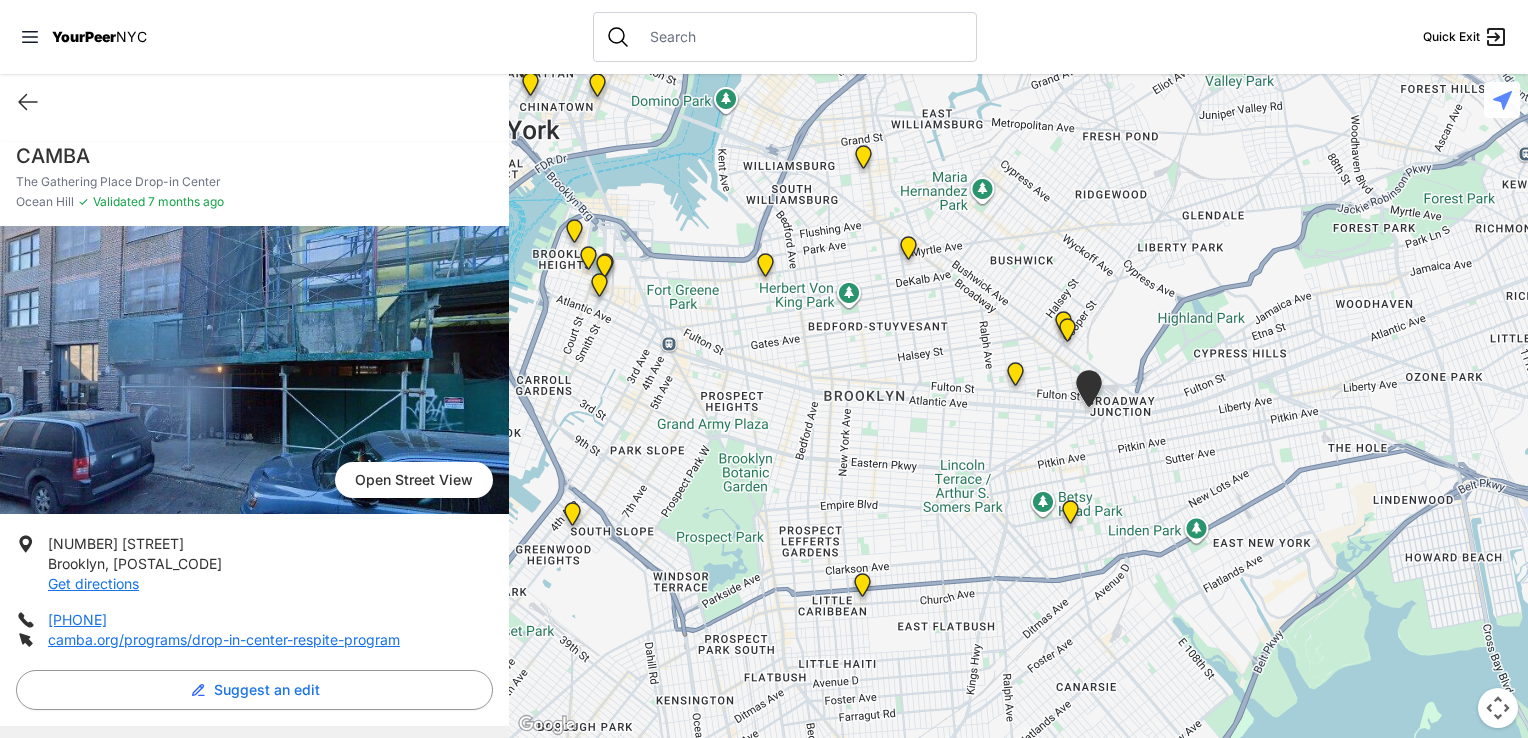 click at bounding box center (765, 269) 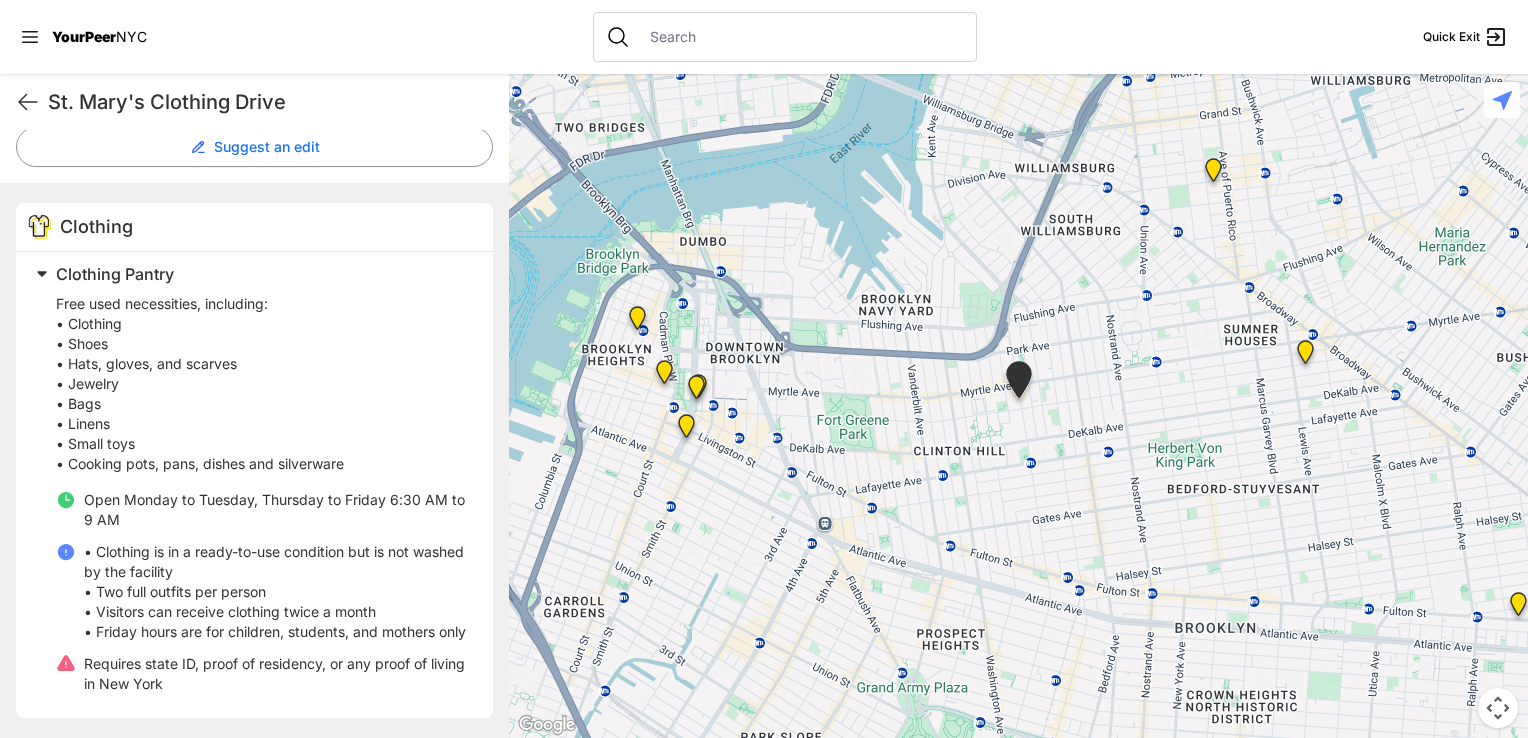 scroll, scrollTop: 542, scrollLeft: 0, axis: vertical 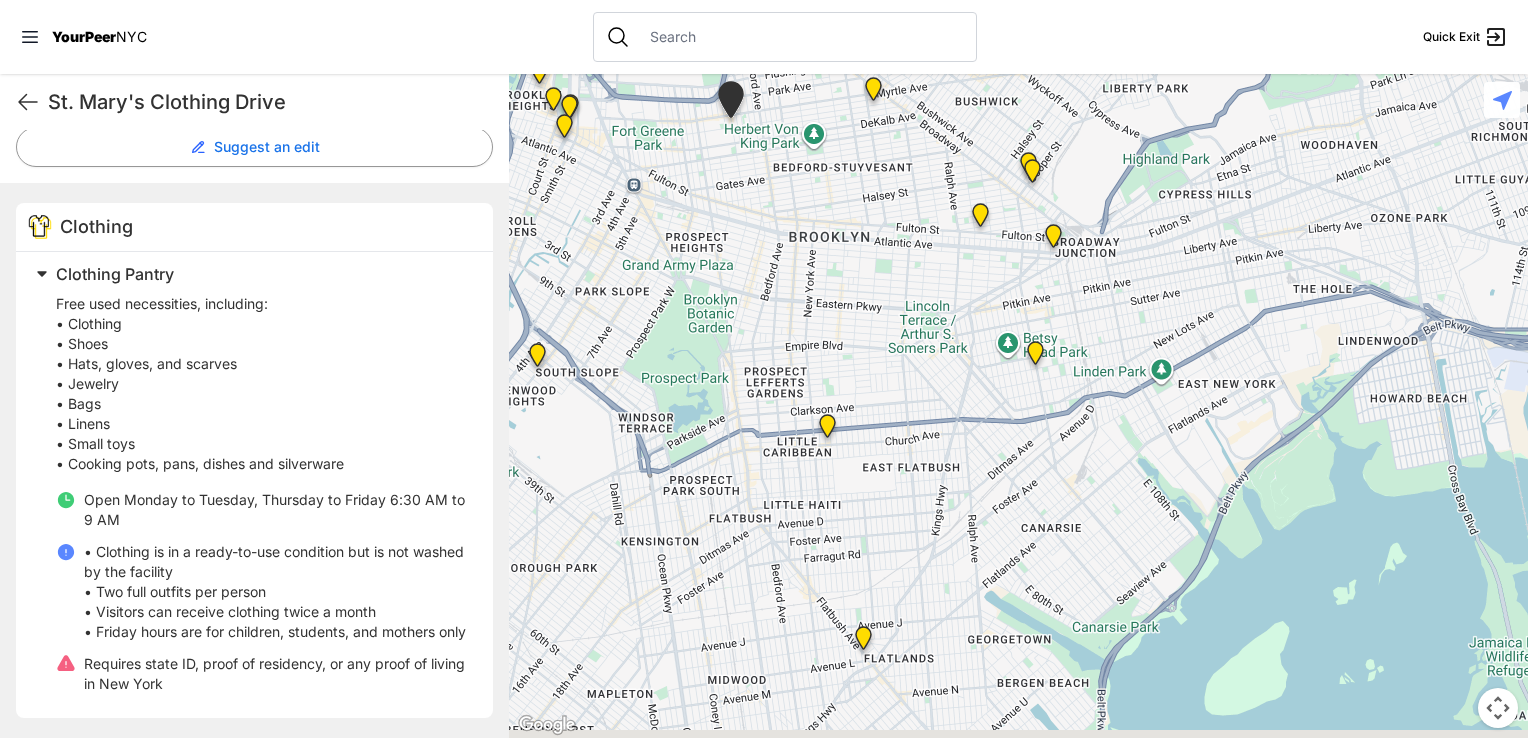 drag, startPoint x: 781, startPoint y: 524, endPoint x: 830, endPoint y: 296, distance: 233.20592 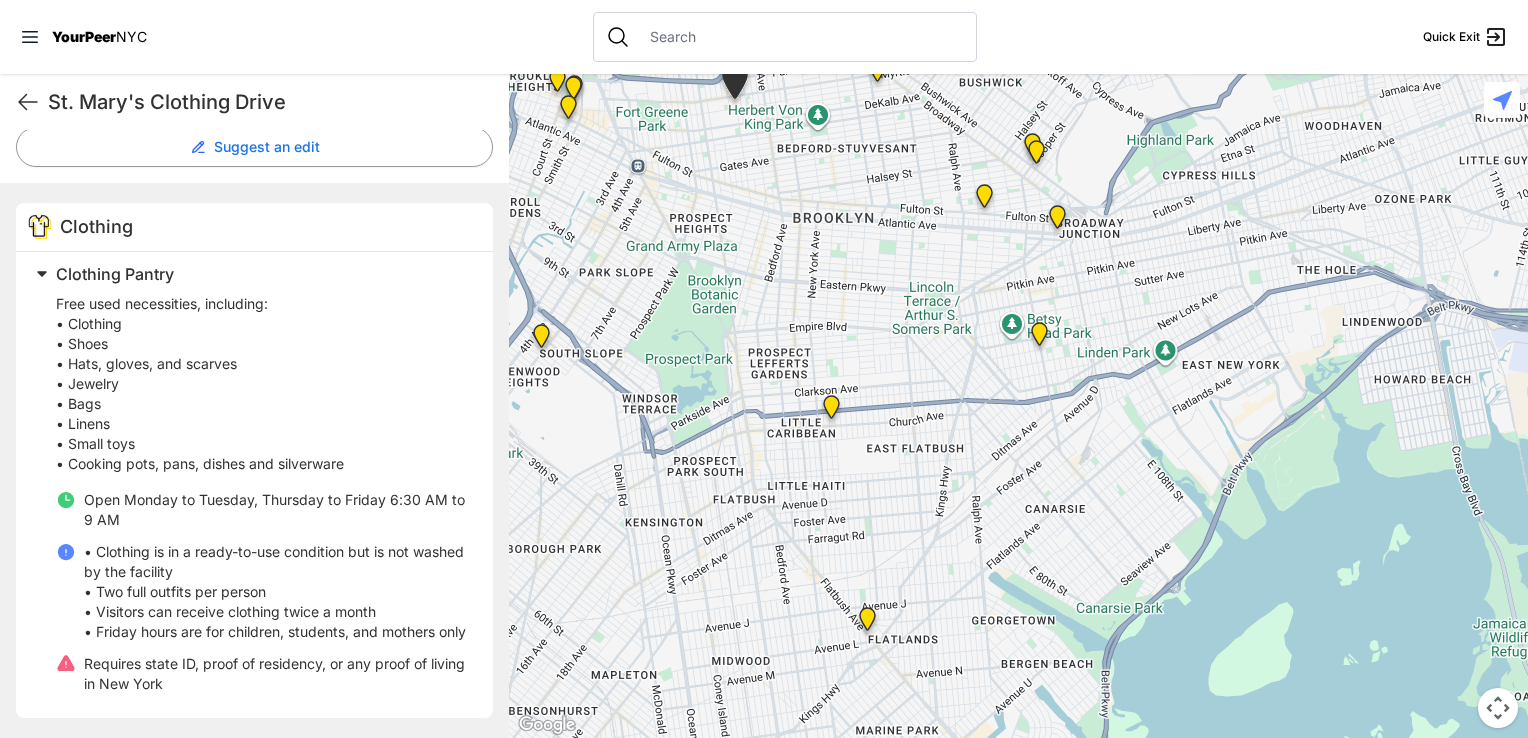 click at bounding box center [867, 623] 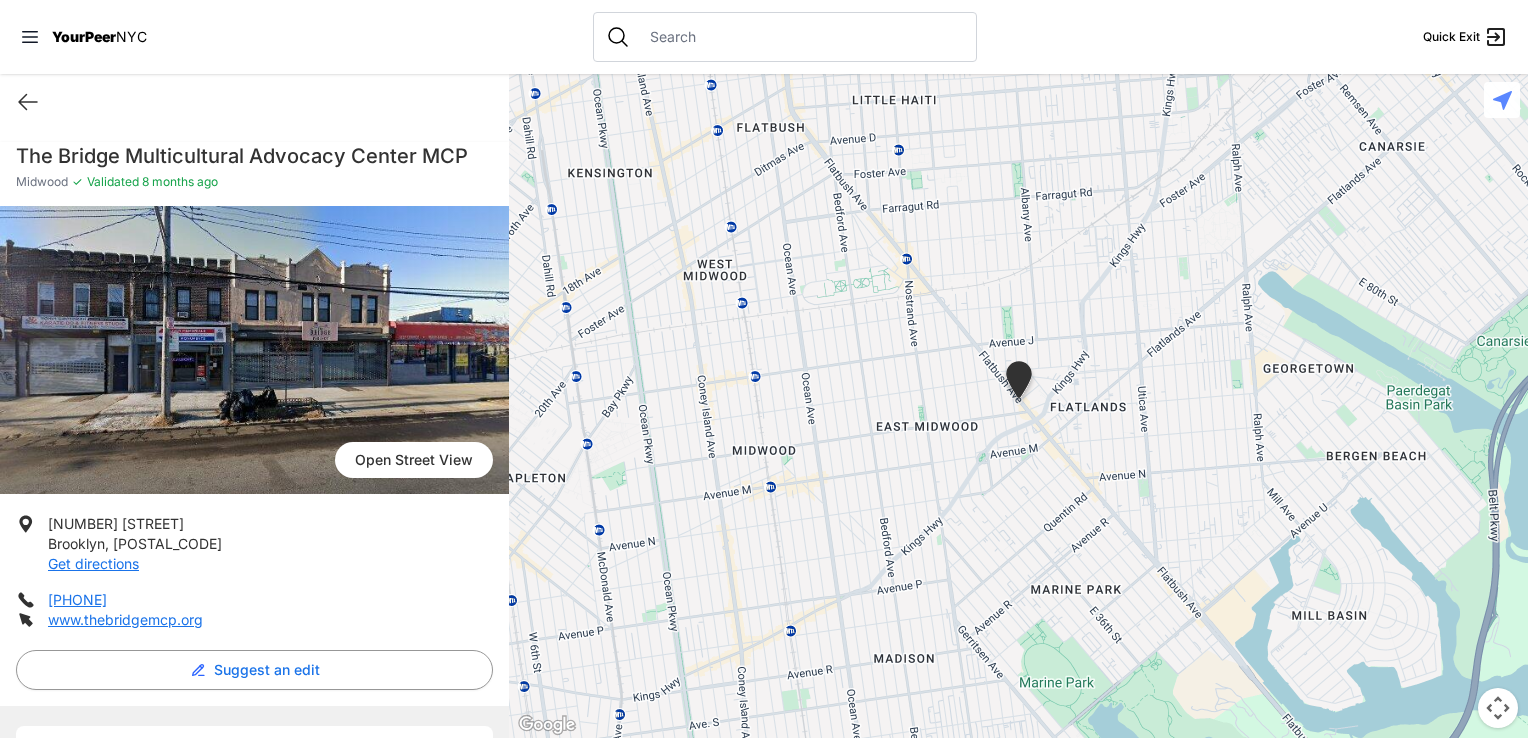 scroll, scrollTop: 206, scrollLeft: 0, axis: vertical 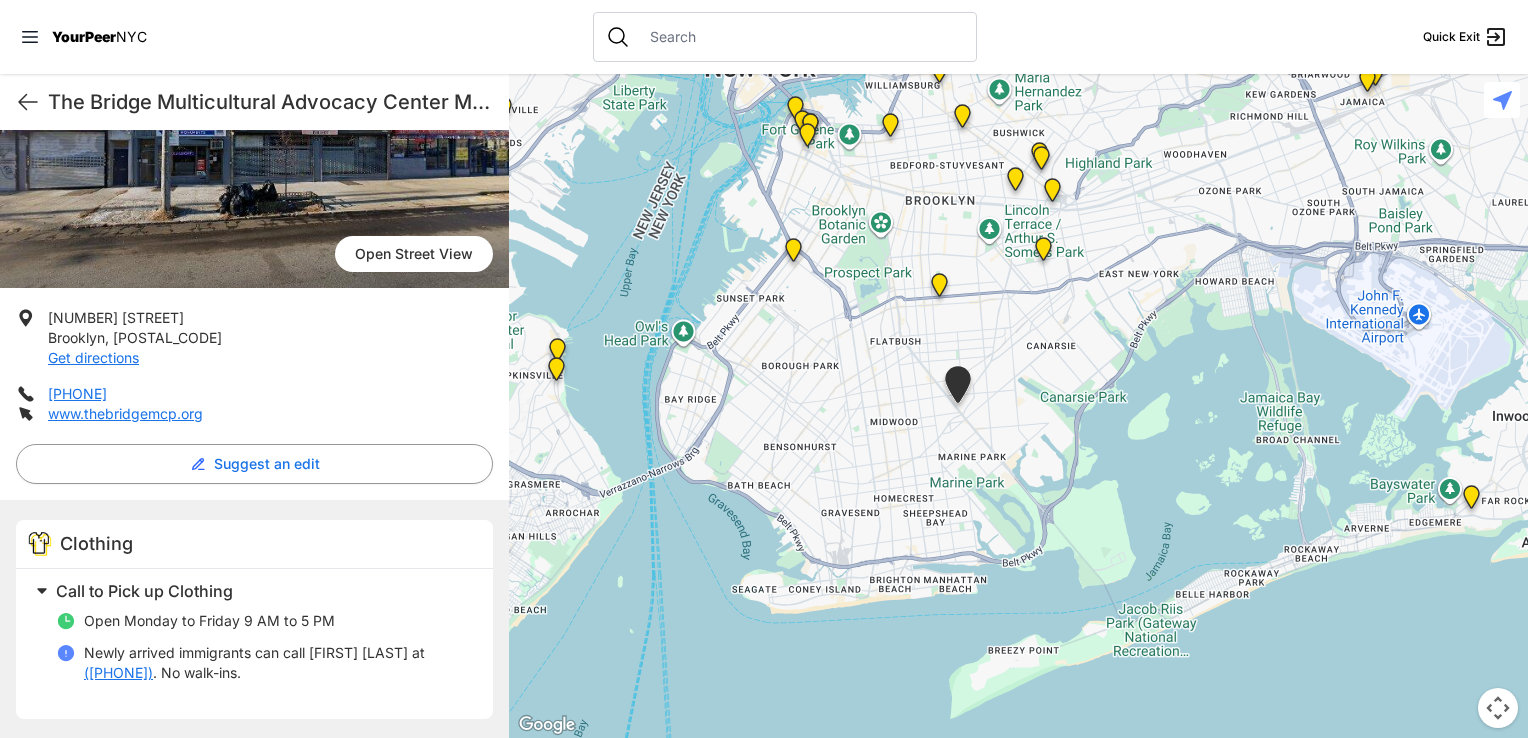 click at bounding box center [939, 289] 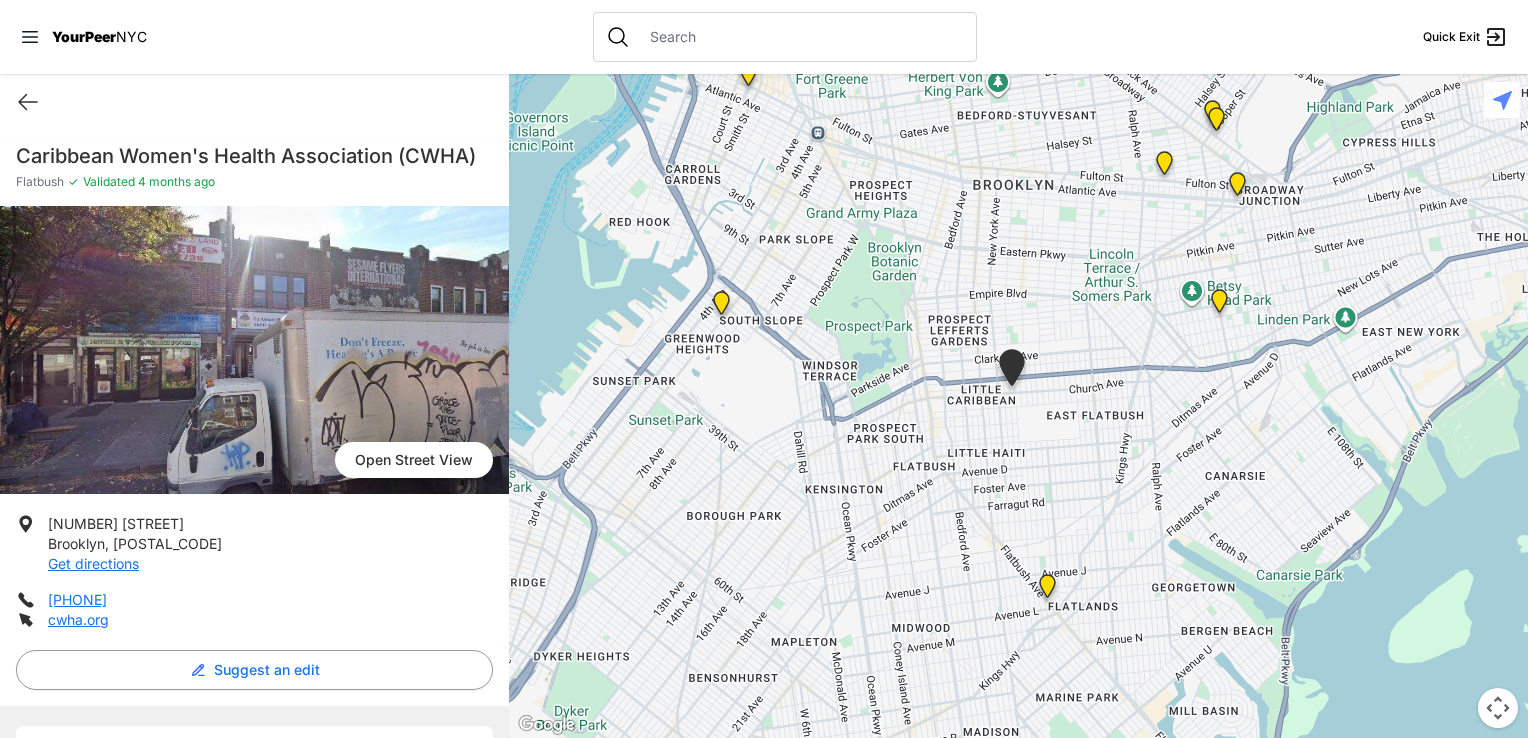 click at bounding box center (1219, 305) 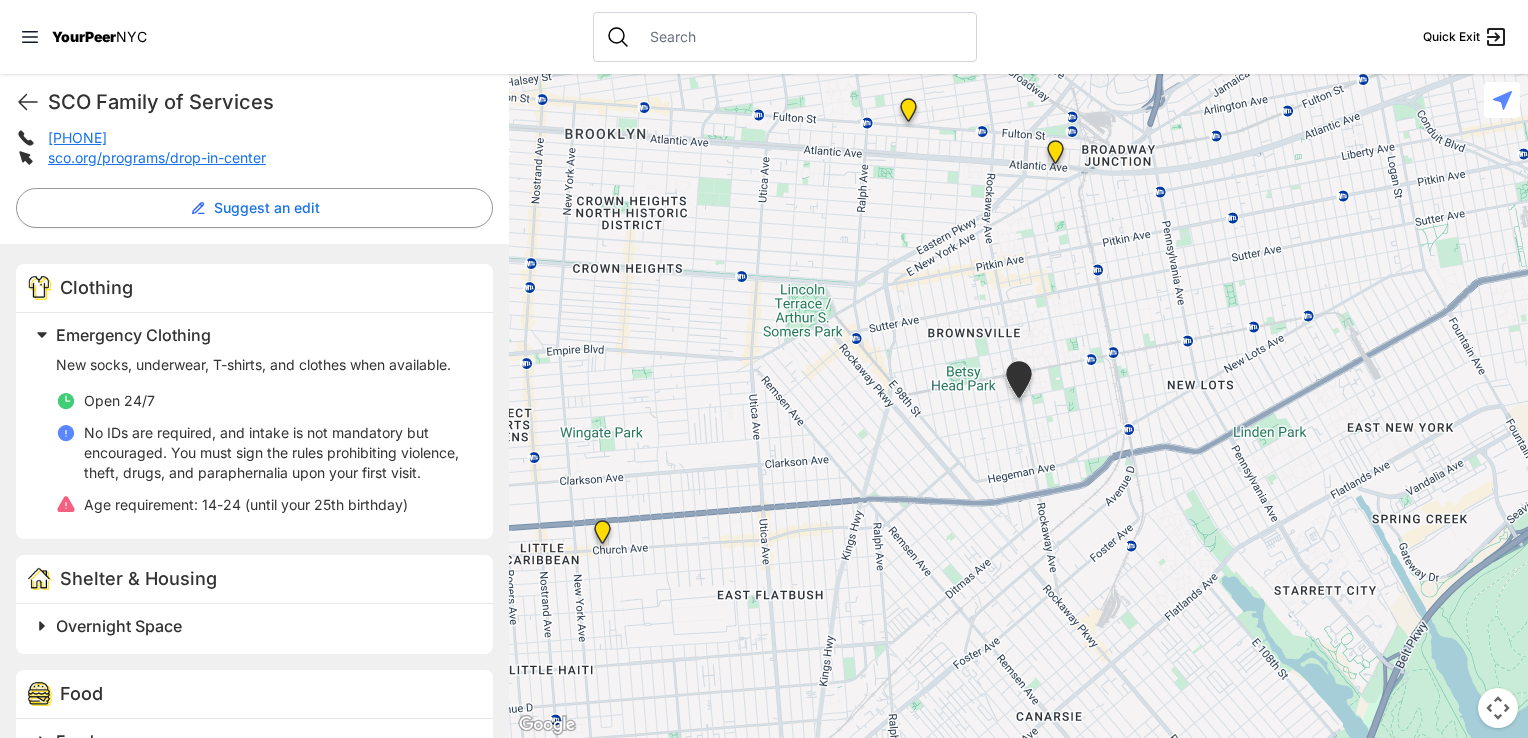 scroll, scrollTop: 484, scrollLeft: 0, axis: vertical 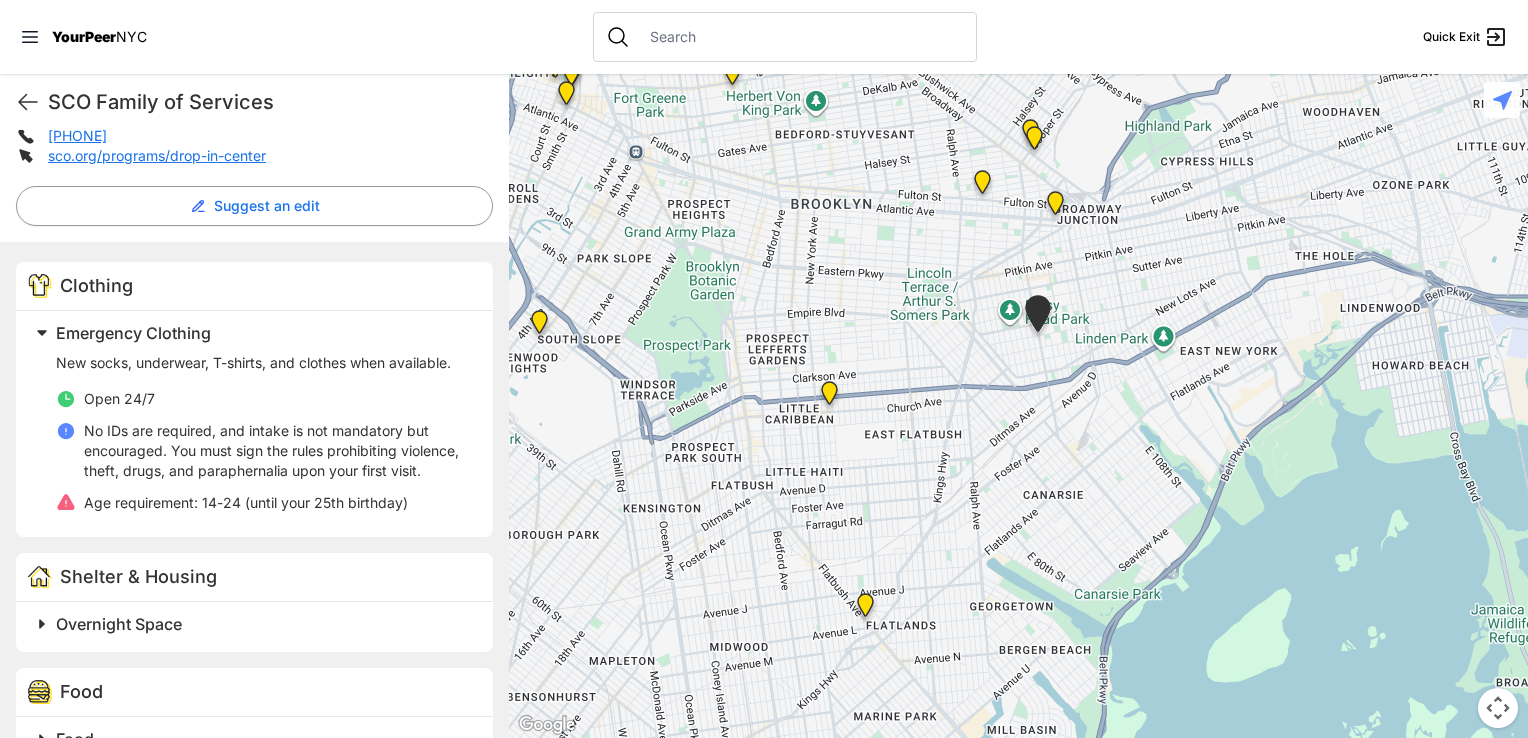 click at bounding box center (829, 397) 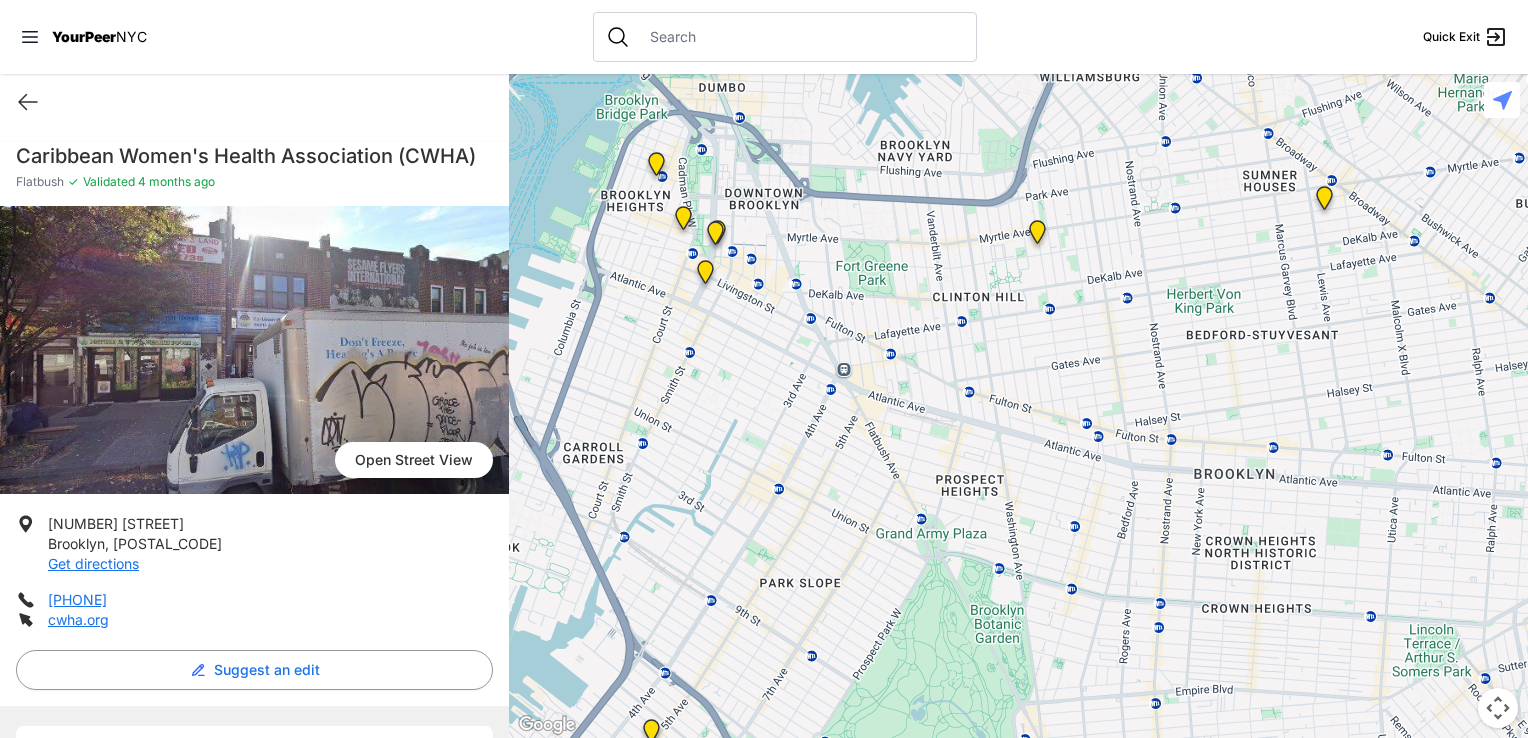 click at bounding box center (656, 168) 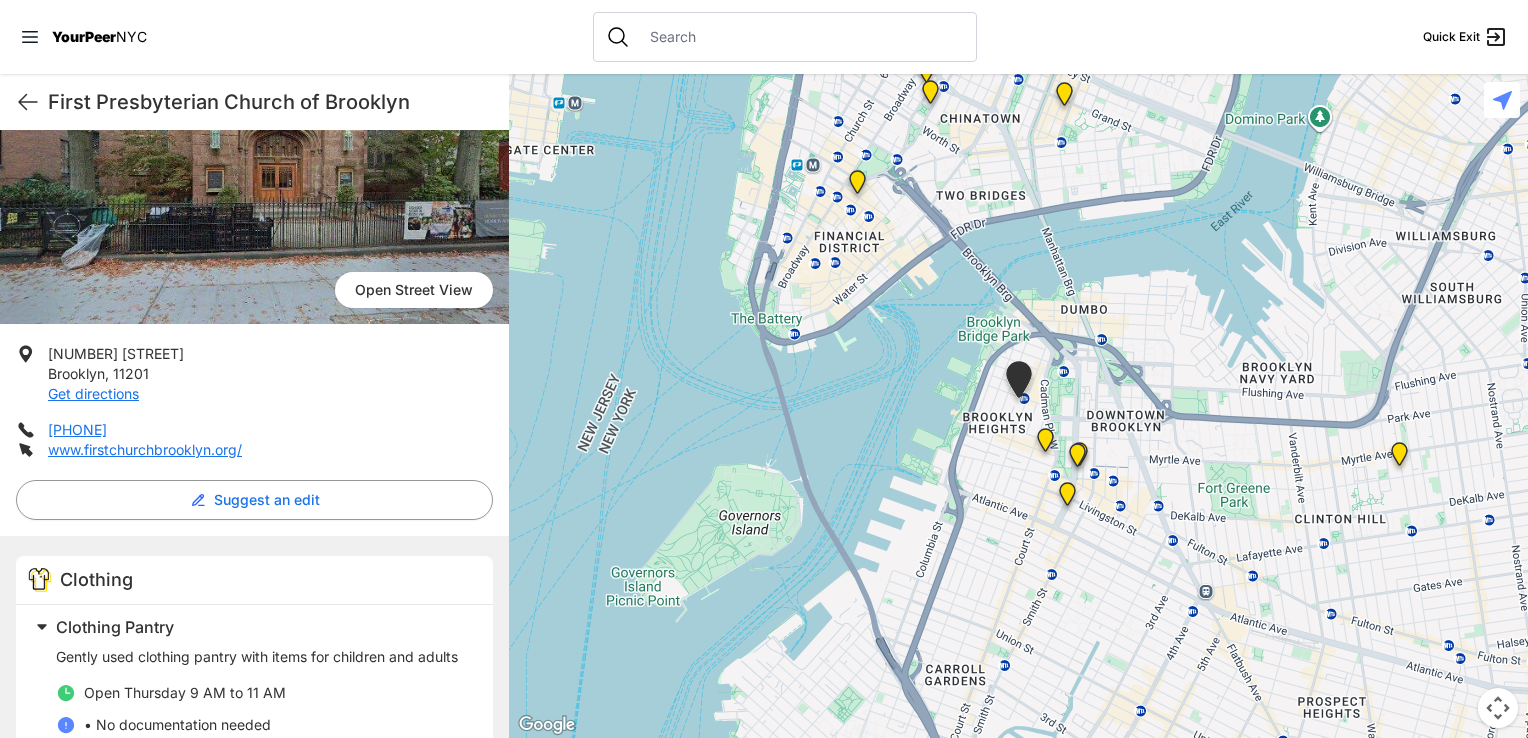 scroll, scrollTop: 344, scrollLeft: 0, axis: vertical 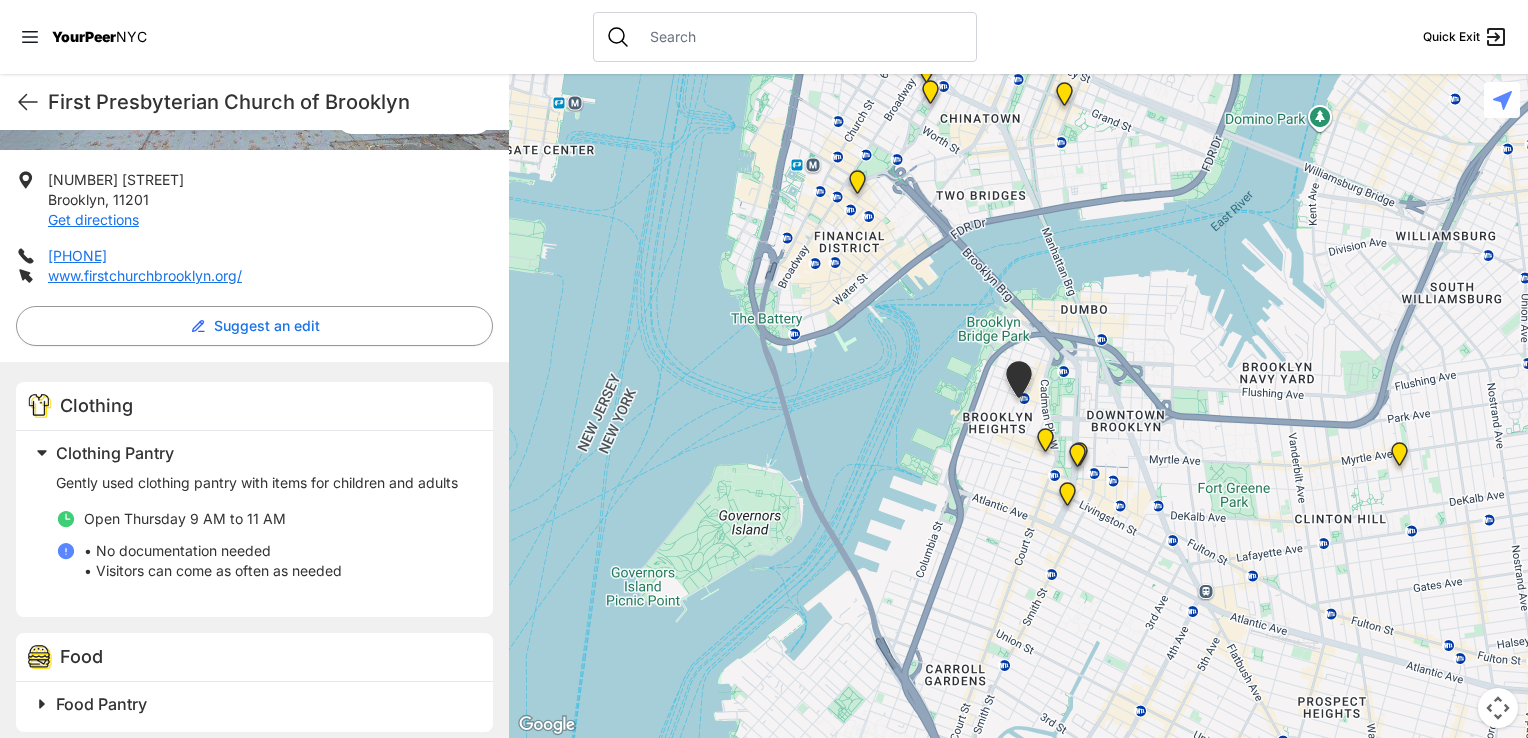 click on "[NUMBER] [STREET]   [CITY] ,   [POSTAL_CODE]   Get directions   [PHONE]   www.firstchurchbrooklyn.org/ Suggest an edit" at bounding box center (254, 266) 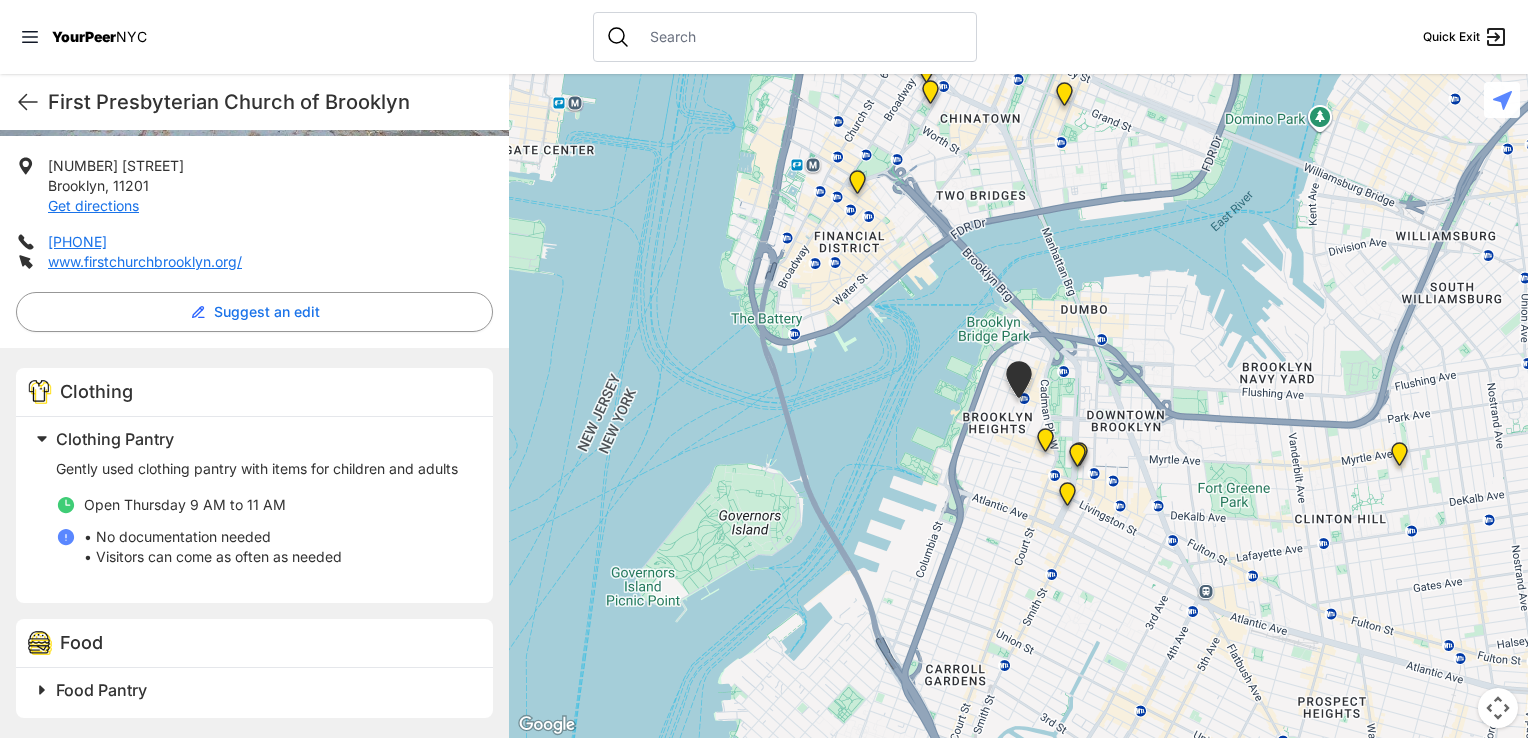 click at bounding box center (1045, 444) 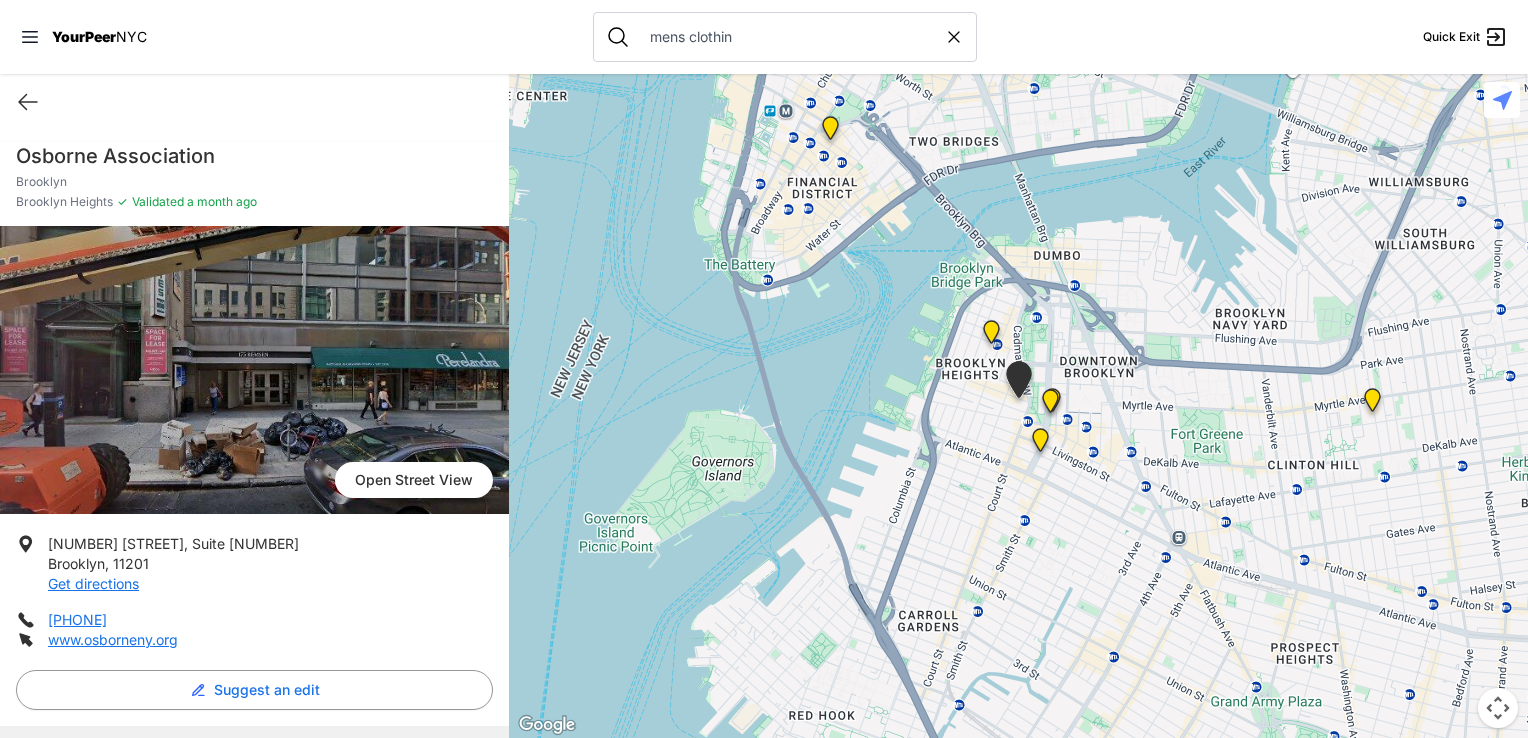 click on "mens clothin" at bounding box center [791, 37] 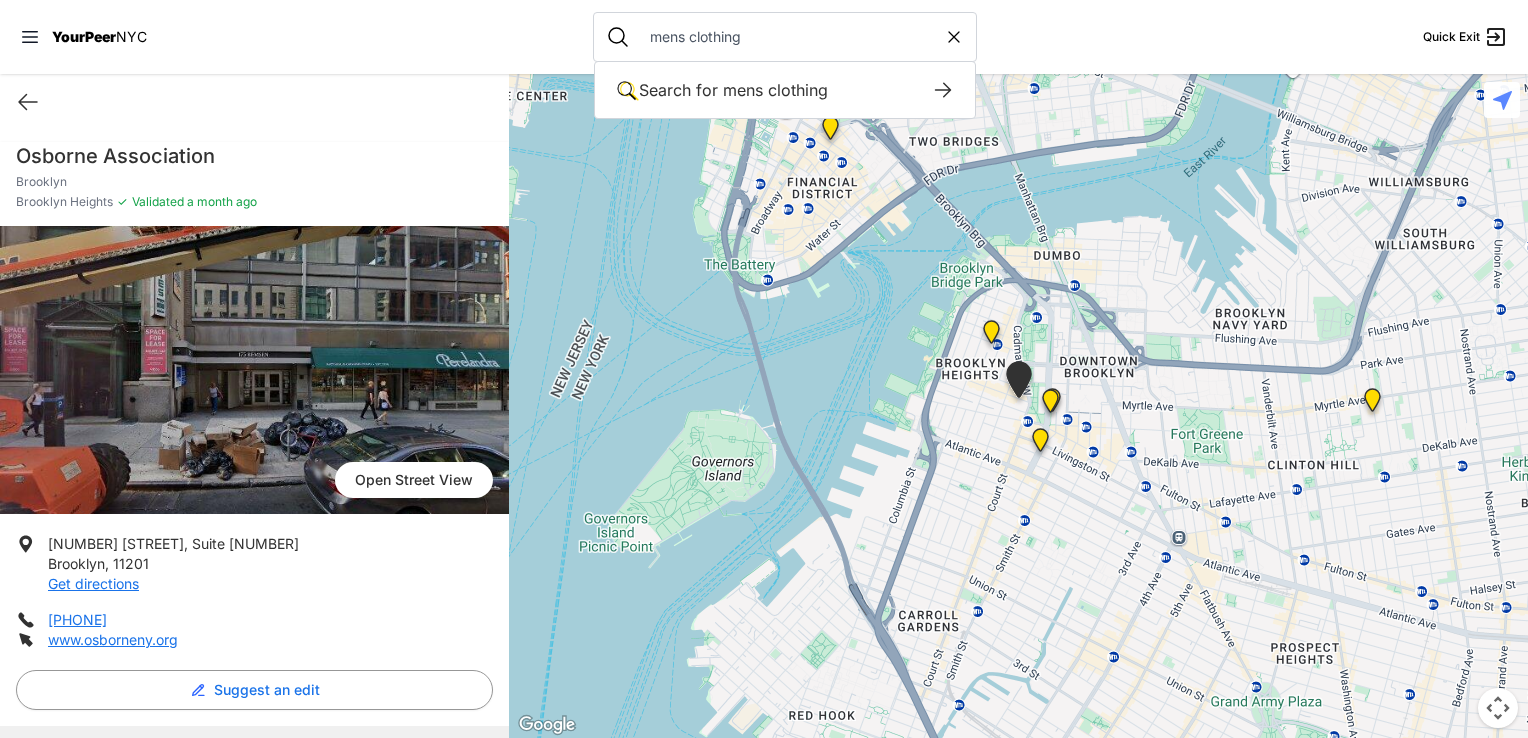type on "mens clothing" 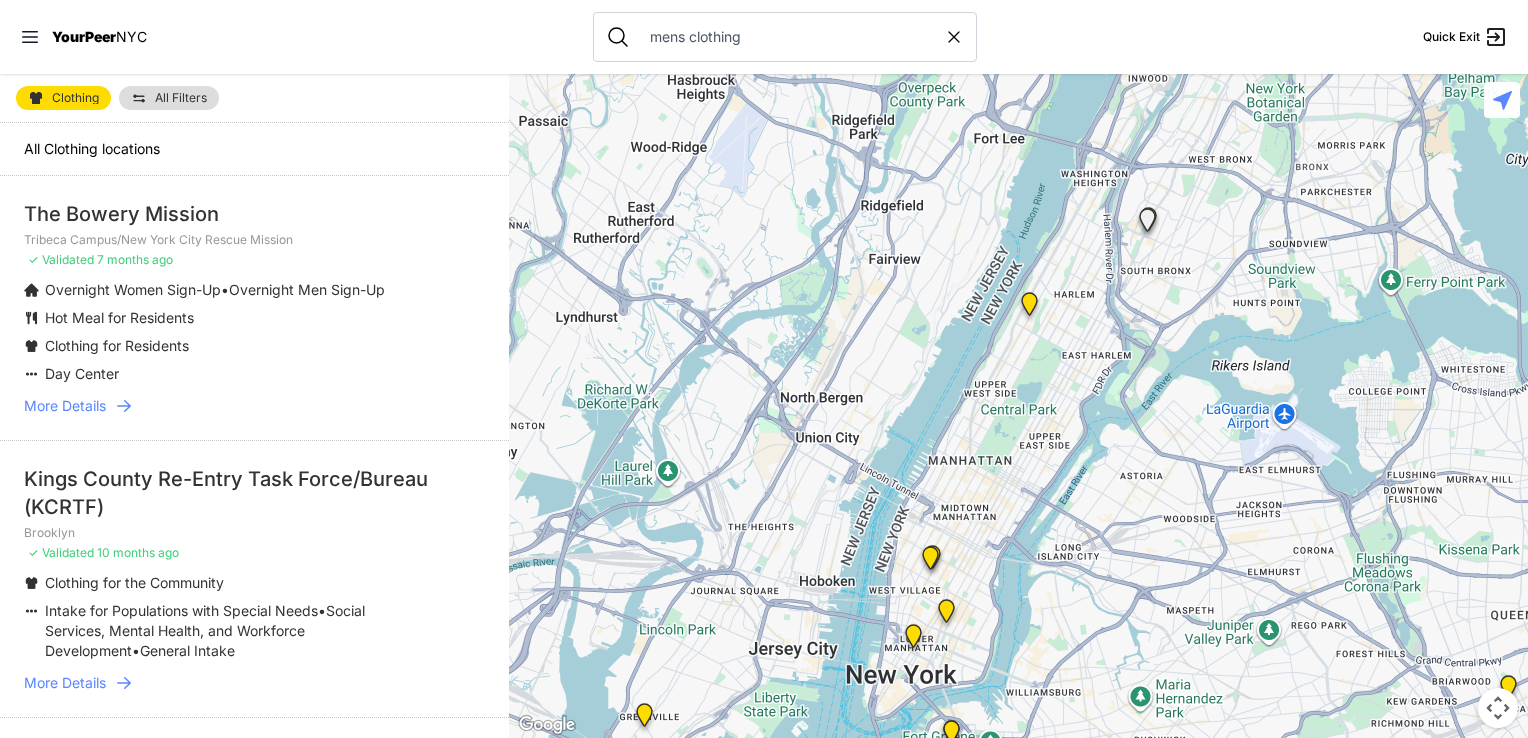 click at bounding box center (930, 562) 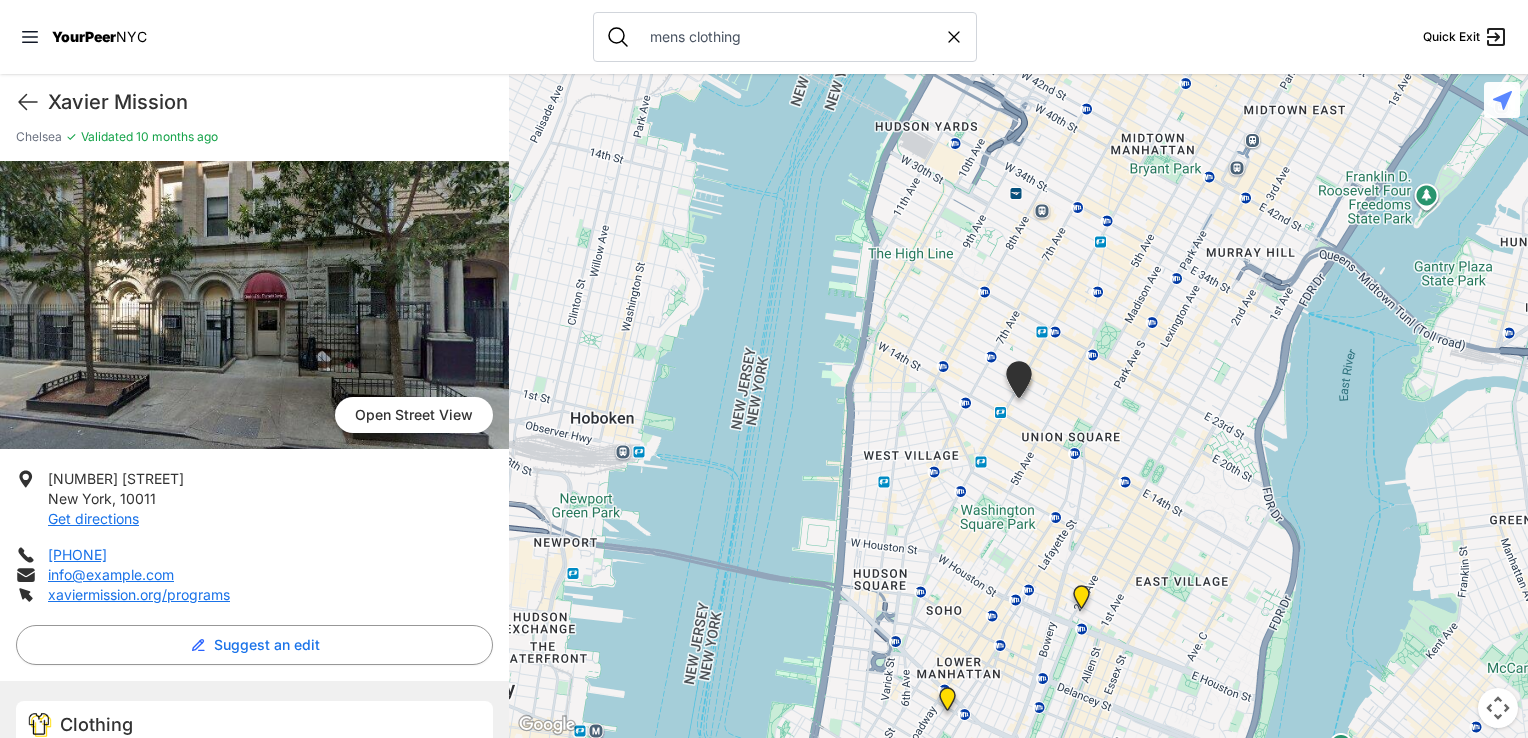 scroll, scrollTop: 0, scrollLeft: 0, axis: both 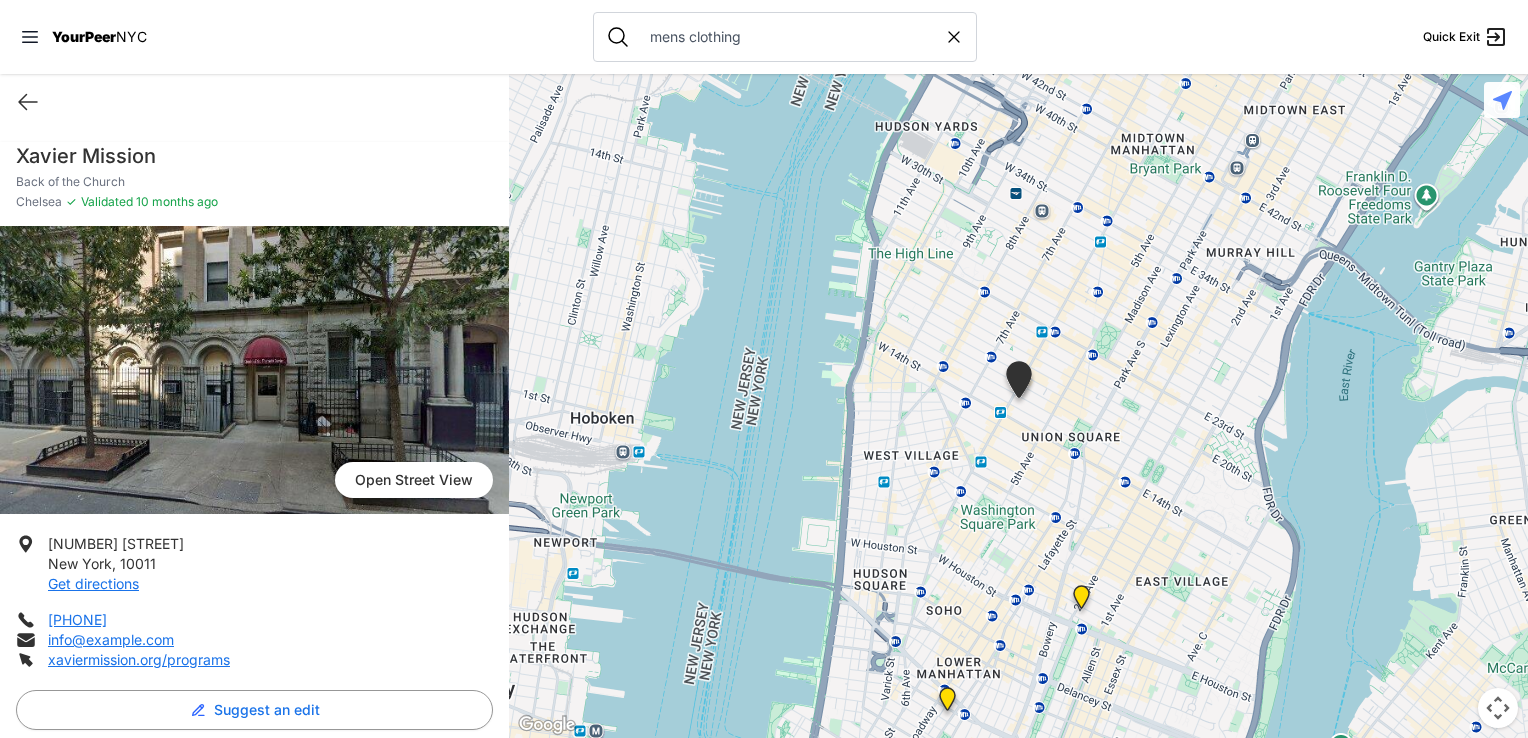 click at bounding box center (1081, 601) 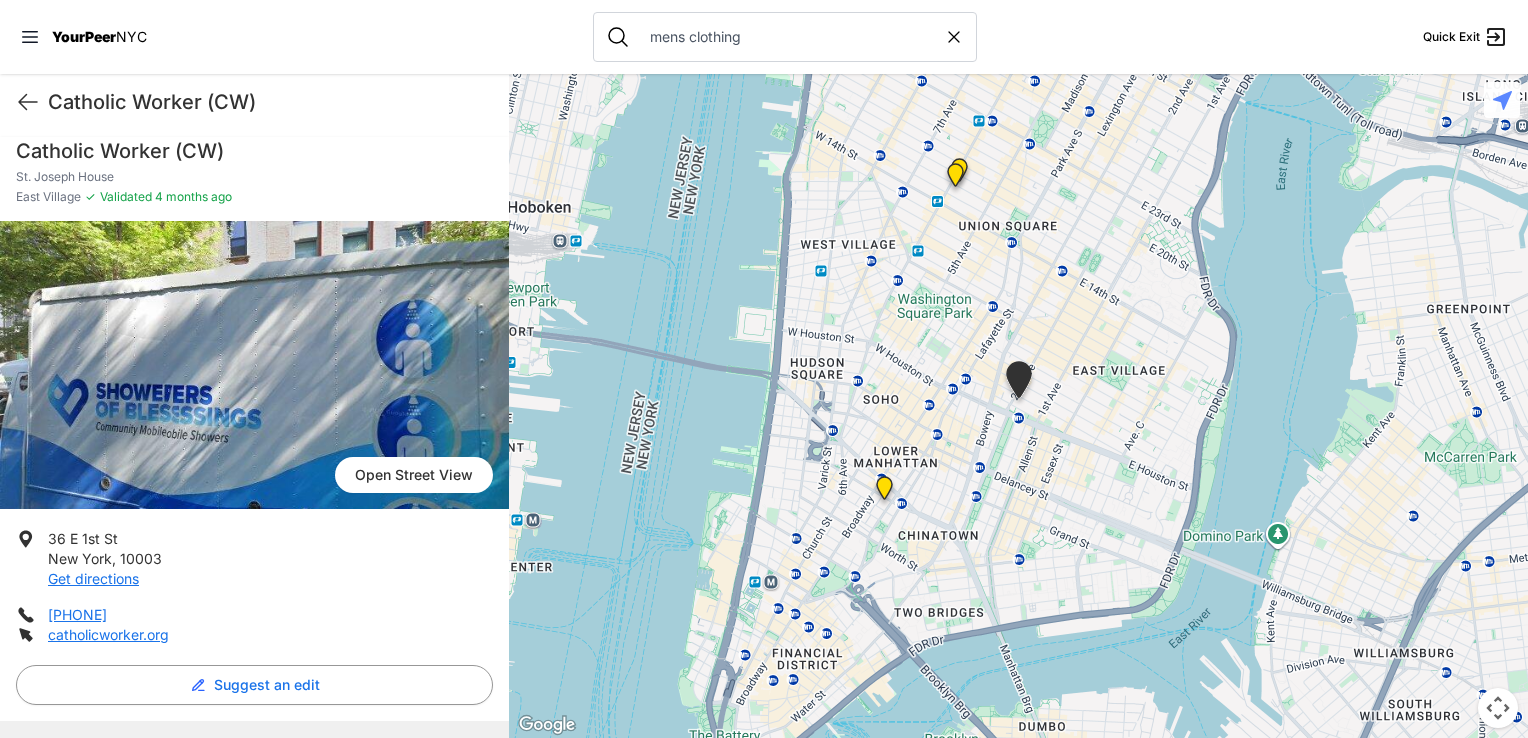 scroll, scrollTop: 0, scrollLeft: 0, axis: both 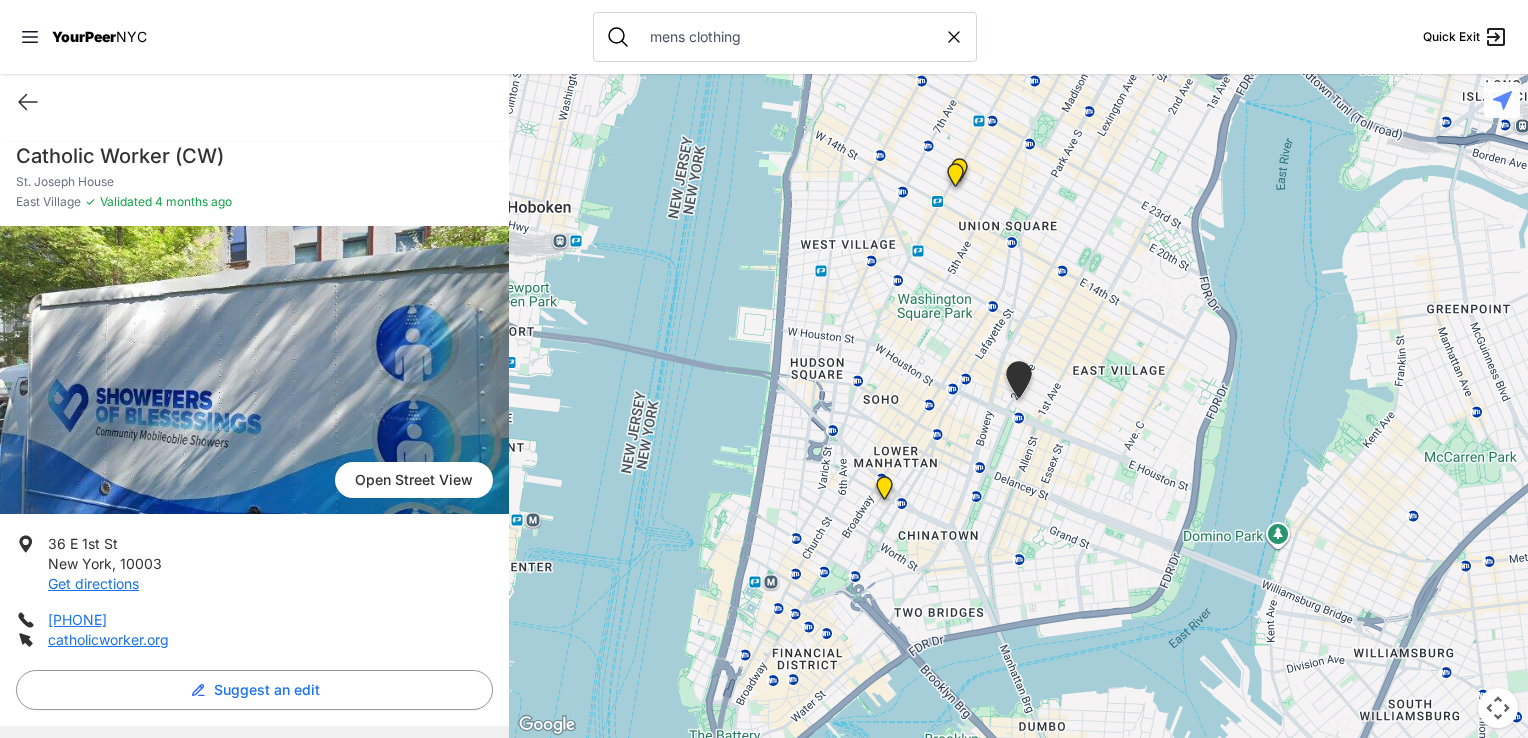 click at bounding box center [955, 179] 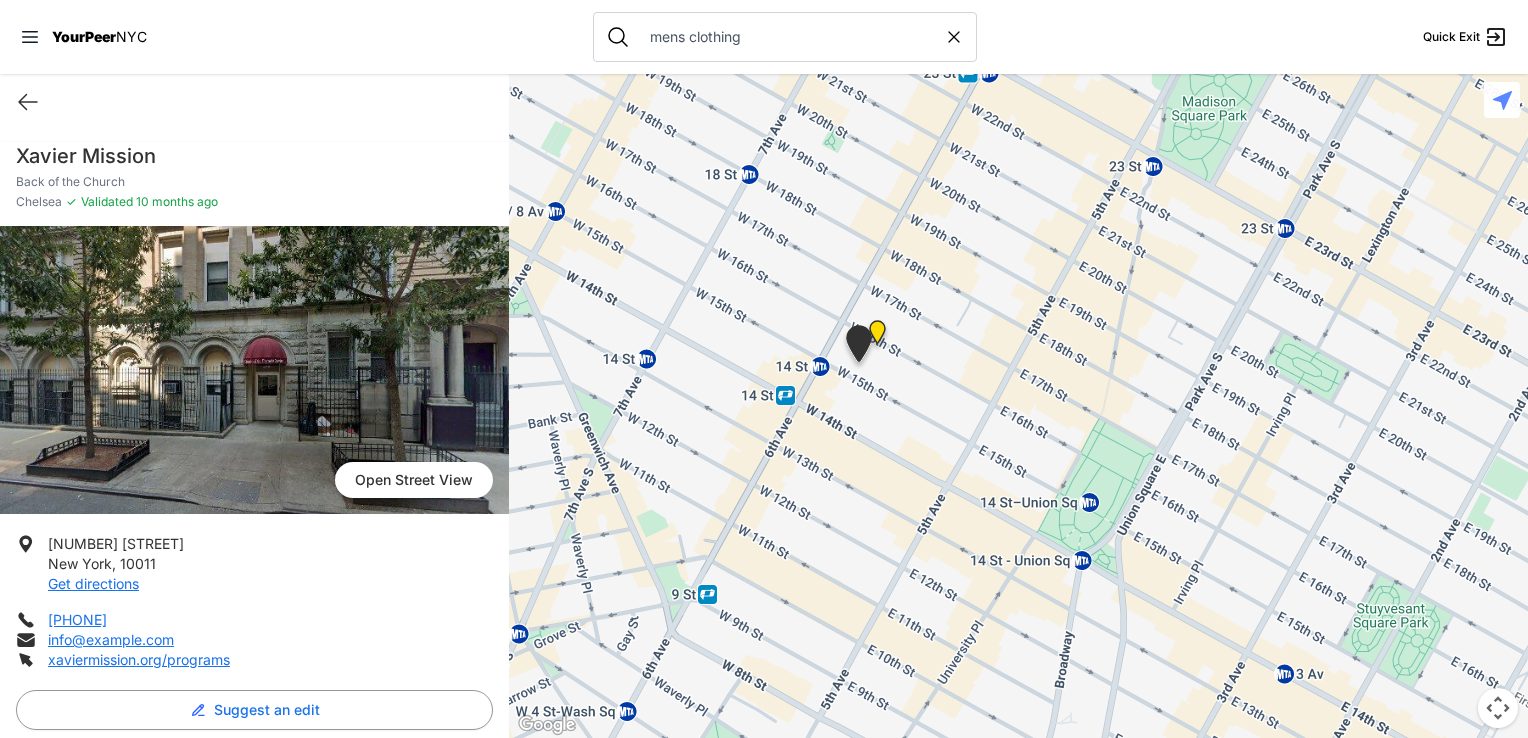 click at bounding box center [859, 347] 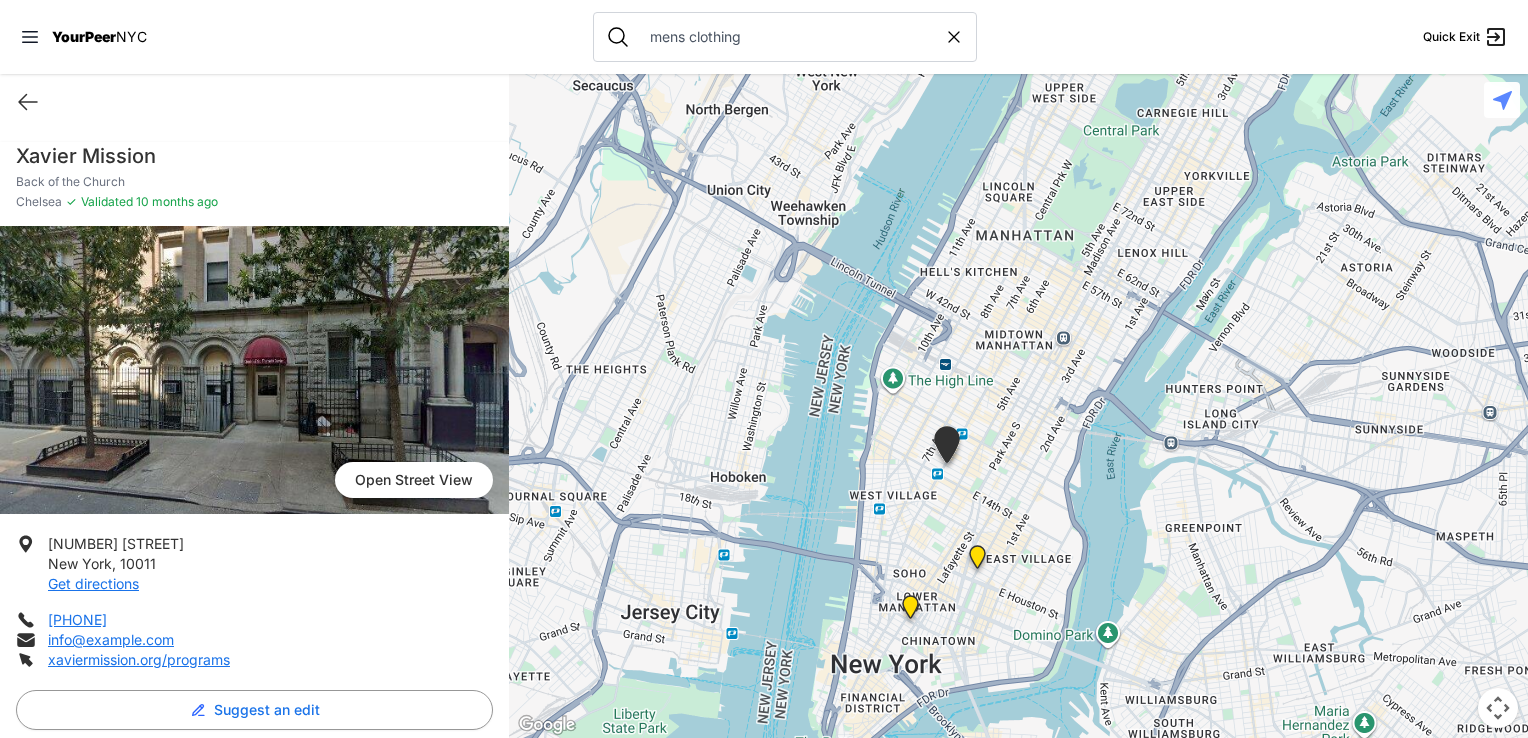 click at bounding box center (910, 611) 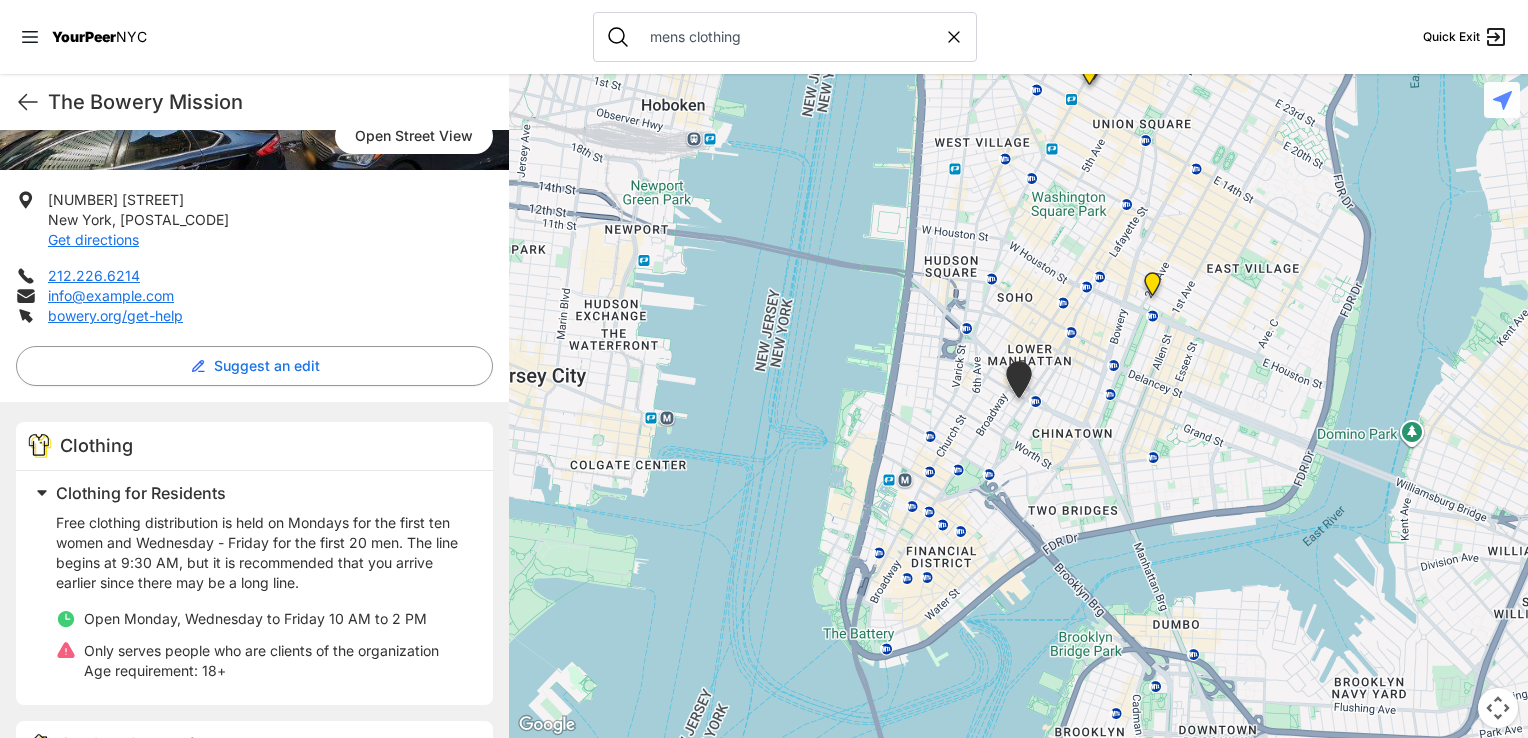 scroll, scrollTop: 370, scrollLeft: 0, axis: vertical 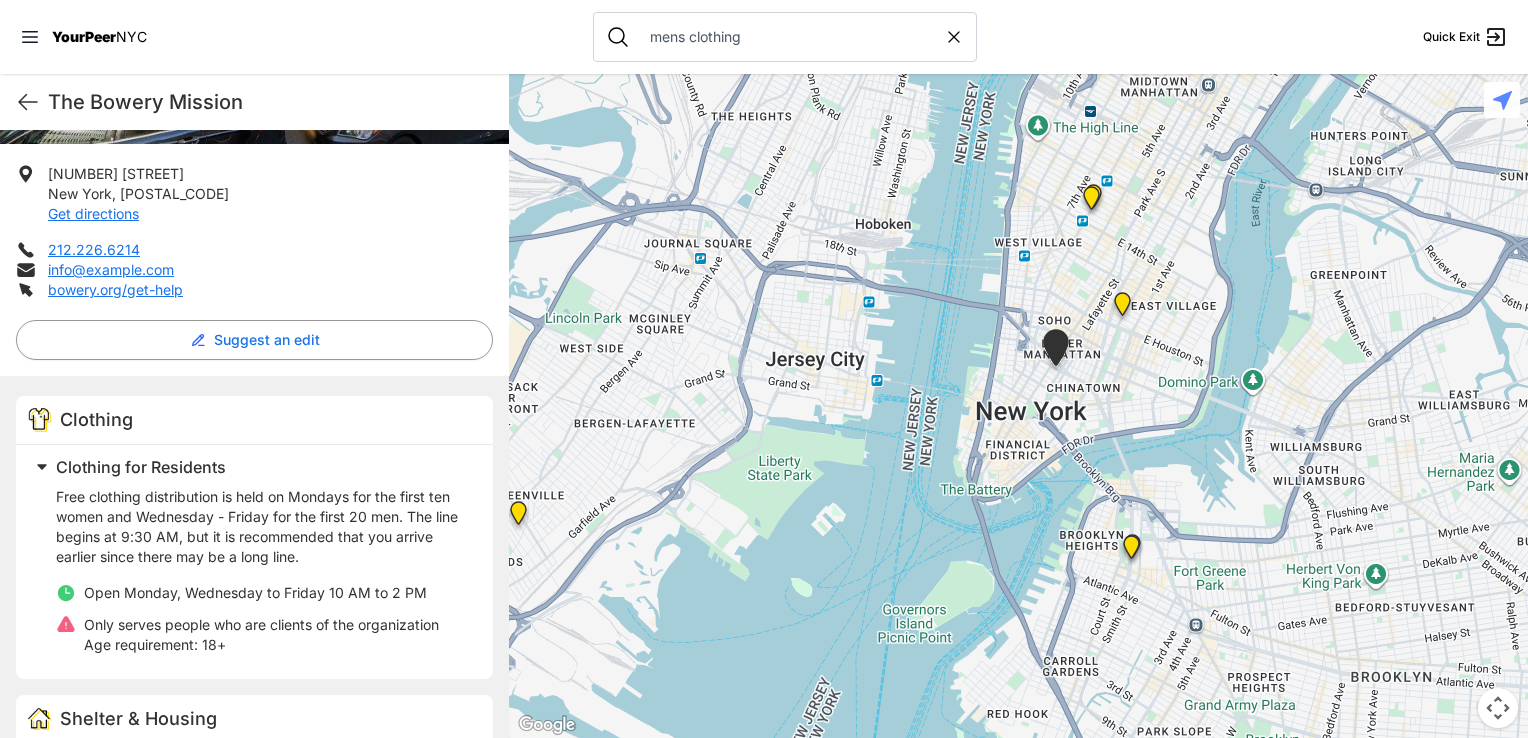 click at bounding box center (1131, 551) 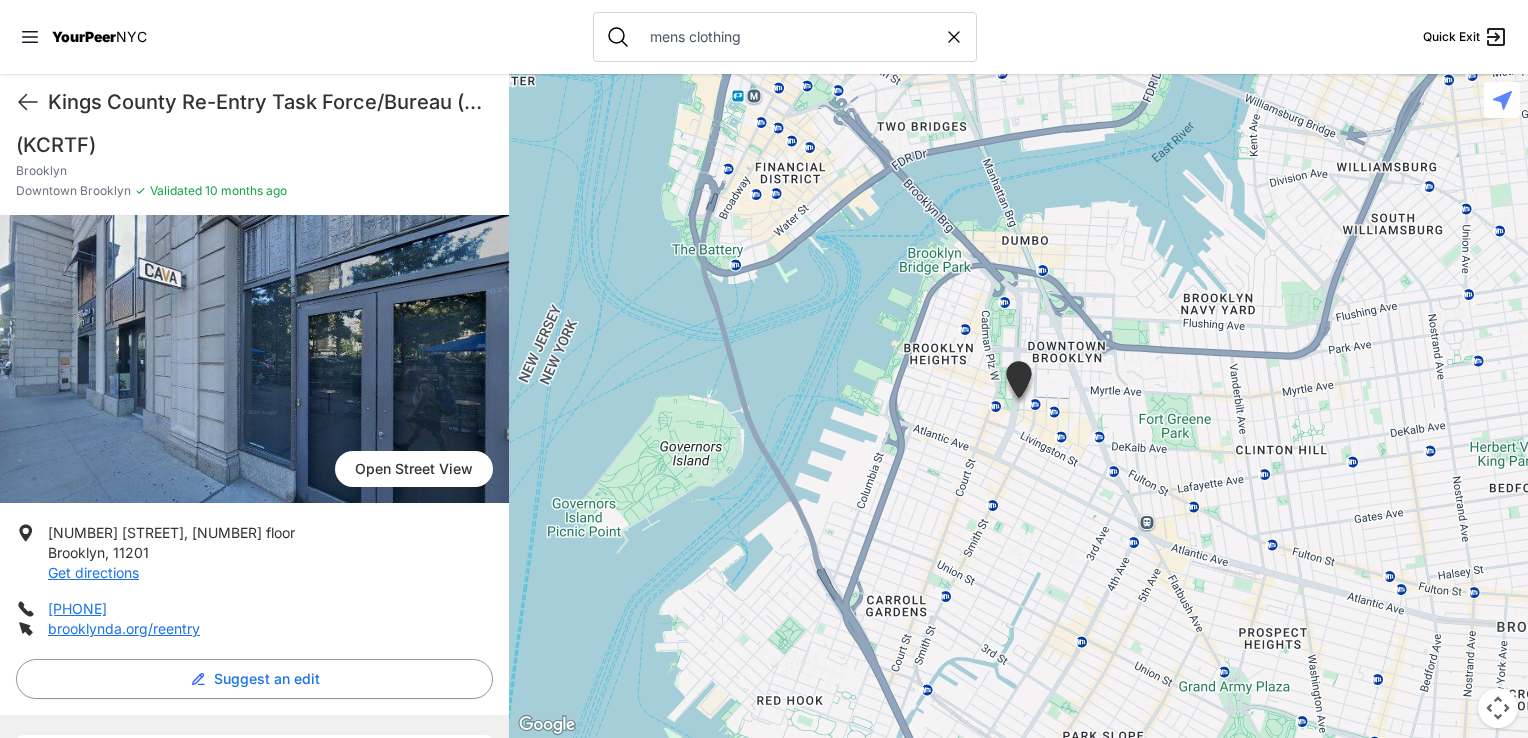 scroll, scrollTop: 0, scrollLeft: 0, axis: both 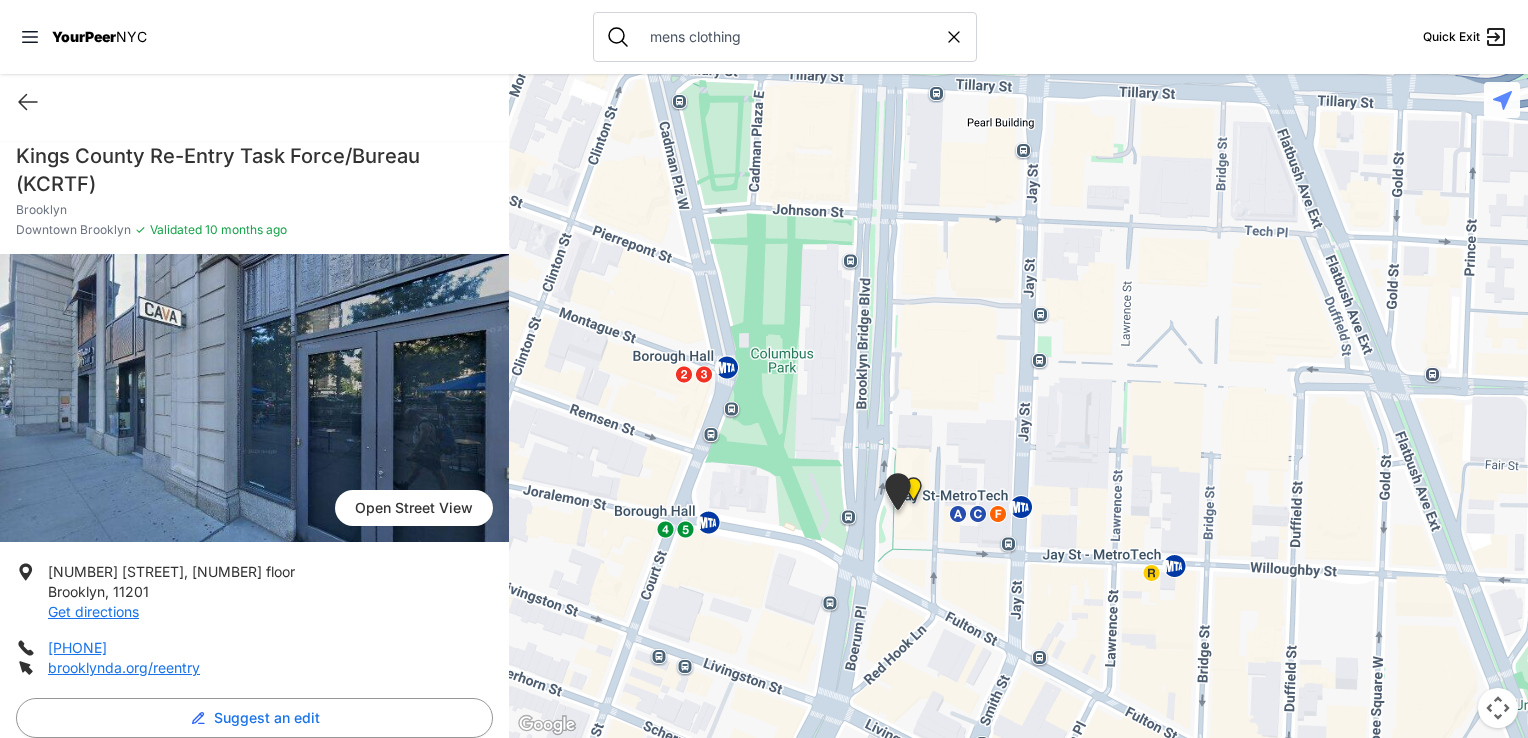 click at bounding box center [898, 495] 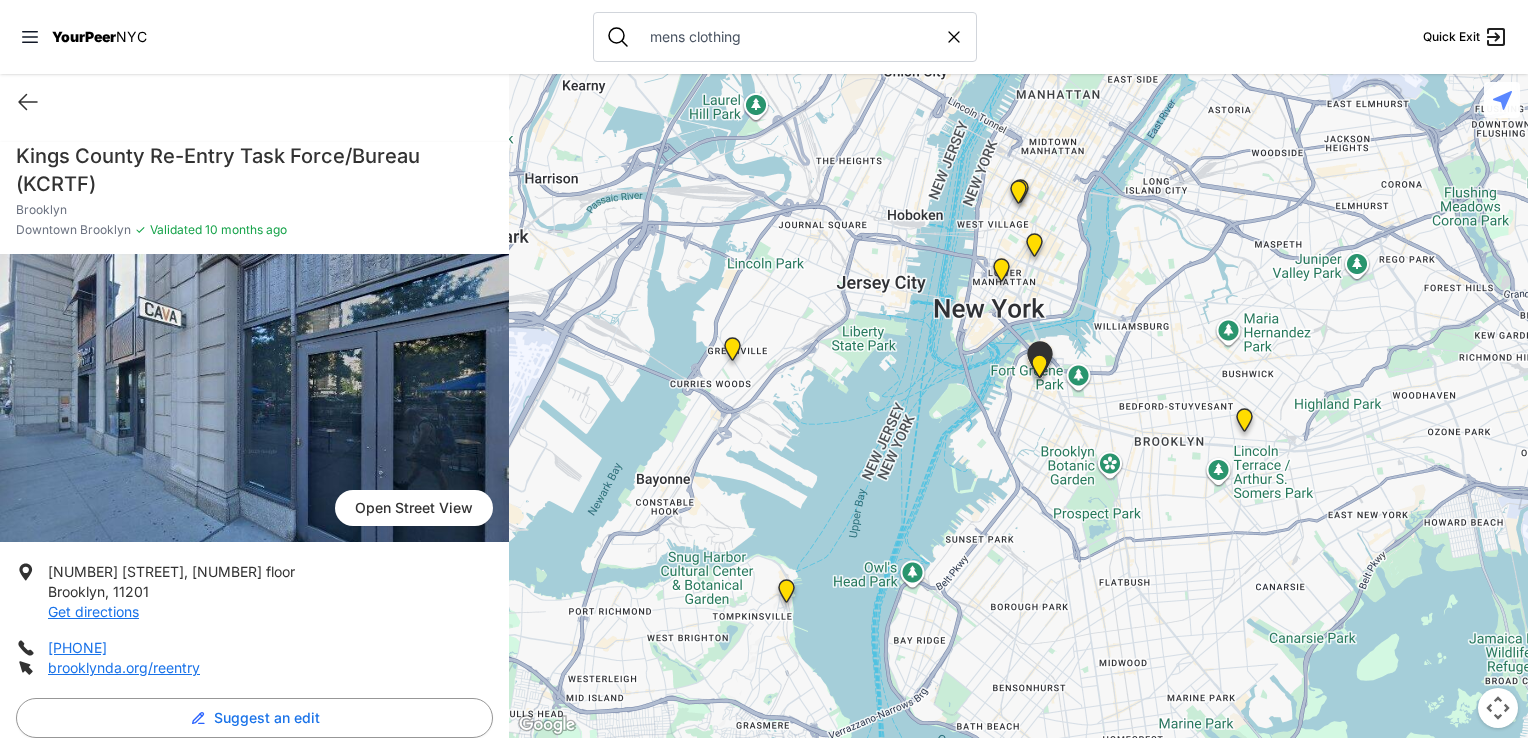 click at bounding box center (1244, 424) 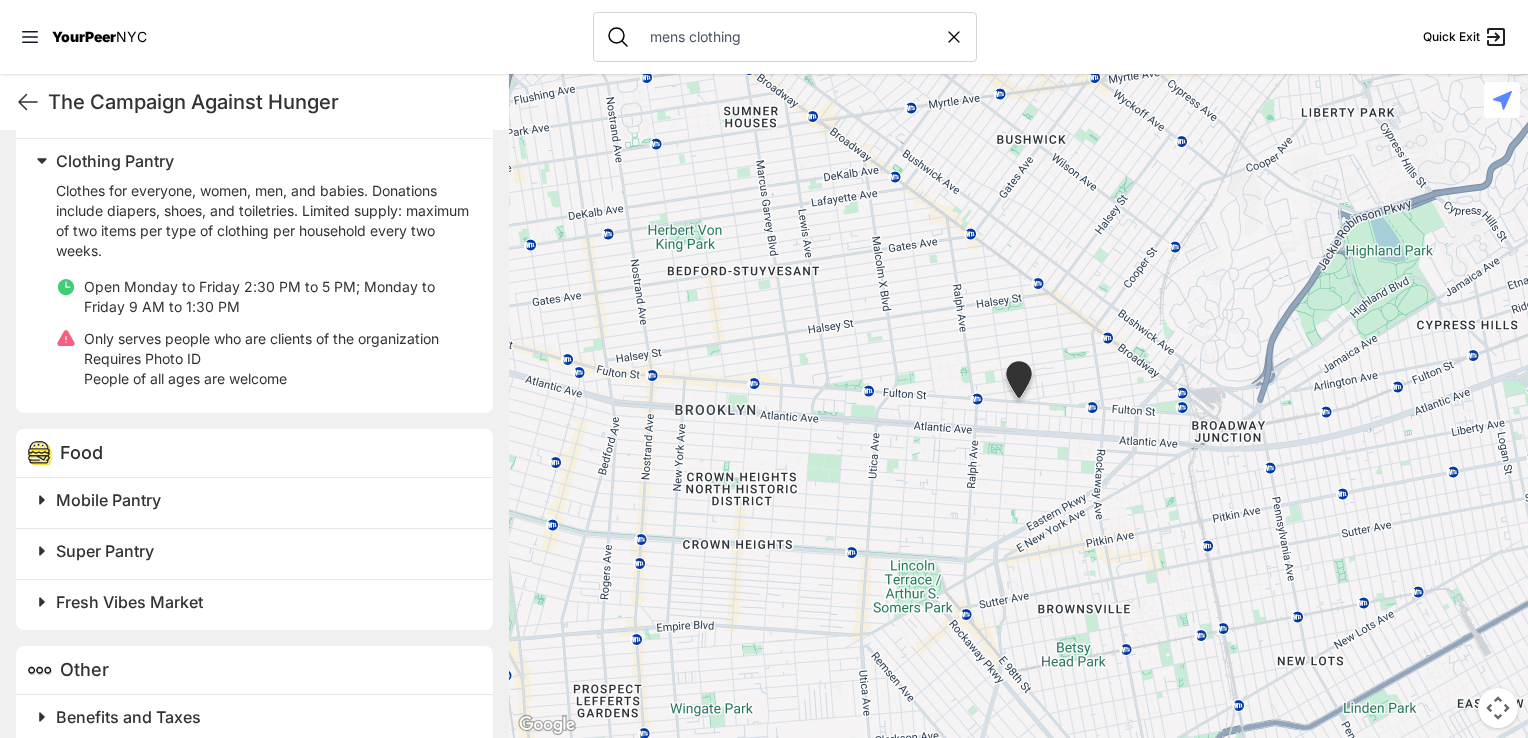 scroll, scrollTop: 311, scrollLeft: 0, axis: vertical 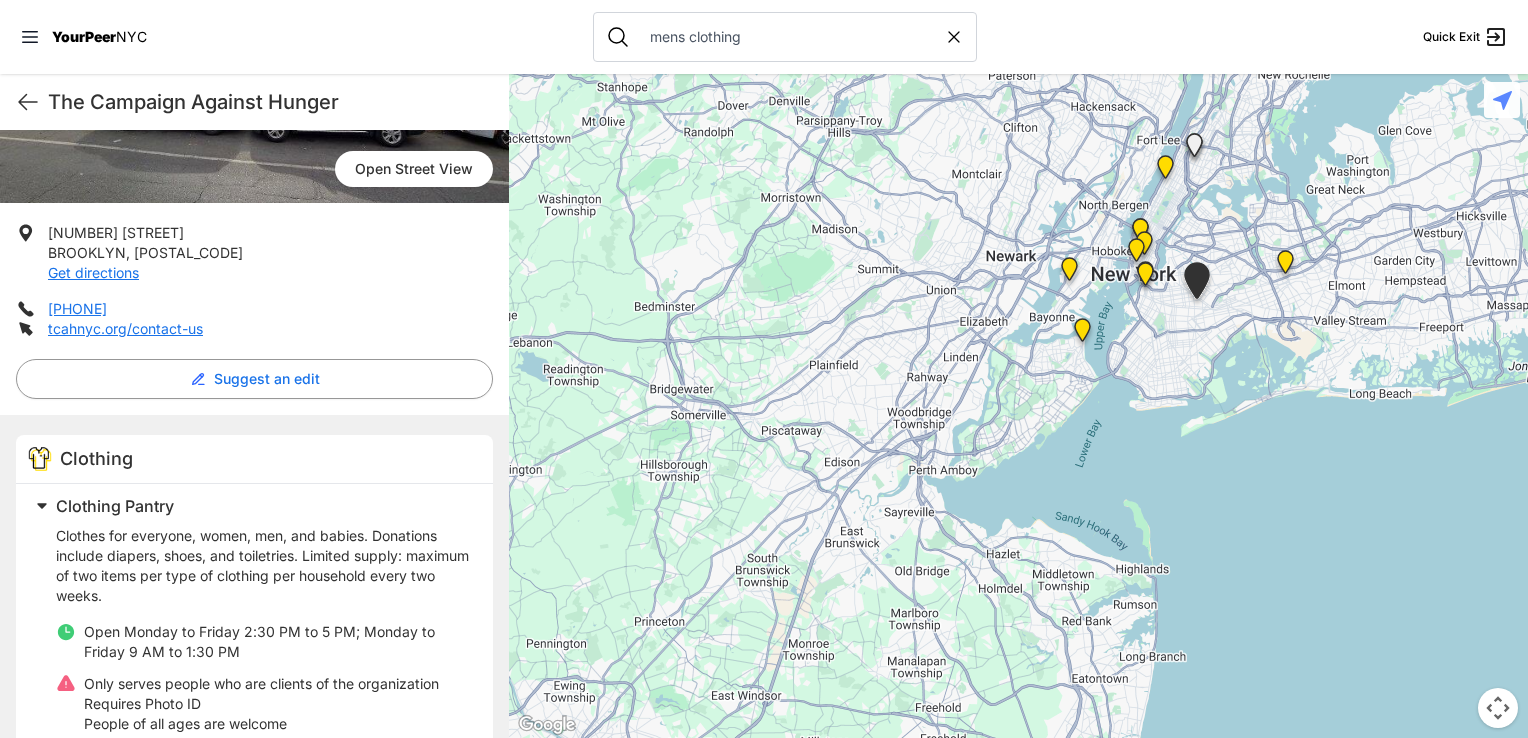 click at bounding box center (1285, 266) 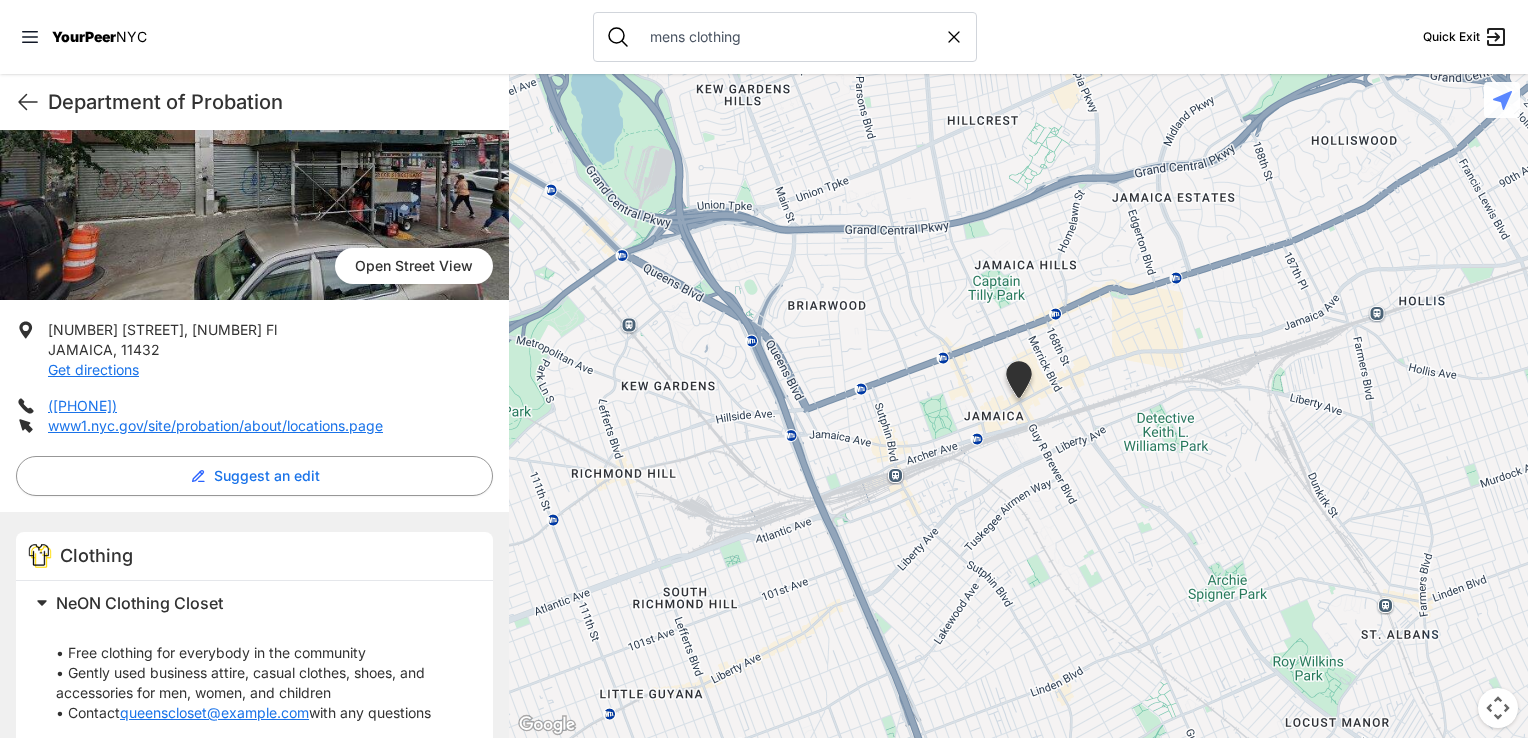 scroll, scrollTop: 155, scrollLeft: 0, axis: vertical 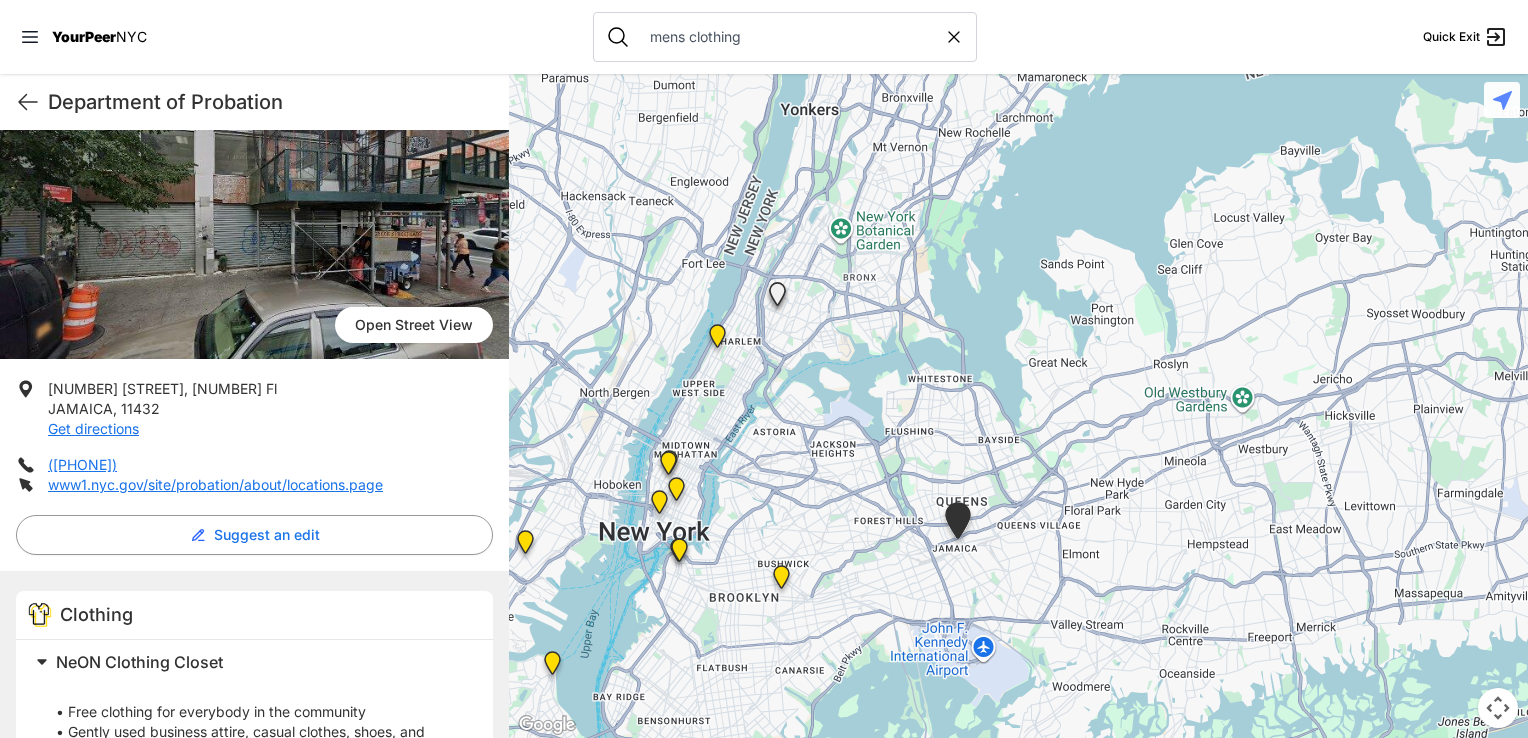 drag, startPoint x: 906, startPoint y: 241, endPoint x: 818, endPoint y: 520, distance: 292.54913 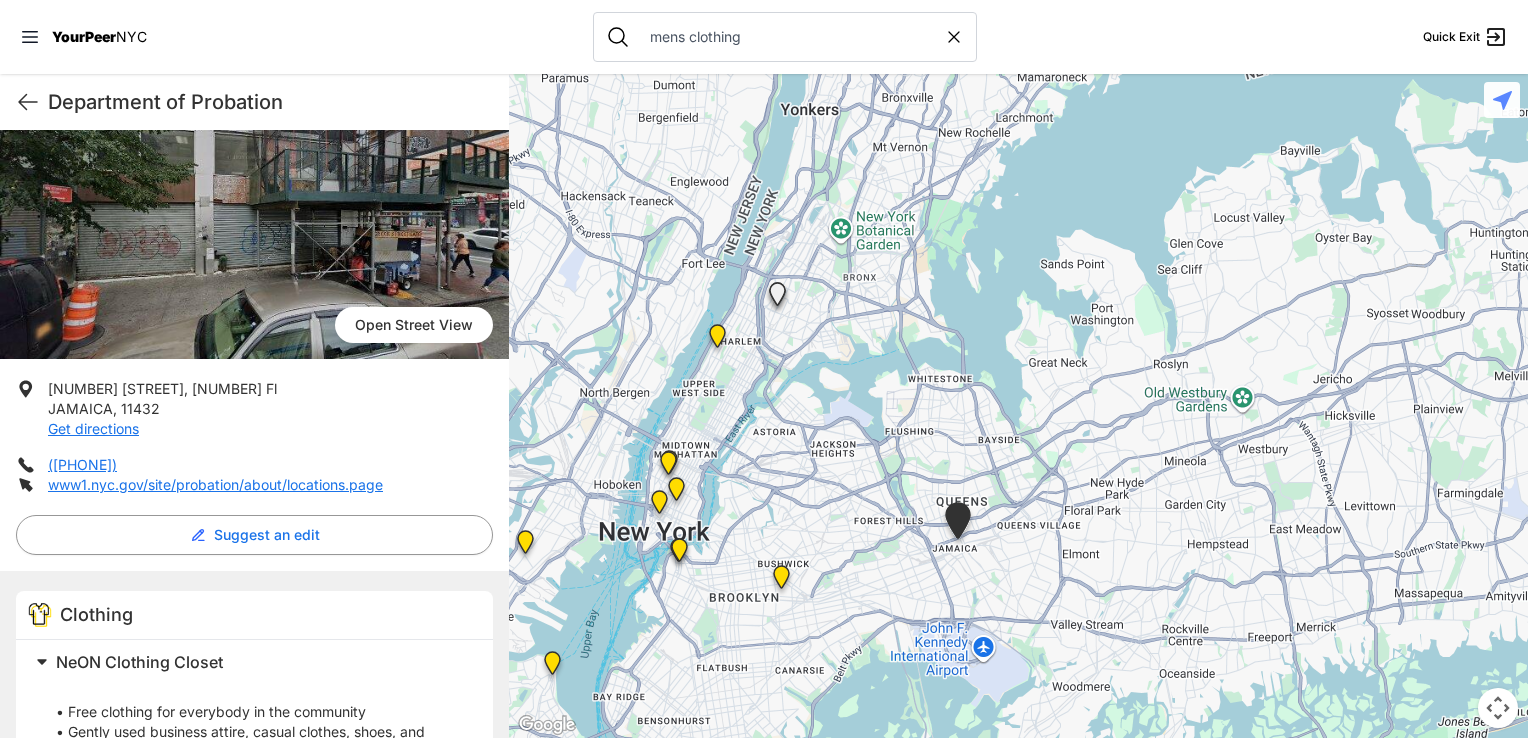 click at bounding box center (717, 340) 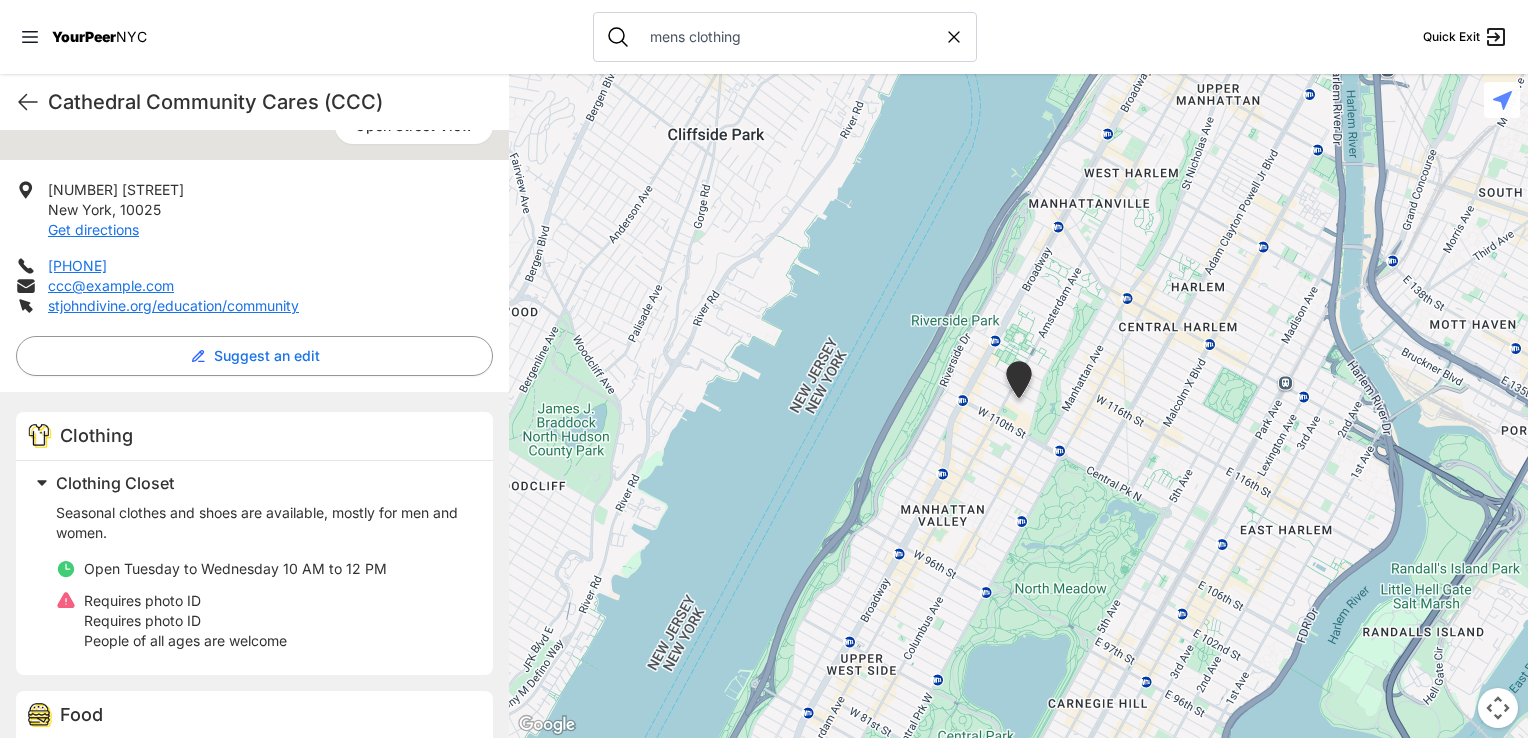 scroll, scrollTop: 356, scrollLeft: 0, axis: vertical 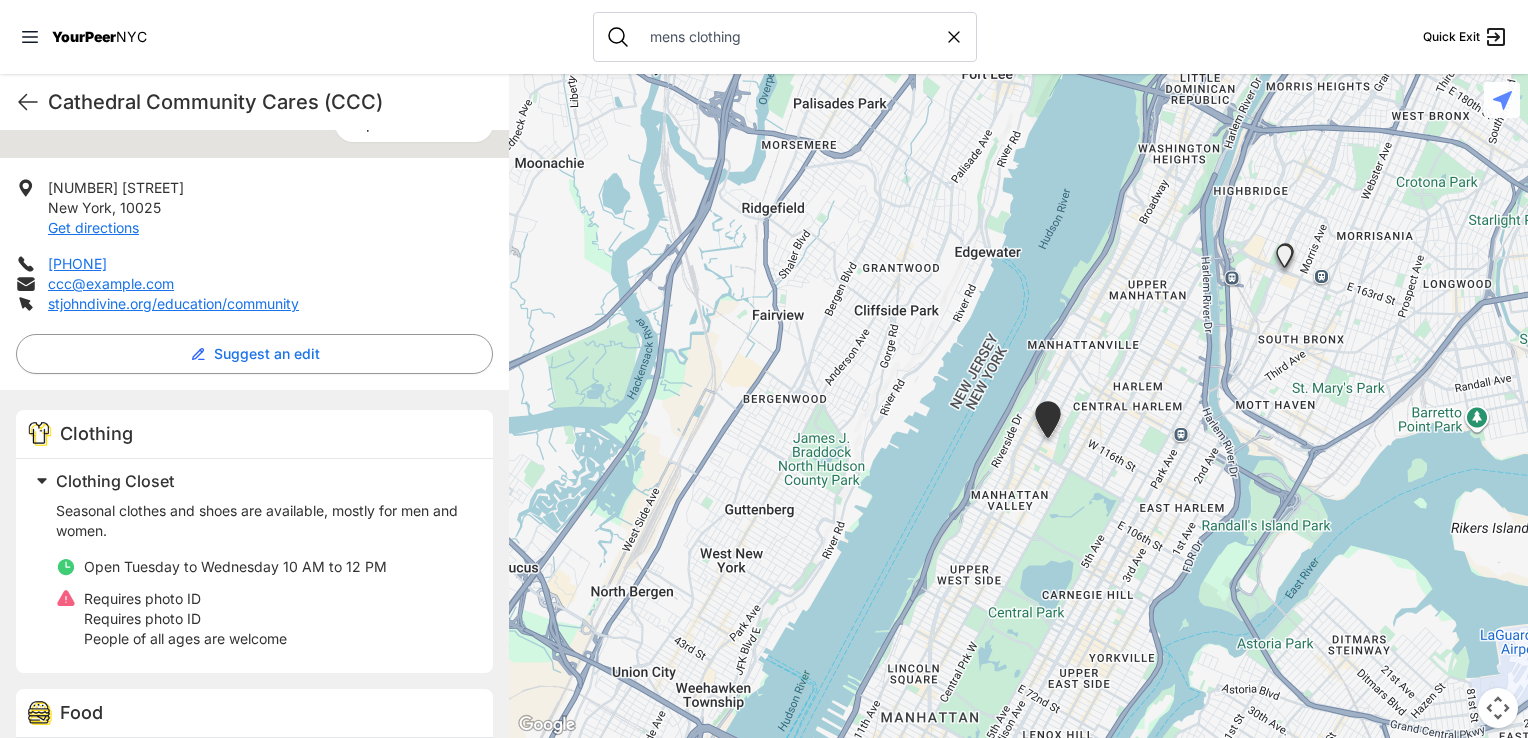 click at bounding box center [1284, 260] 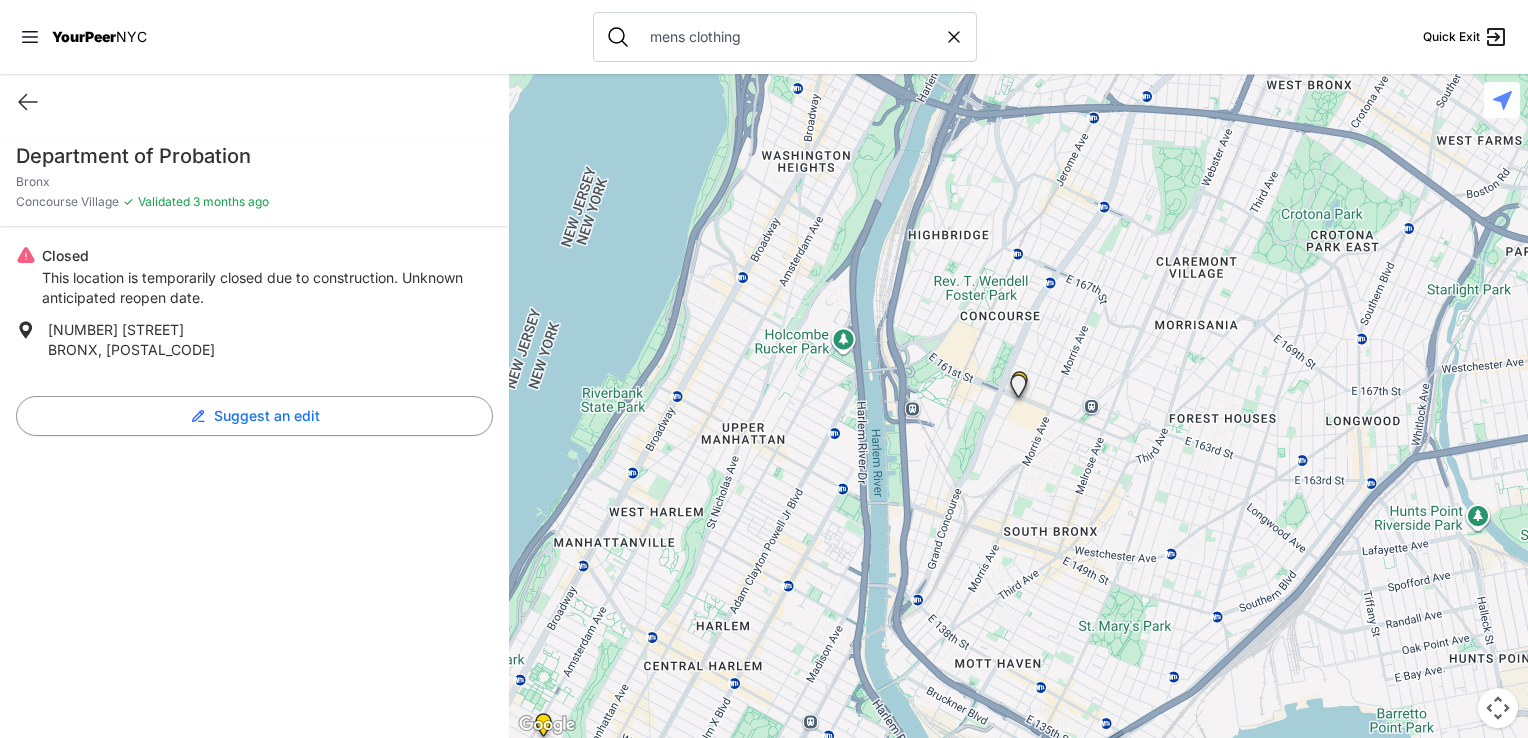 click at bounding box center (1018, 390) 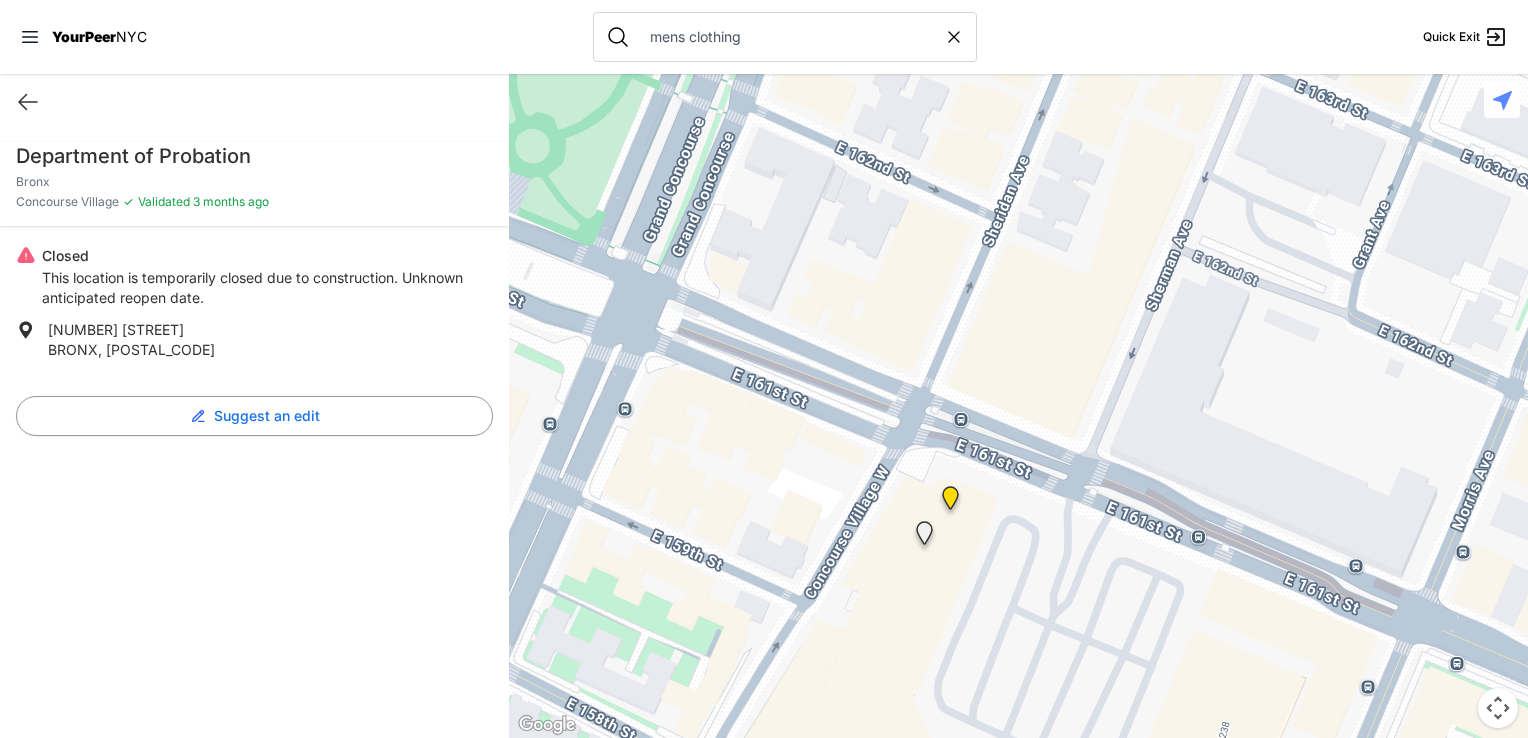 click at bounding box center (950, 502) 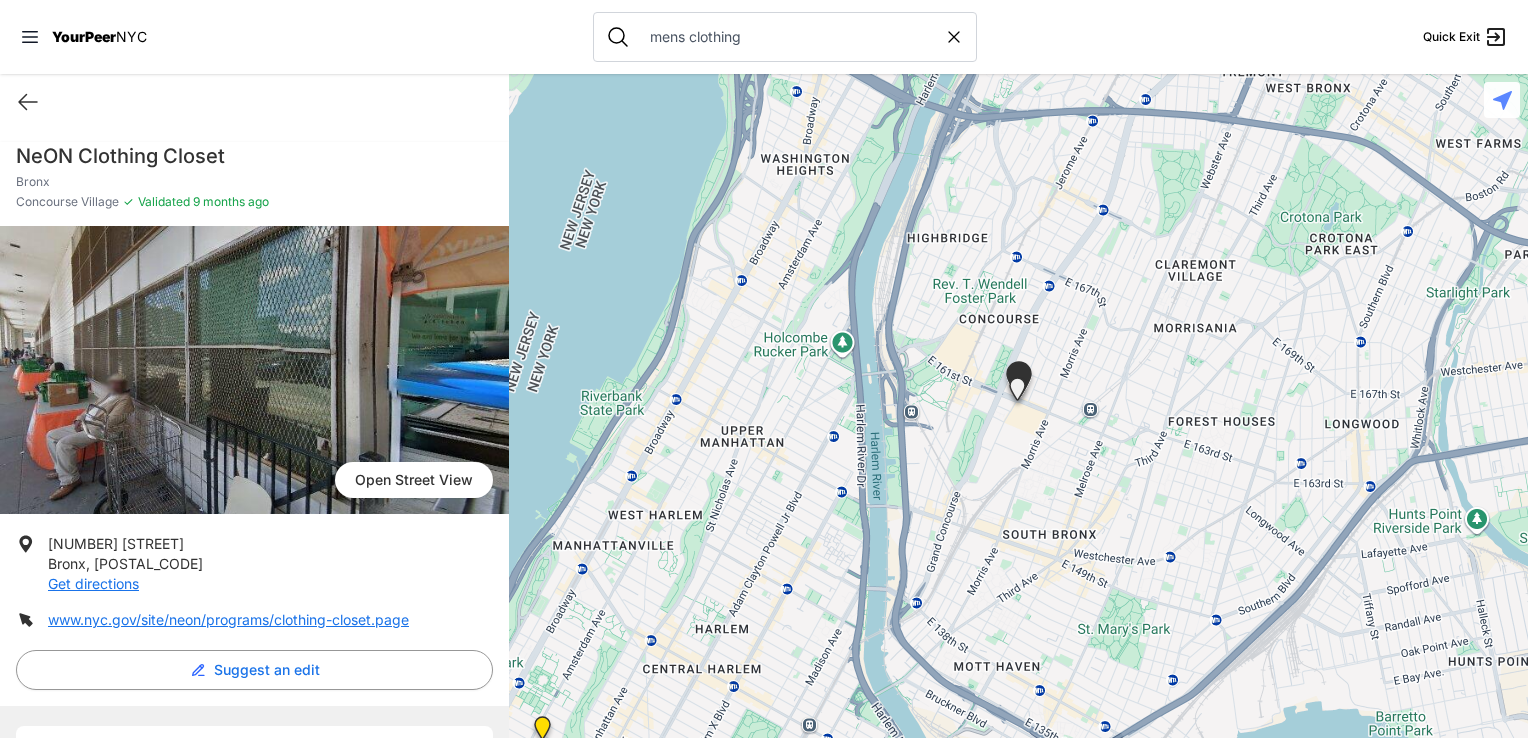 click at bounding box center [1018, 406] 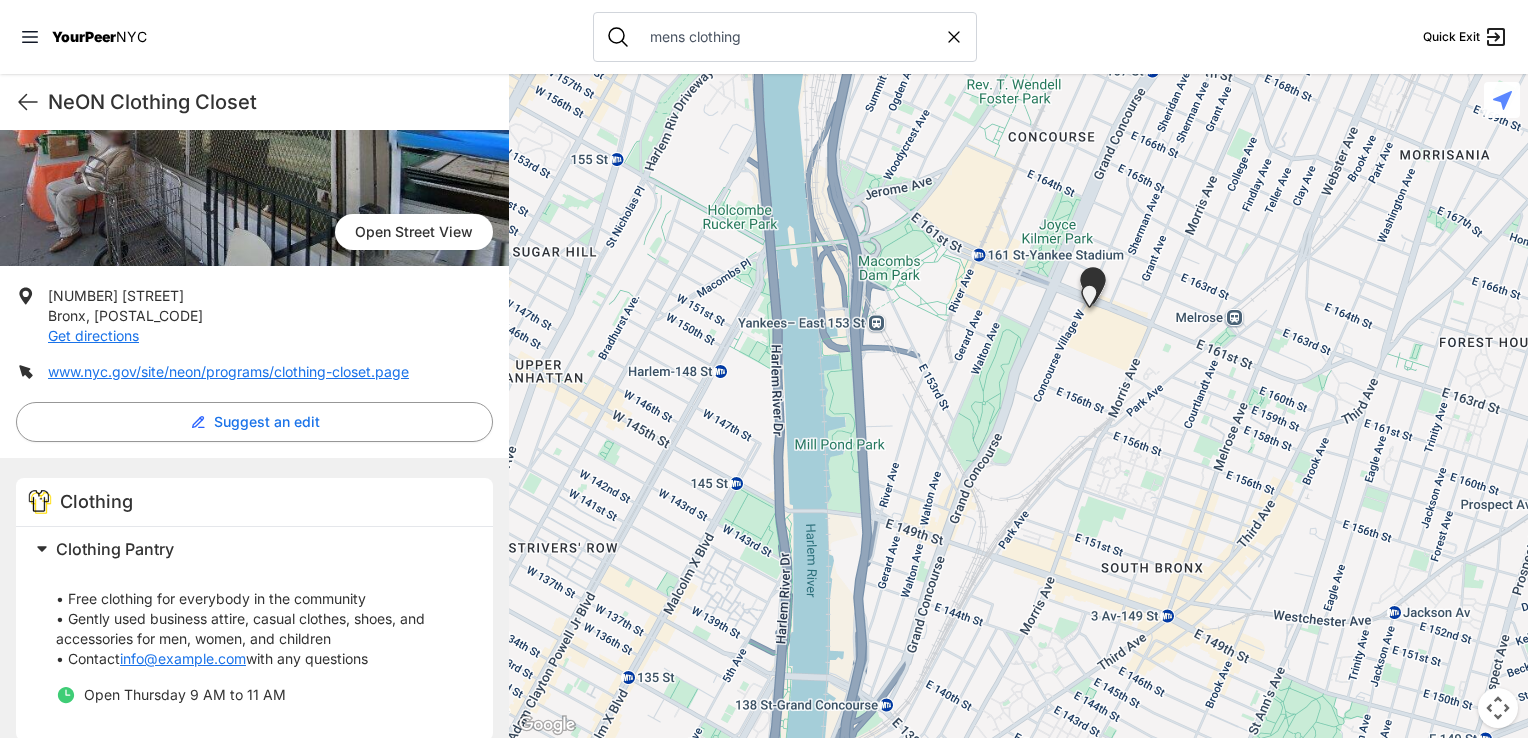 scroll, scrollTop: 290, scrollLeft: 0, axis: vertical 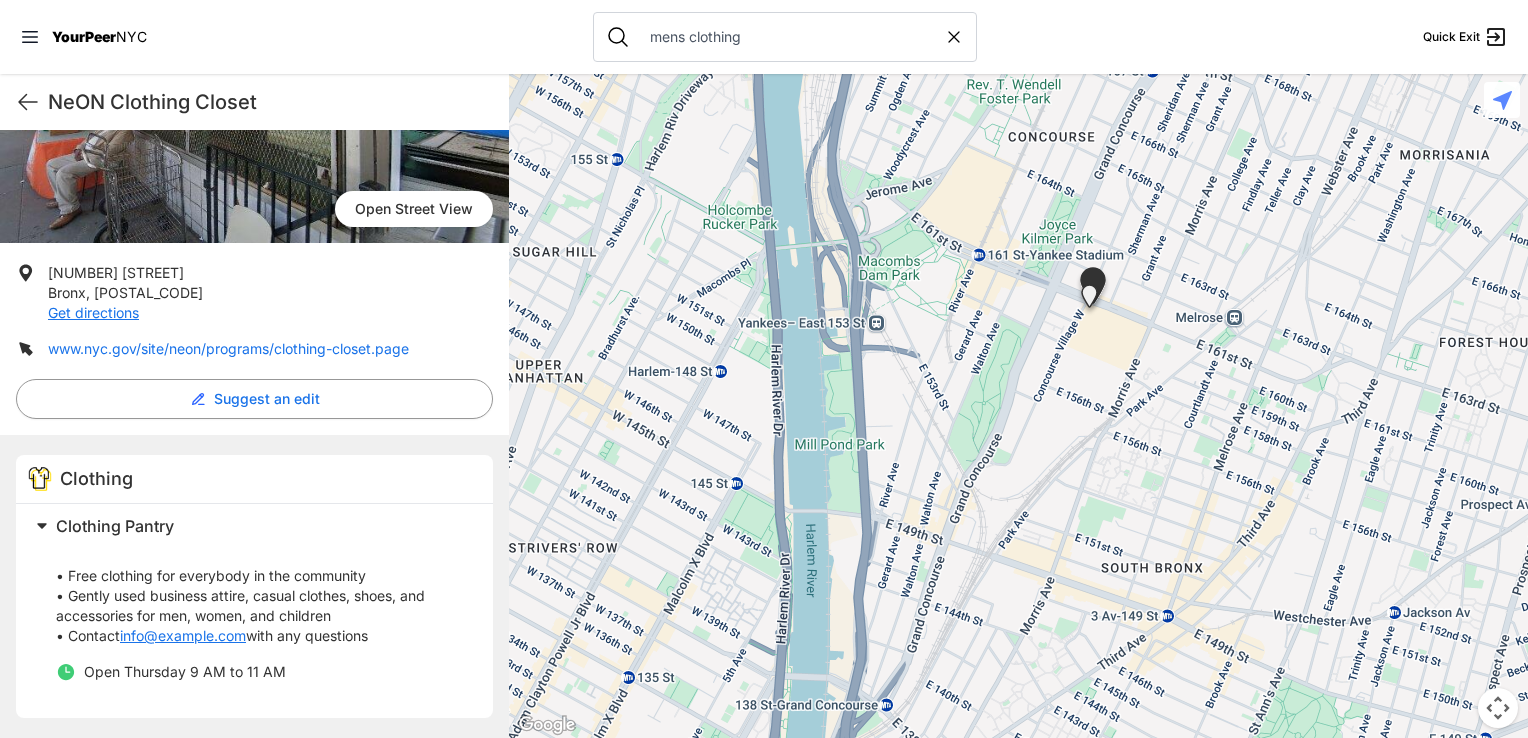 click on "www.nyc.gov/site/neon/programs/clothing-closet.page" at bounding box center (228, 348) 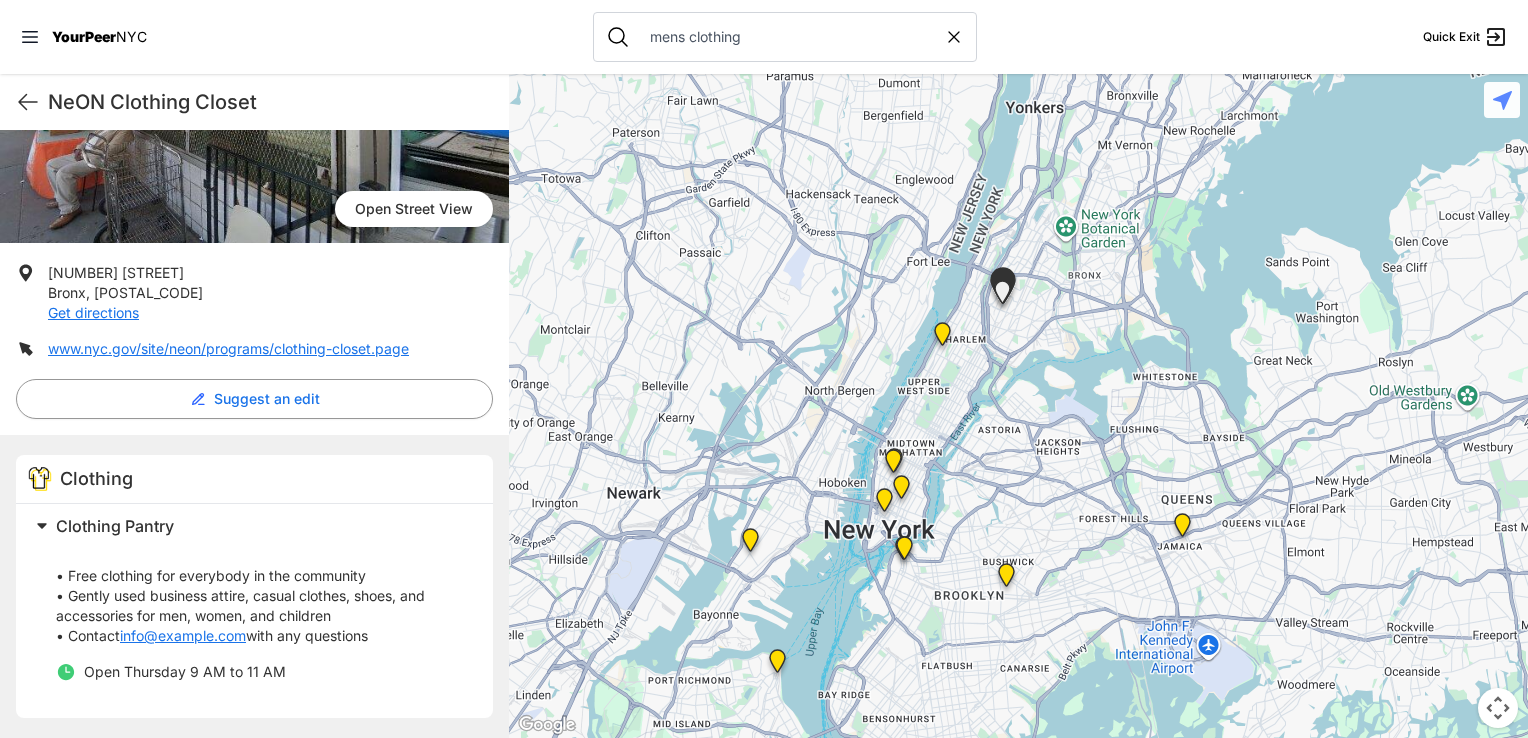 click at bounding box center [1182, 529] 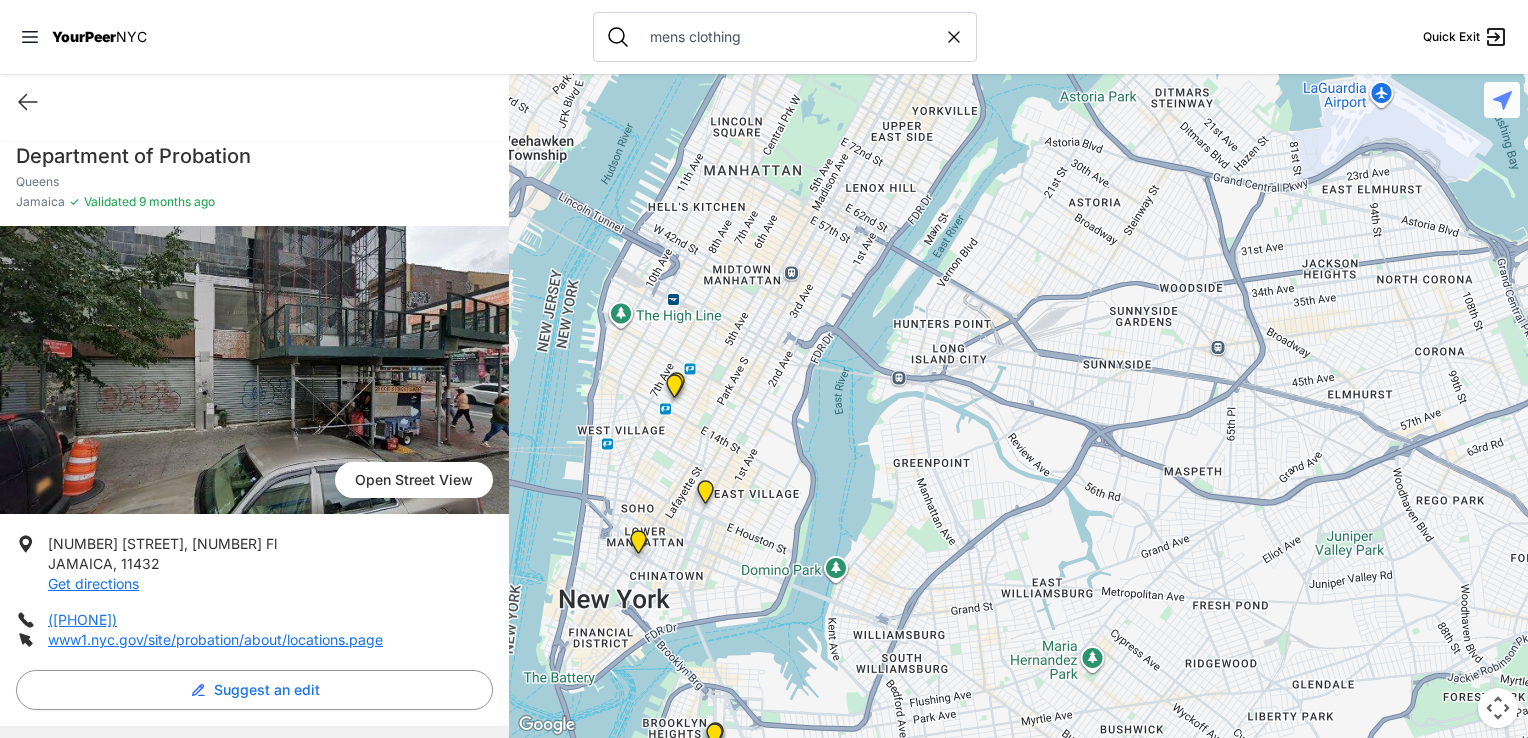 click at bounding box center (638, 546) 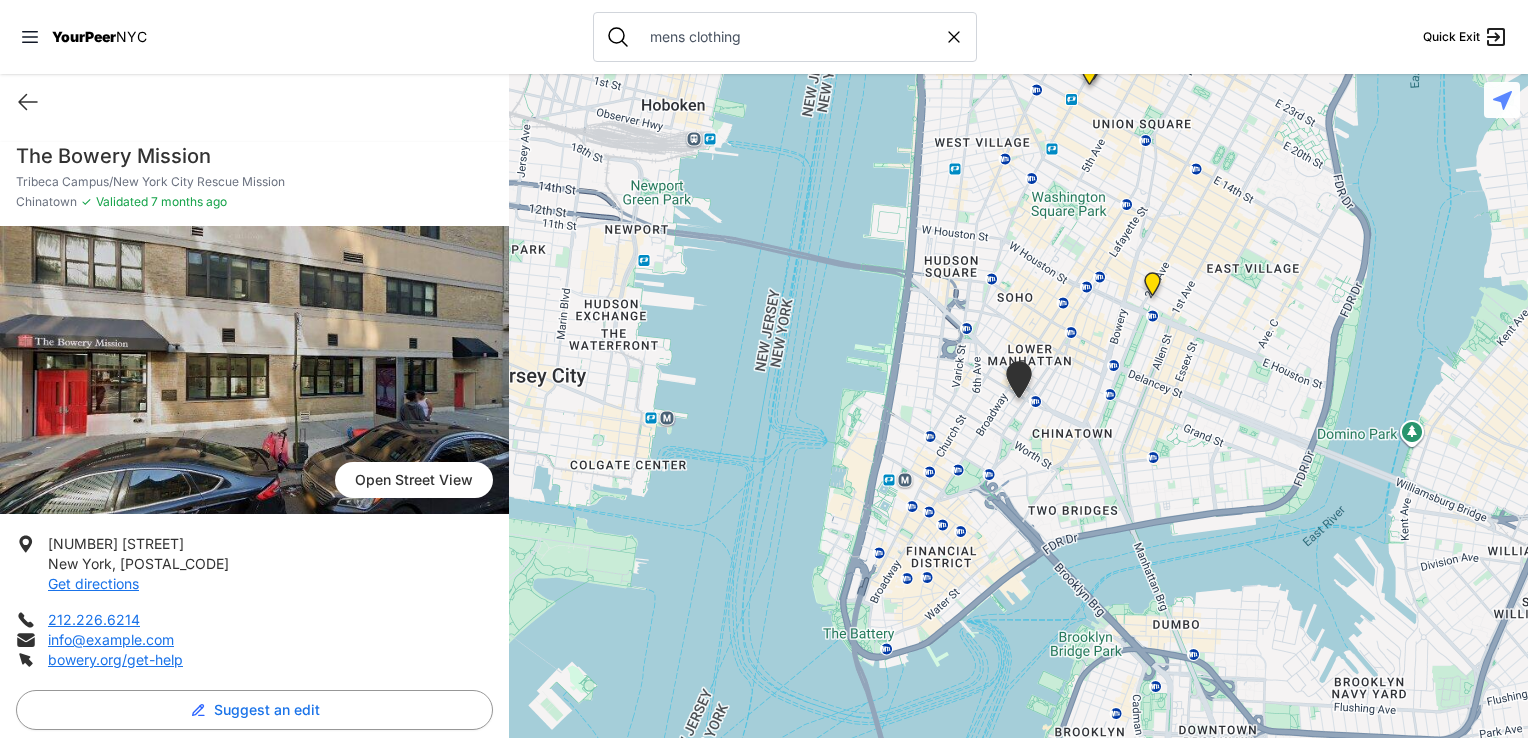click at bounding box center (1018, 406) 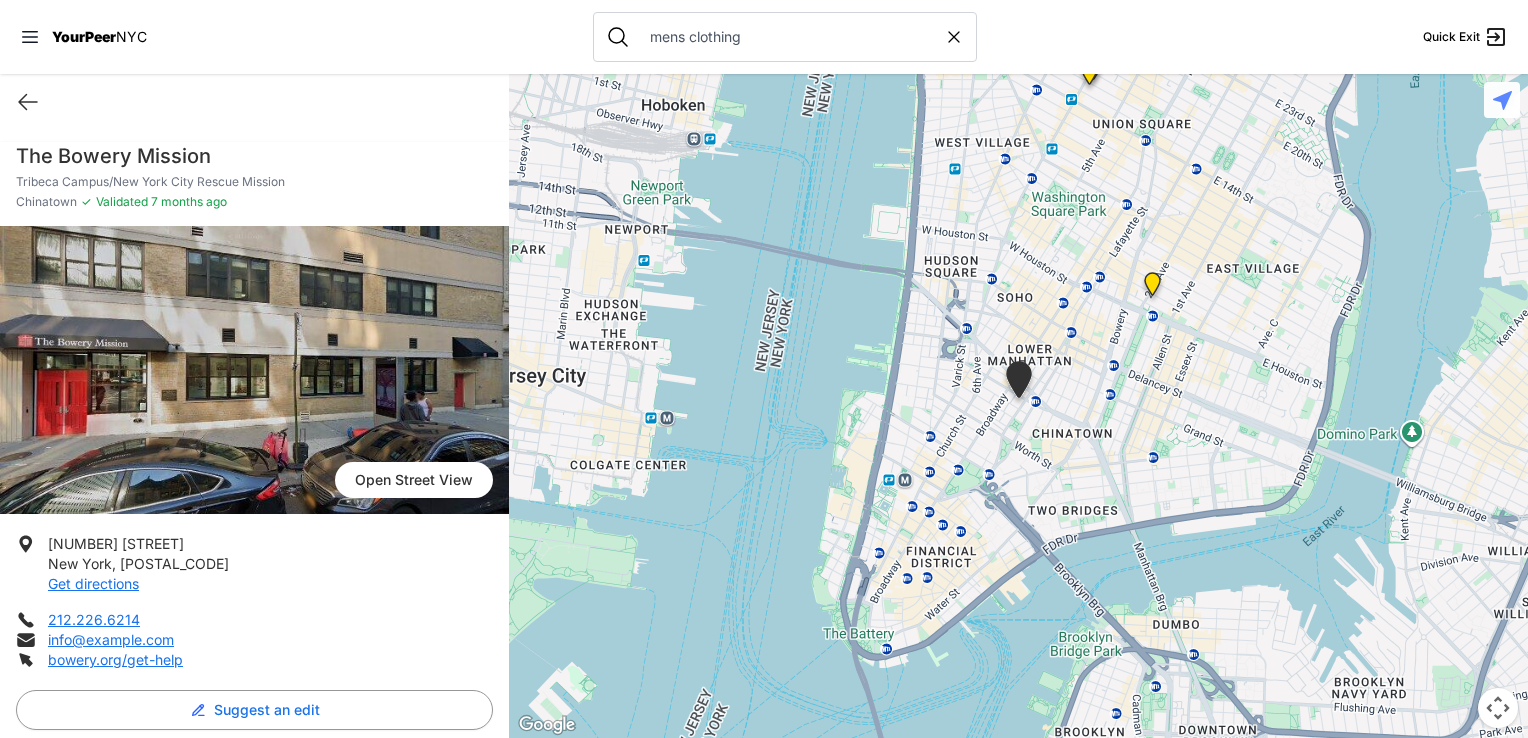 click at bounding box center (1152, 288) 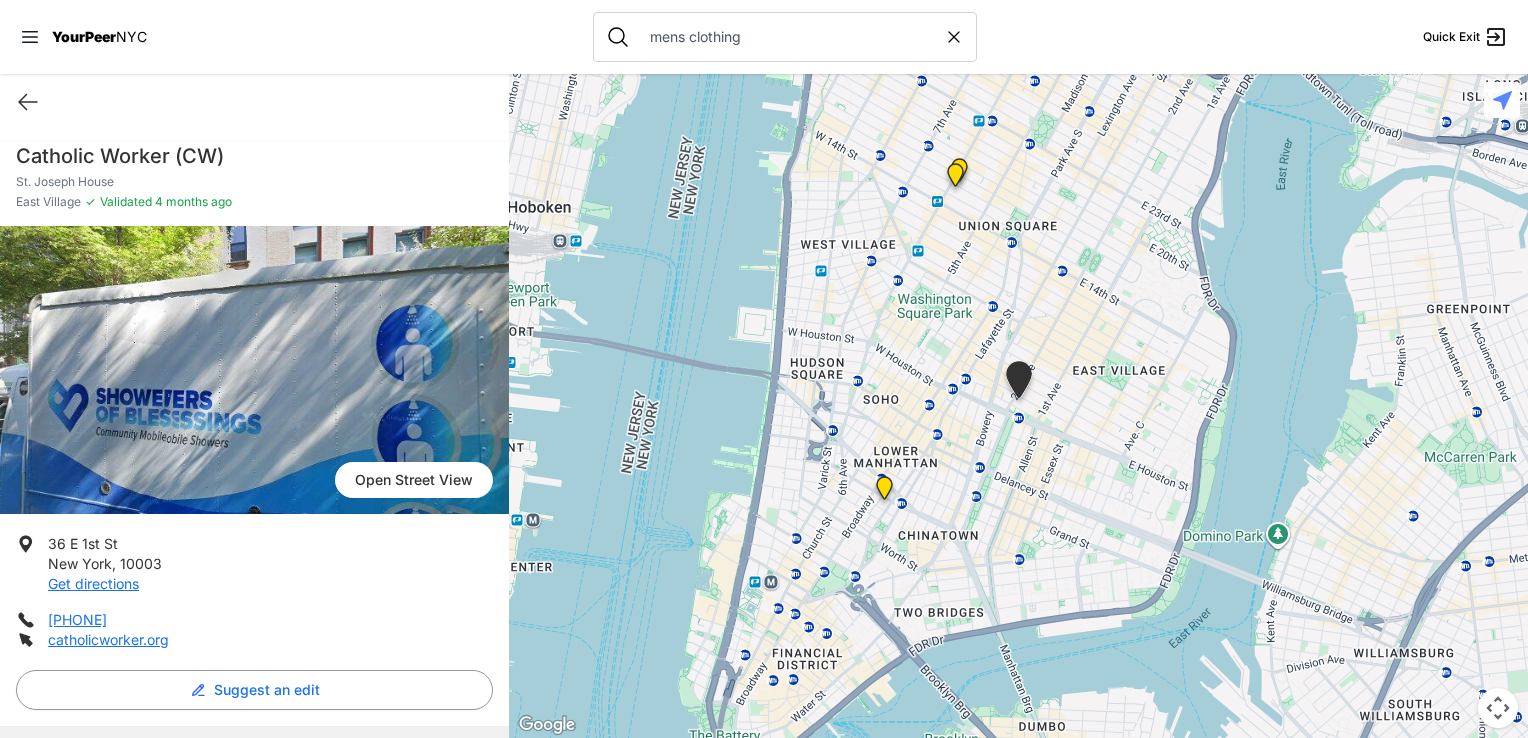 click at bounding box center [955, 179] 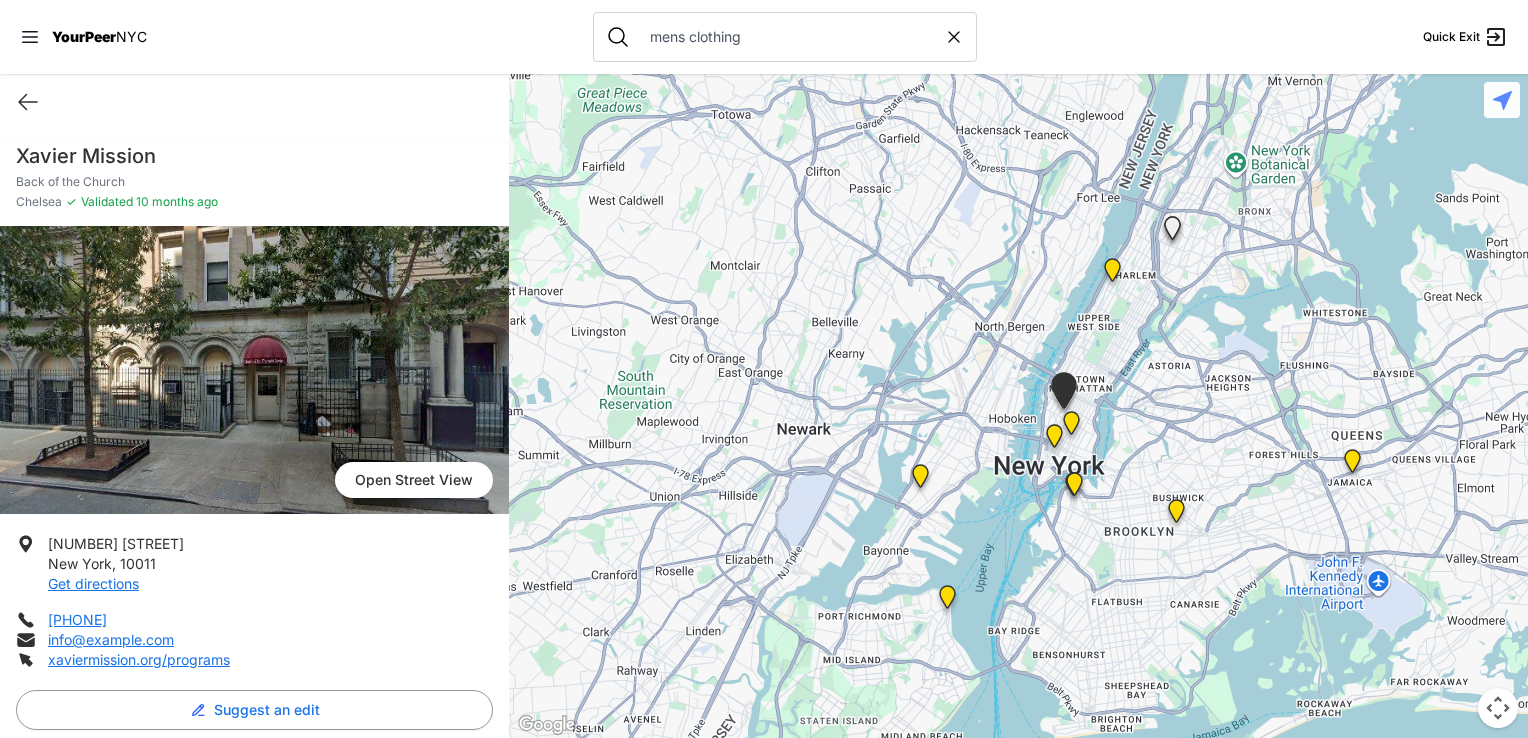 click at bounding box center [1071, 427] 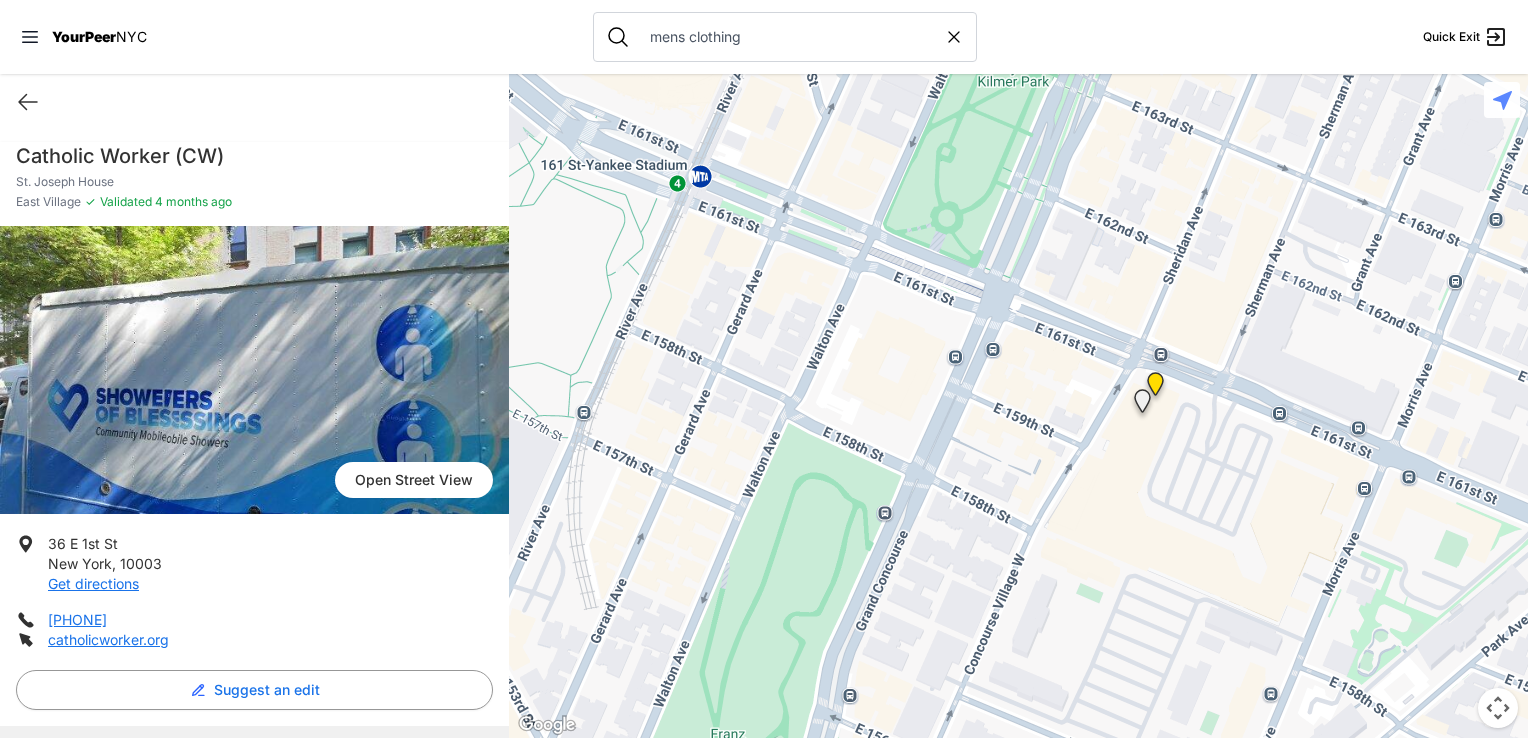 click at bounding box center (1142, 405) 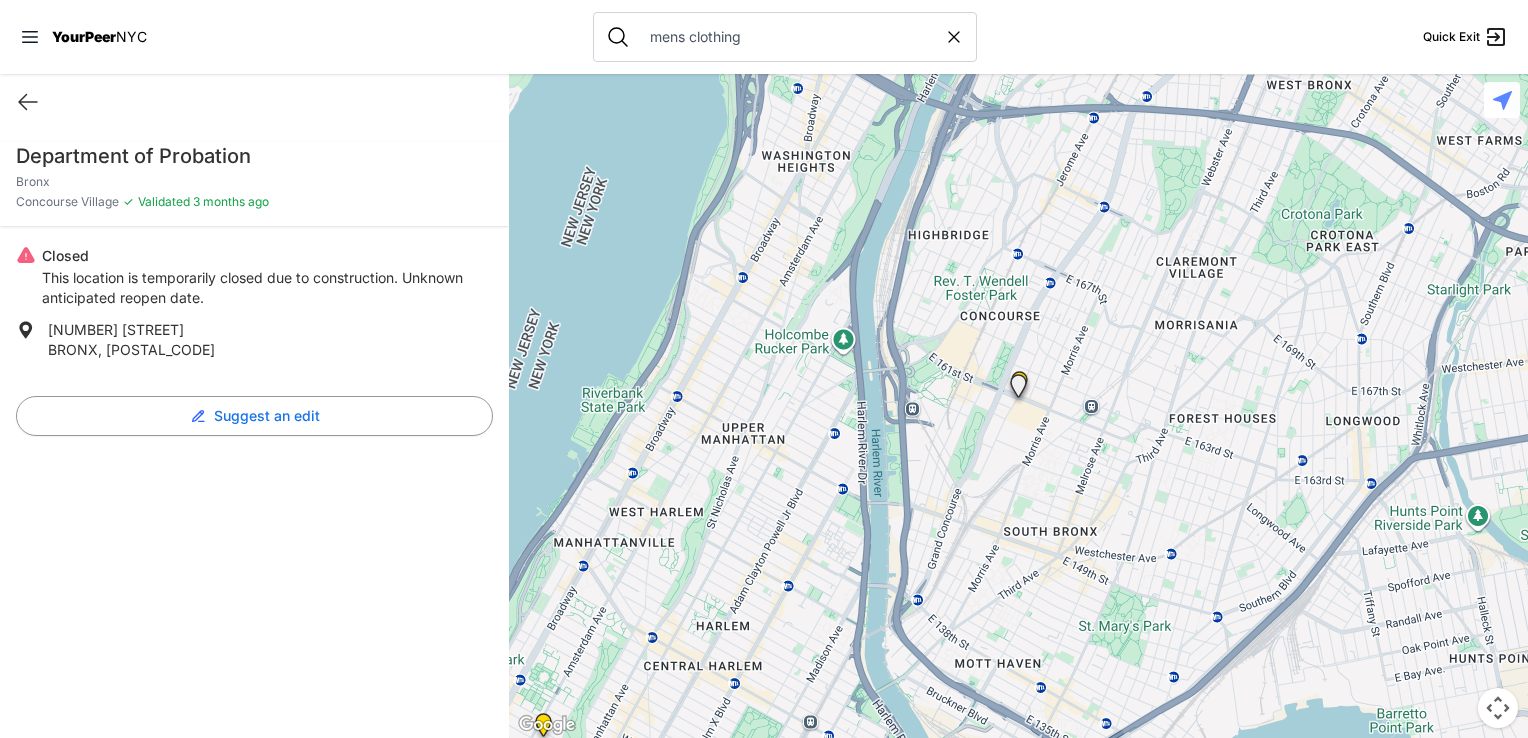 click at bounding box center [1018, 406] 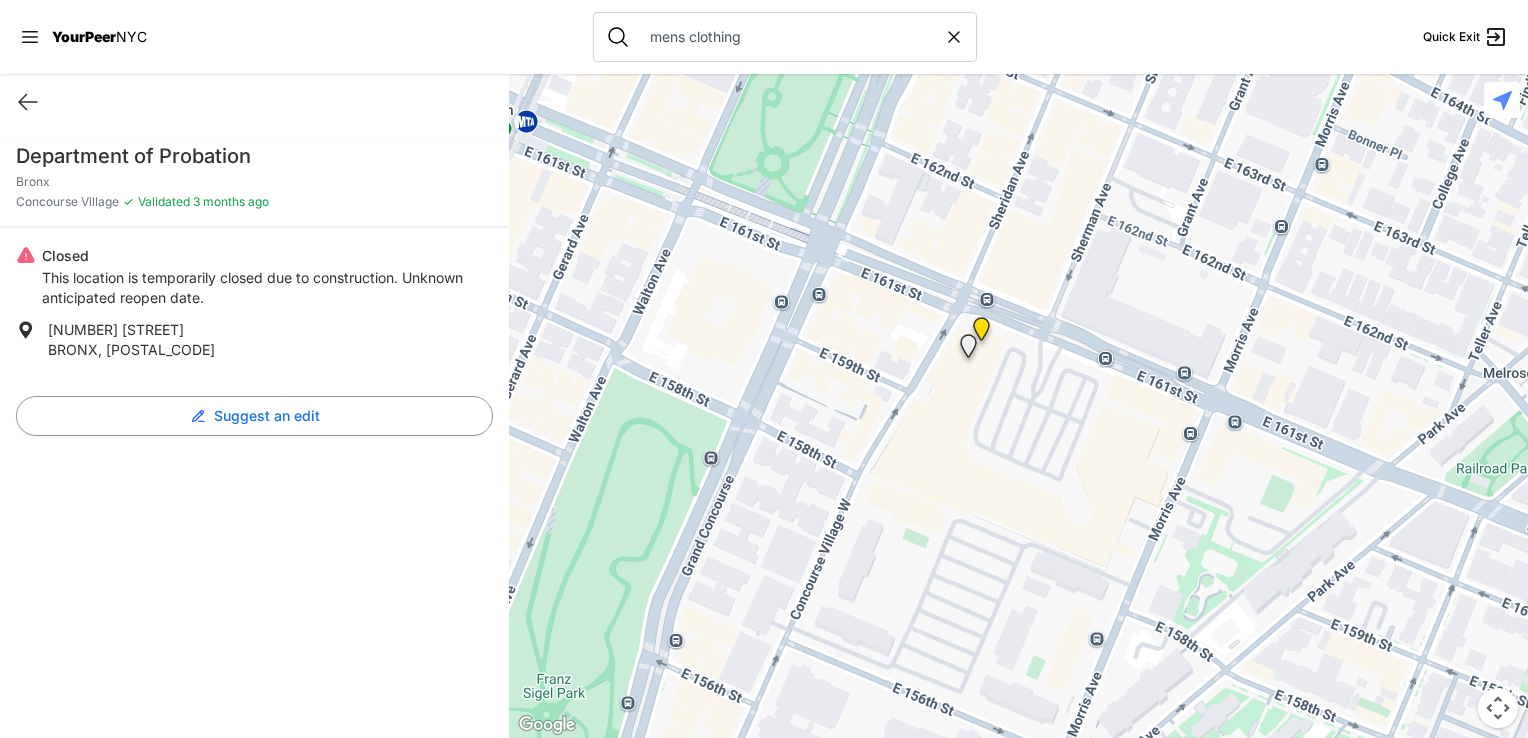 click at bounding box center [981, 333] 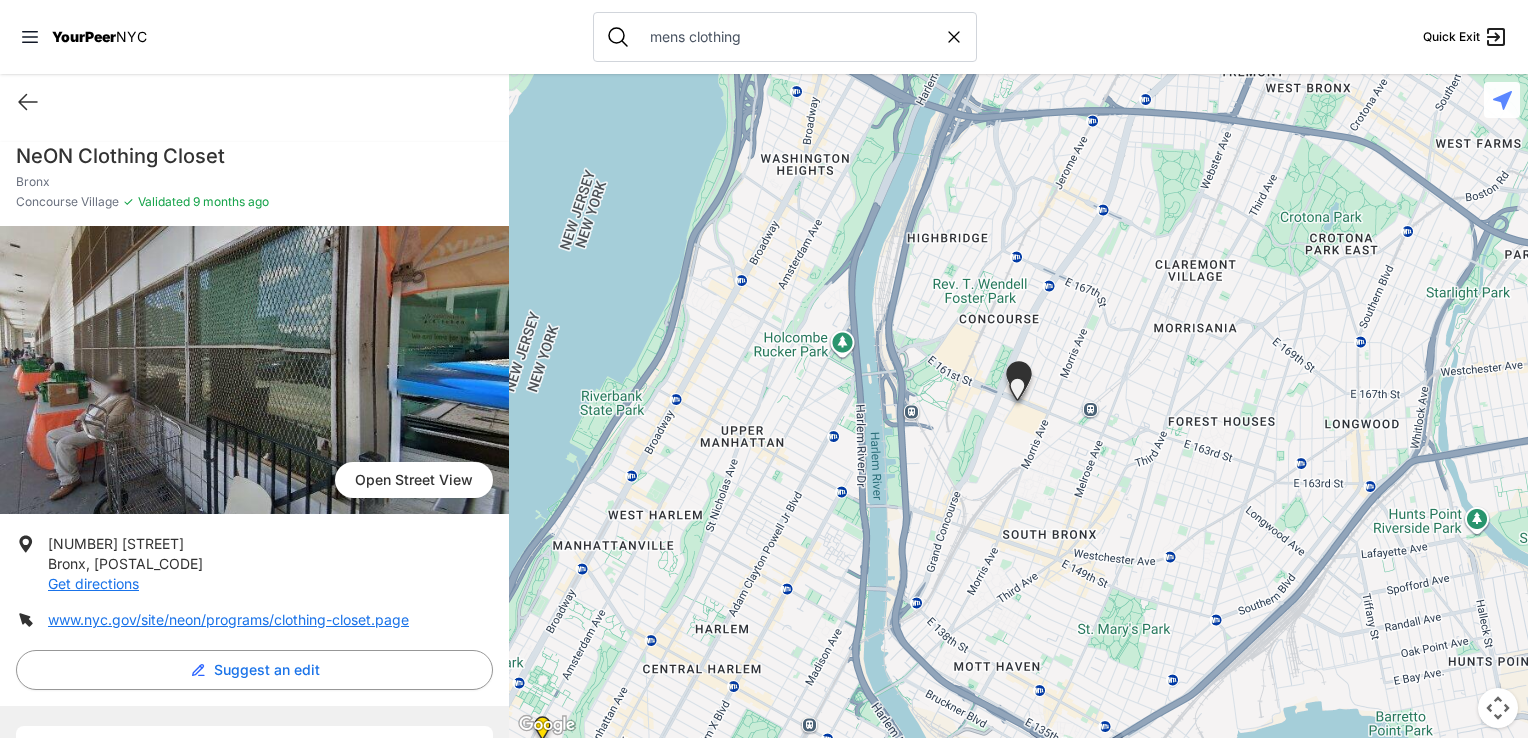 click at bounding box center (1017, 393) 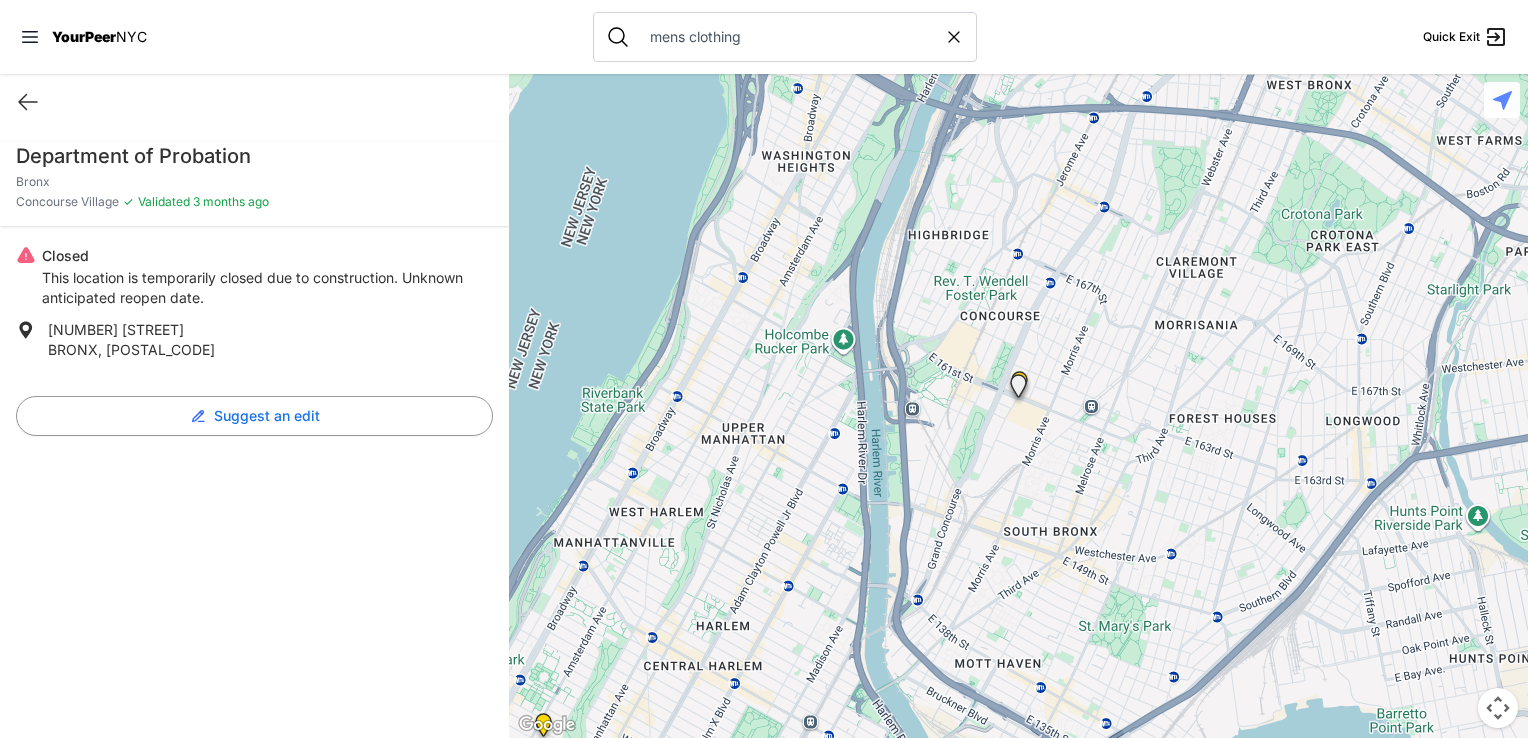 click at bounding box center (1018, 390) 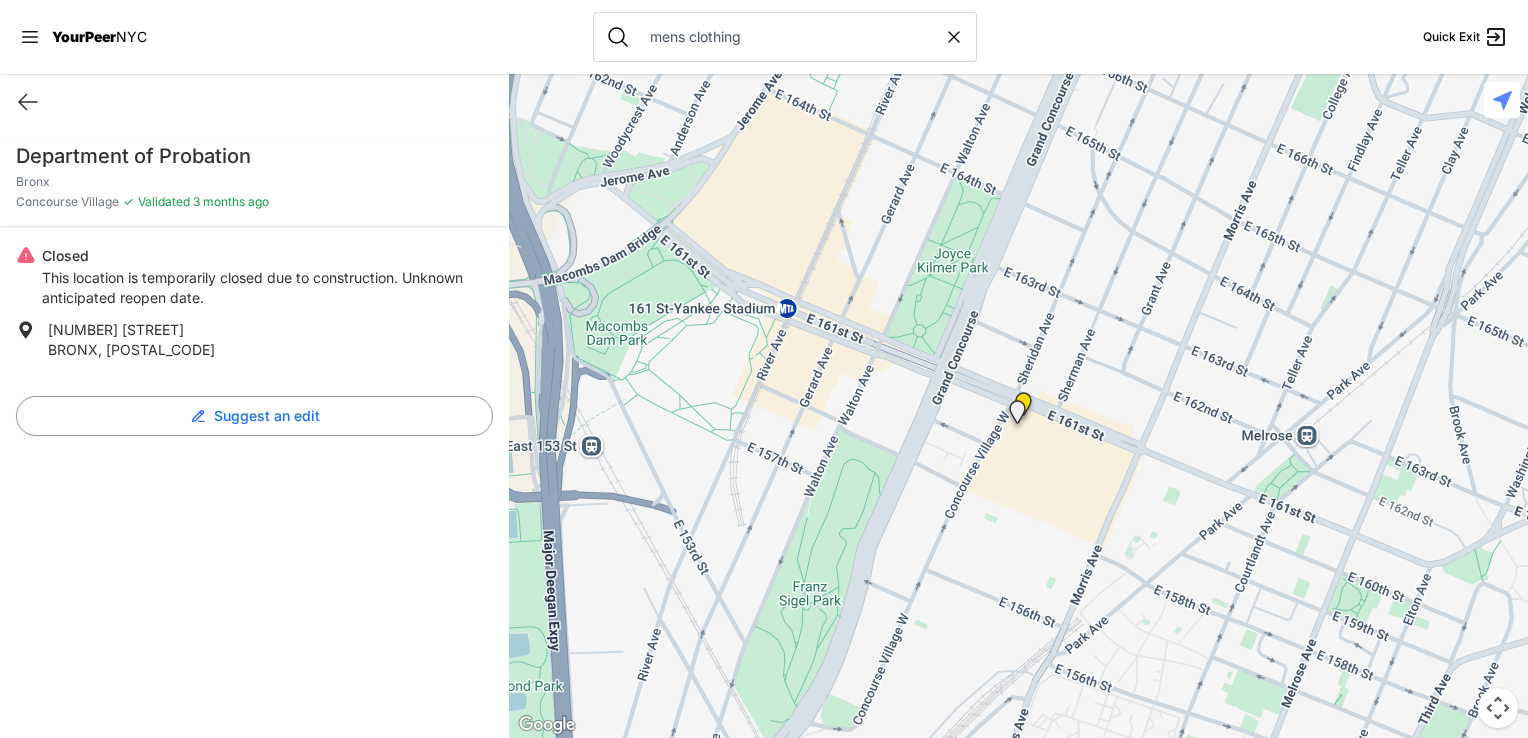 click at bounding box center [1017, 416] 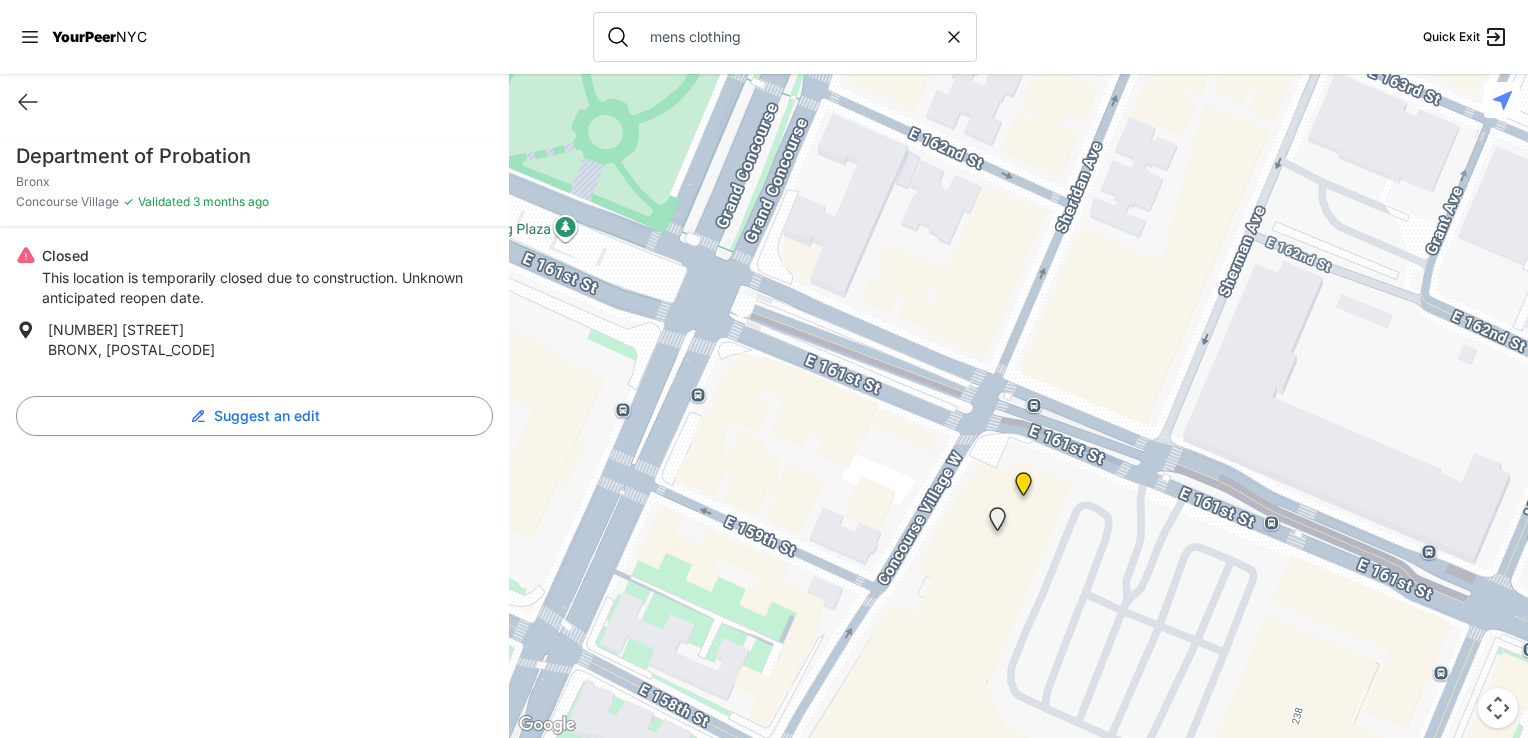 click at bounding box center [1023, 488] 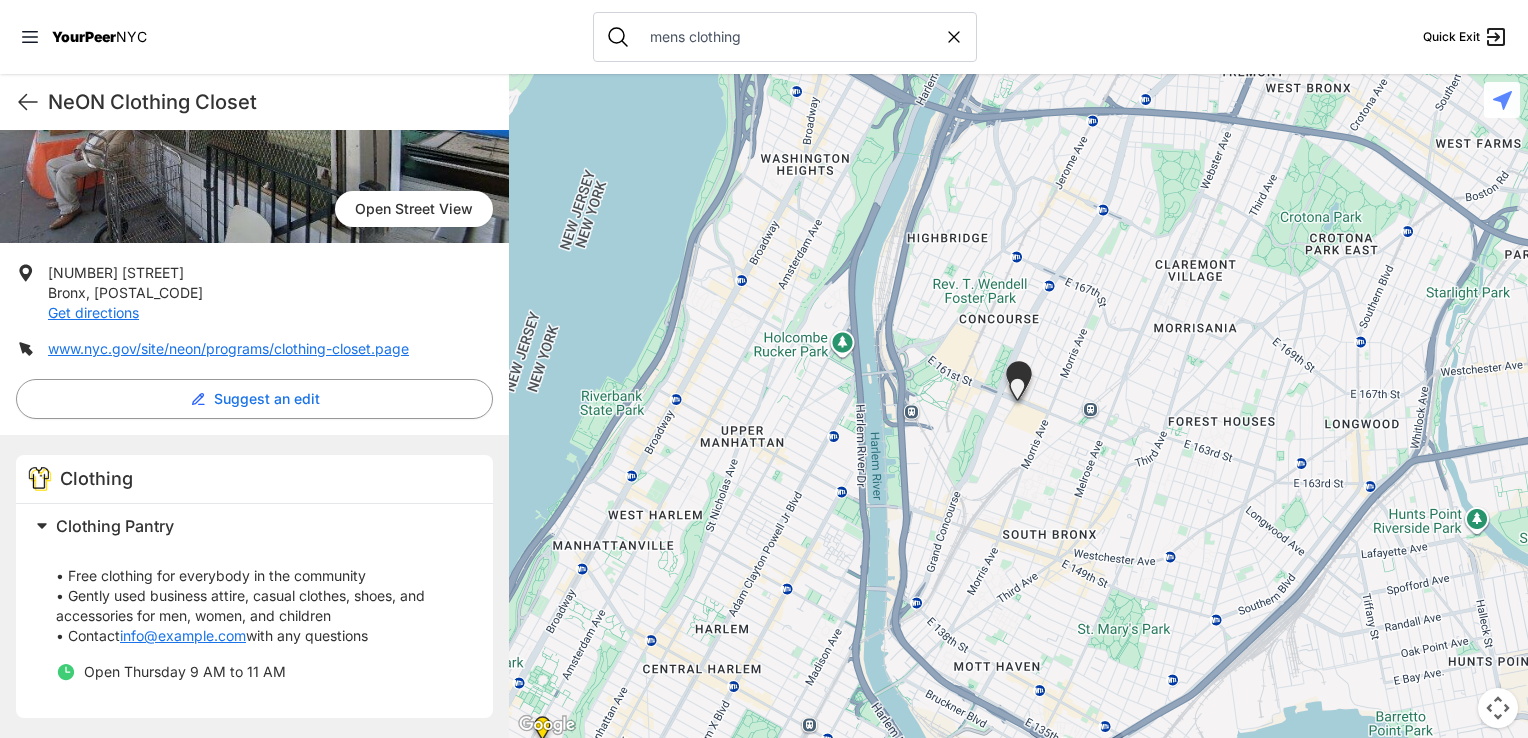 scroll, scrollTop: 289, scrollLeft: 0, axis: vertical 